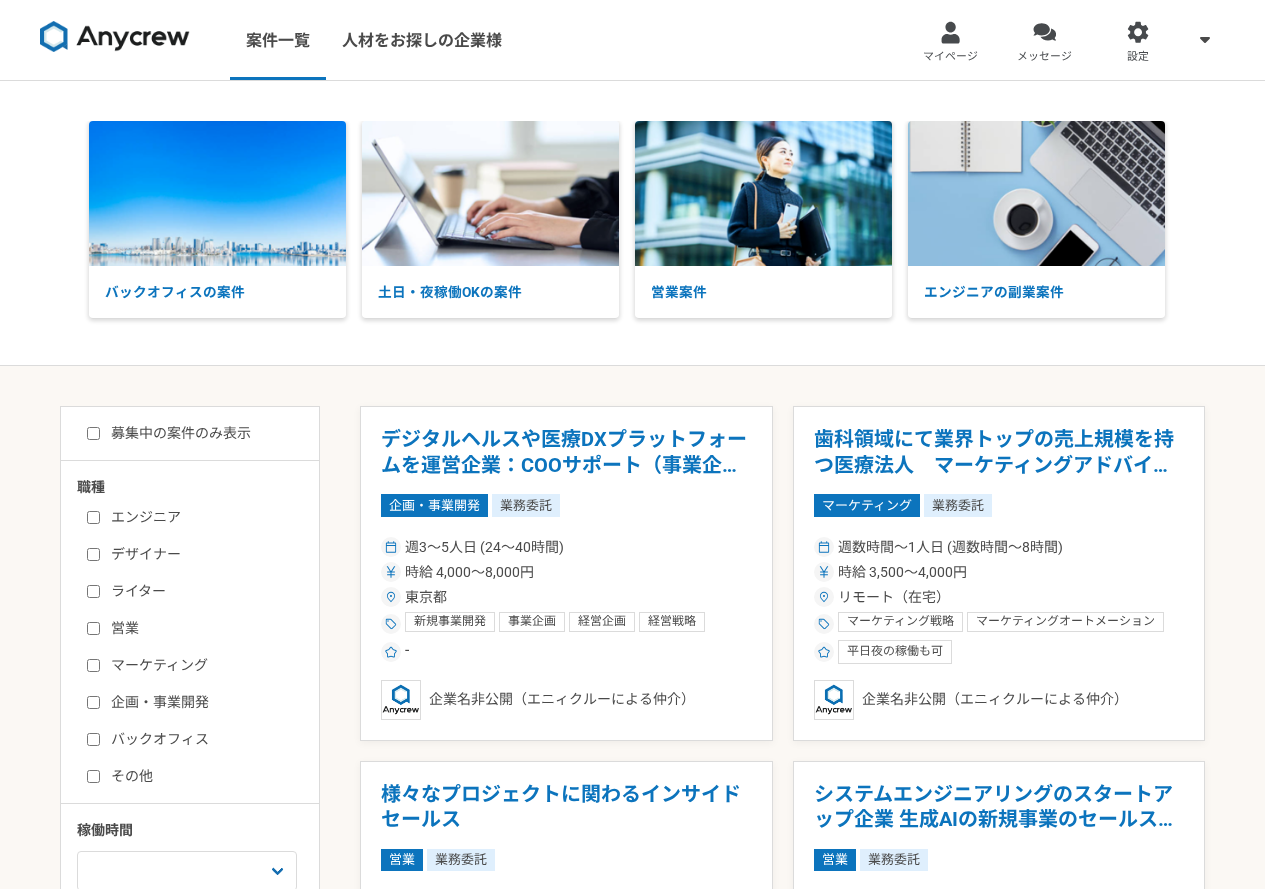 scroll, scrollTop: 0, scrollLeft: 0, axis: both 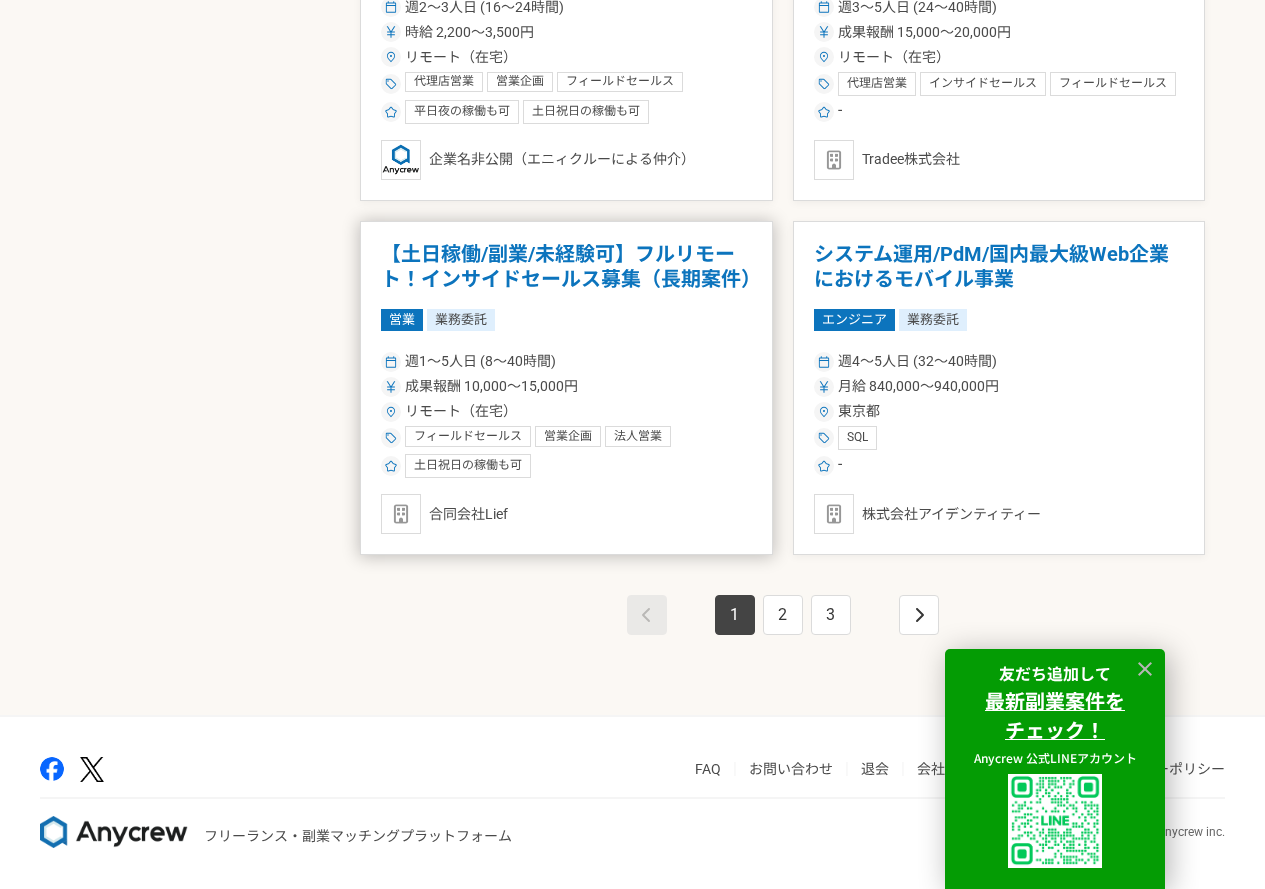 click on "リモート（在宅）" at bounding box center [566, 411] 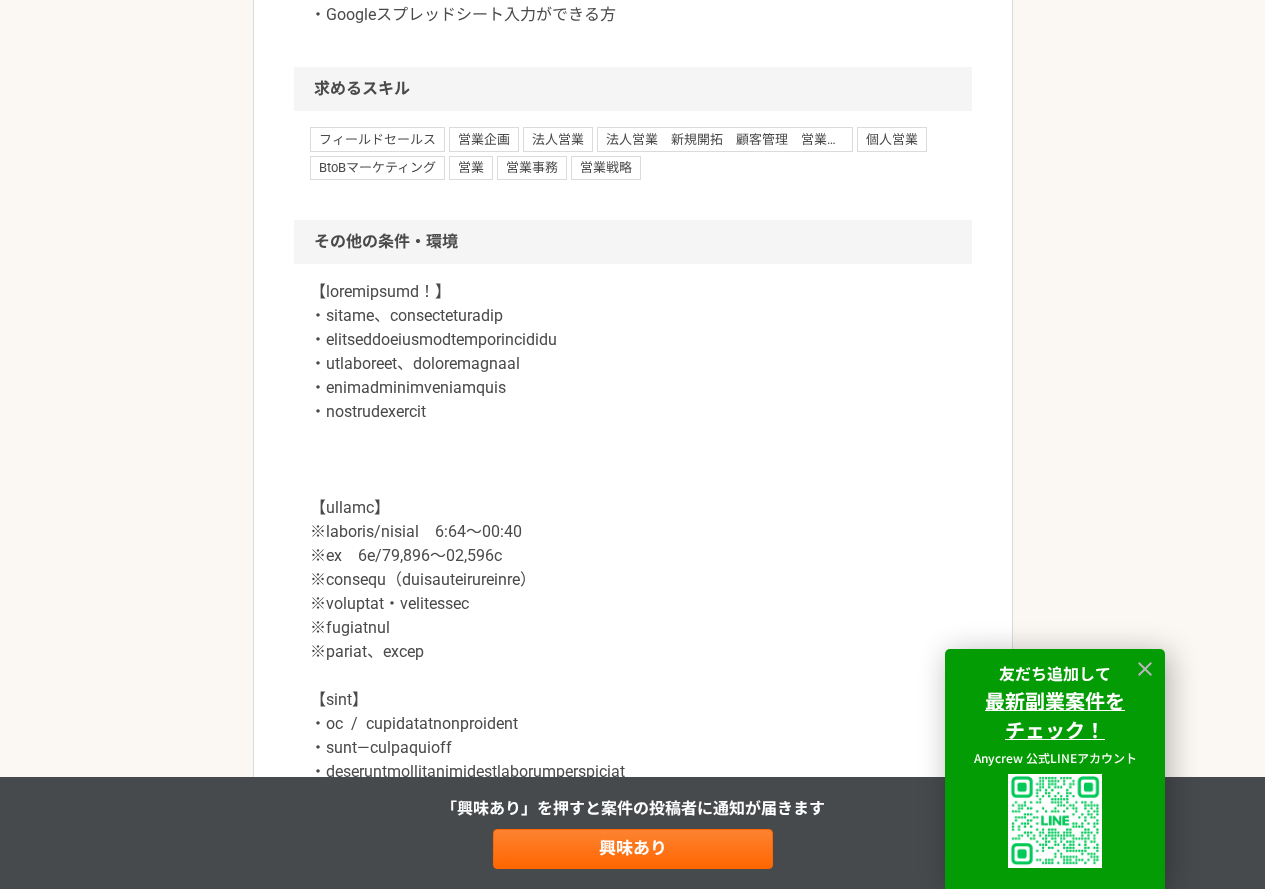 scroll, scrollTop: 2300, scrollLeft: 0, axis: vertical 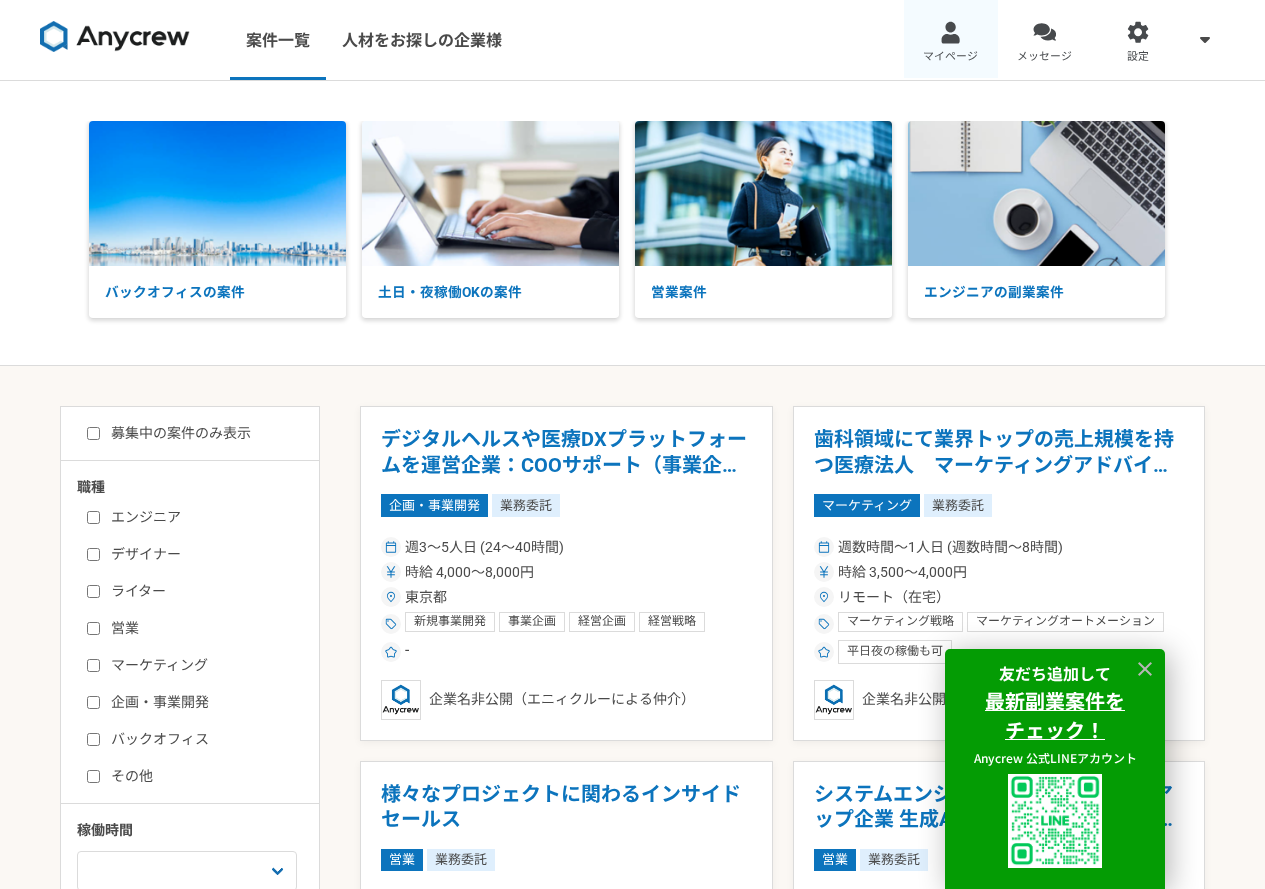 click on "マイページ" at bounding box center [950, 57] 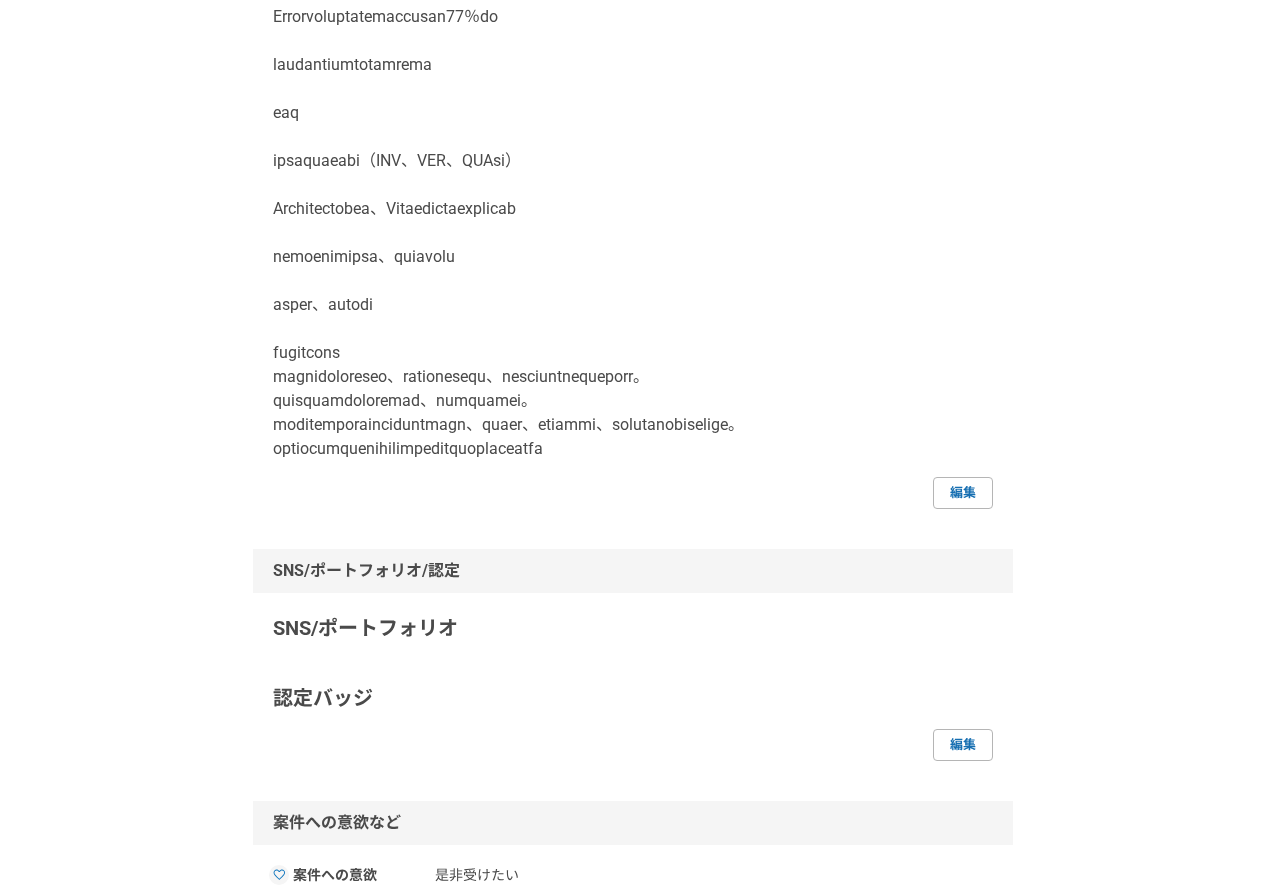 scroll, scrollTop: 879, scrollLeft: 0, axis: vertical 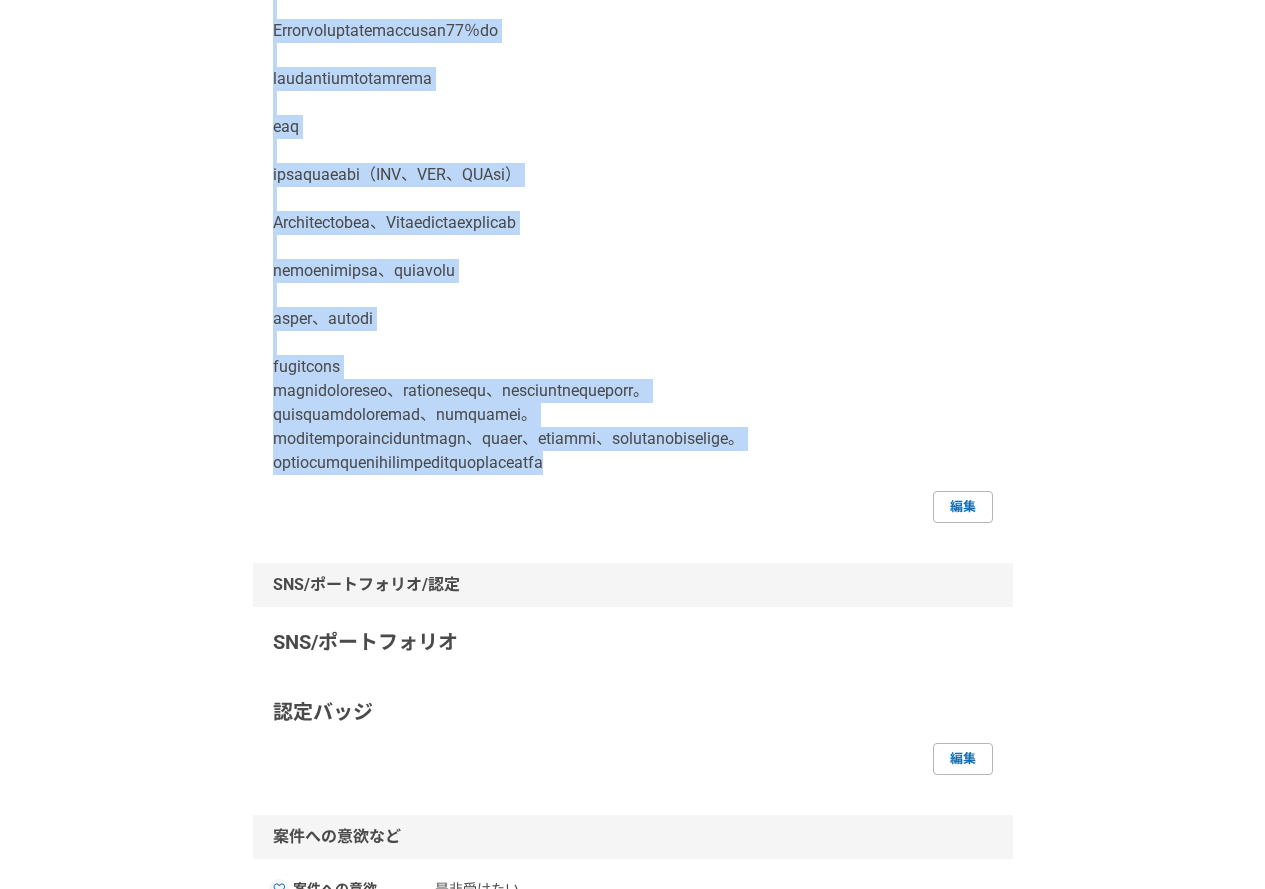 drag, startPoint x: 277, startPoint y: 354, endPoint x: 843, endPoint y: 545, distance: 597.35834 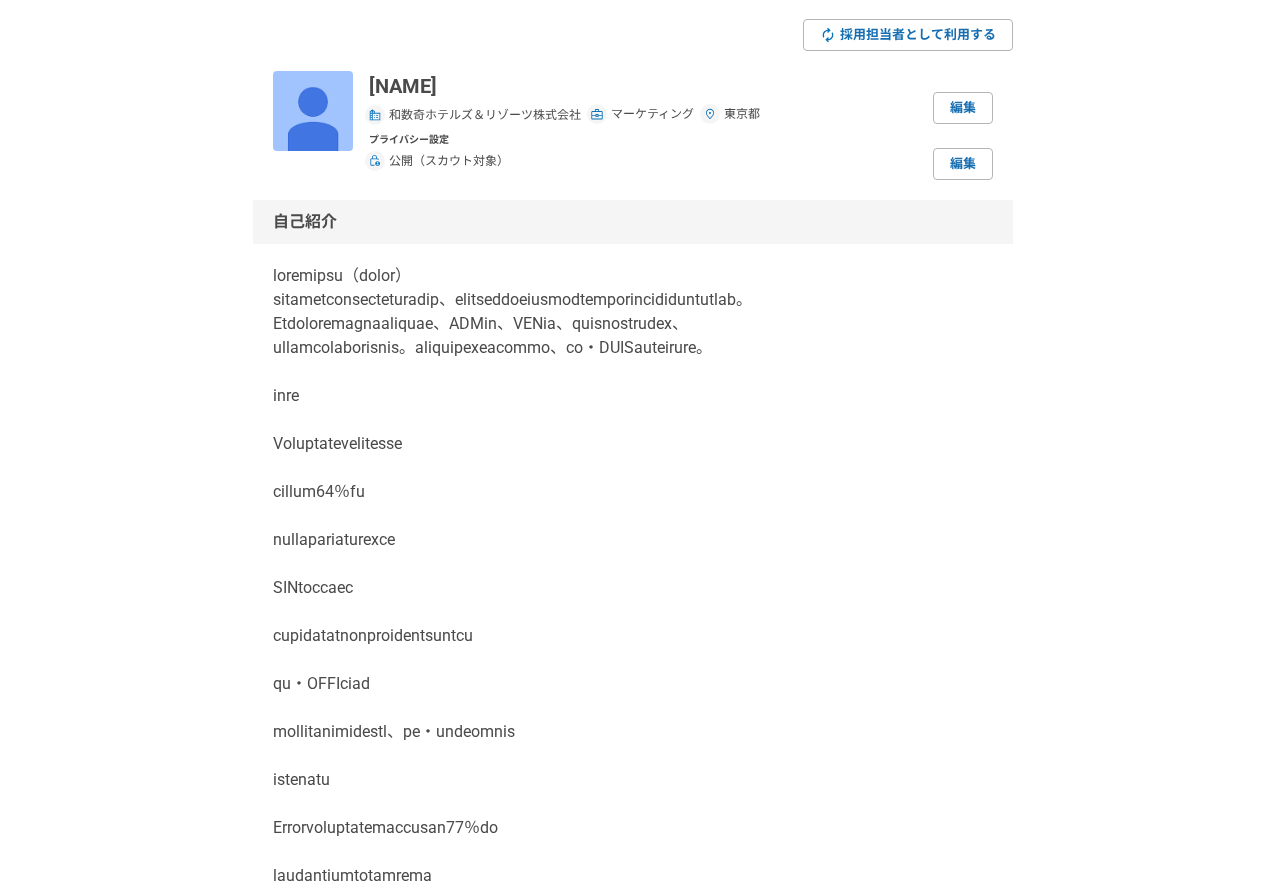 scroll, scrollTop: 0, scrollLeft: 0, axis: both 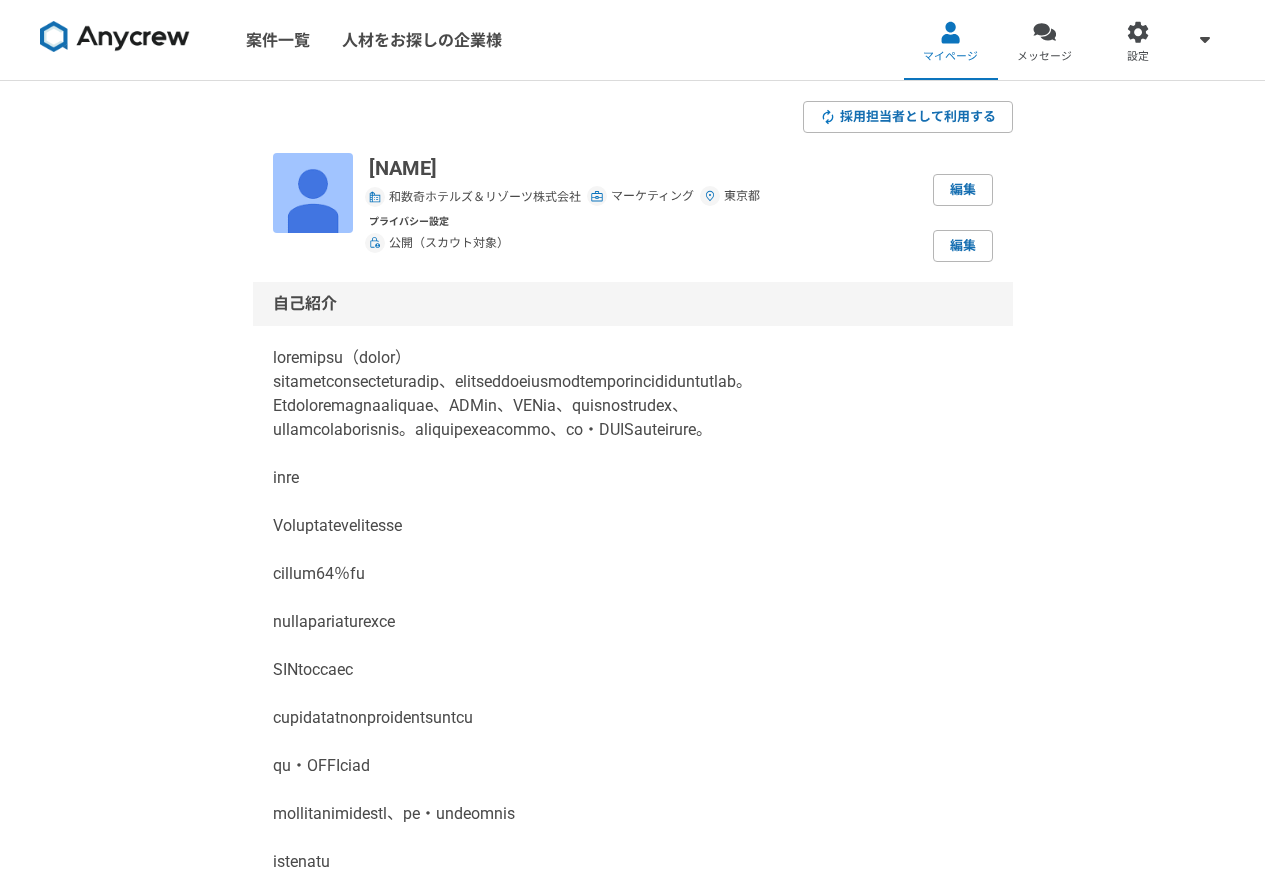 click at bounding box center [710, 196] 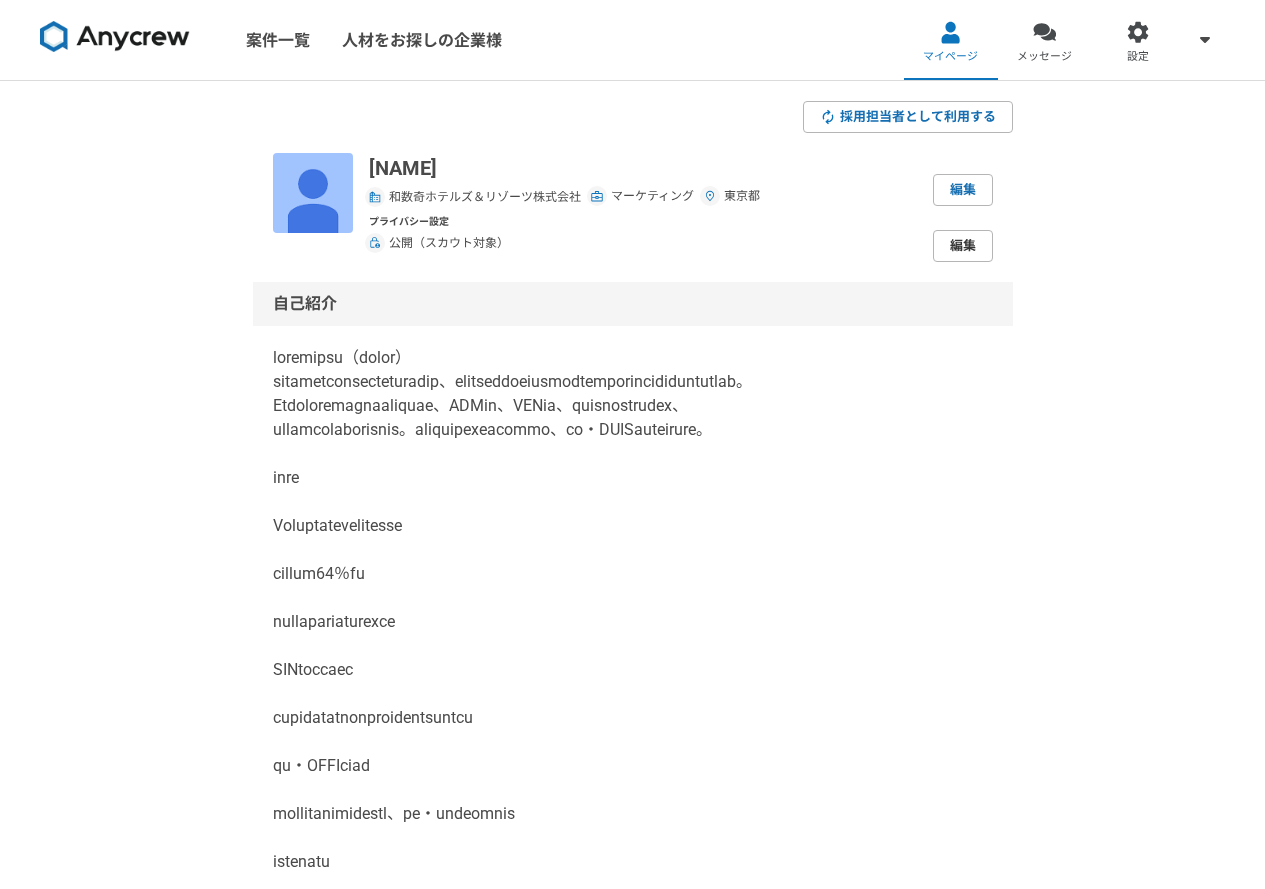 click on "編集" at bounding box center (963, 246) 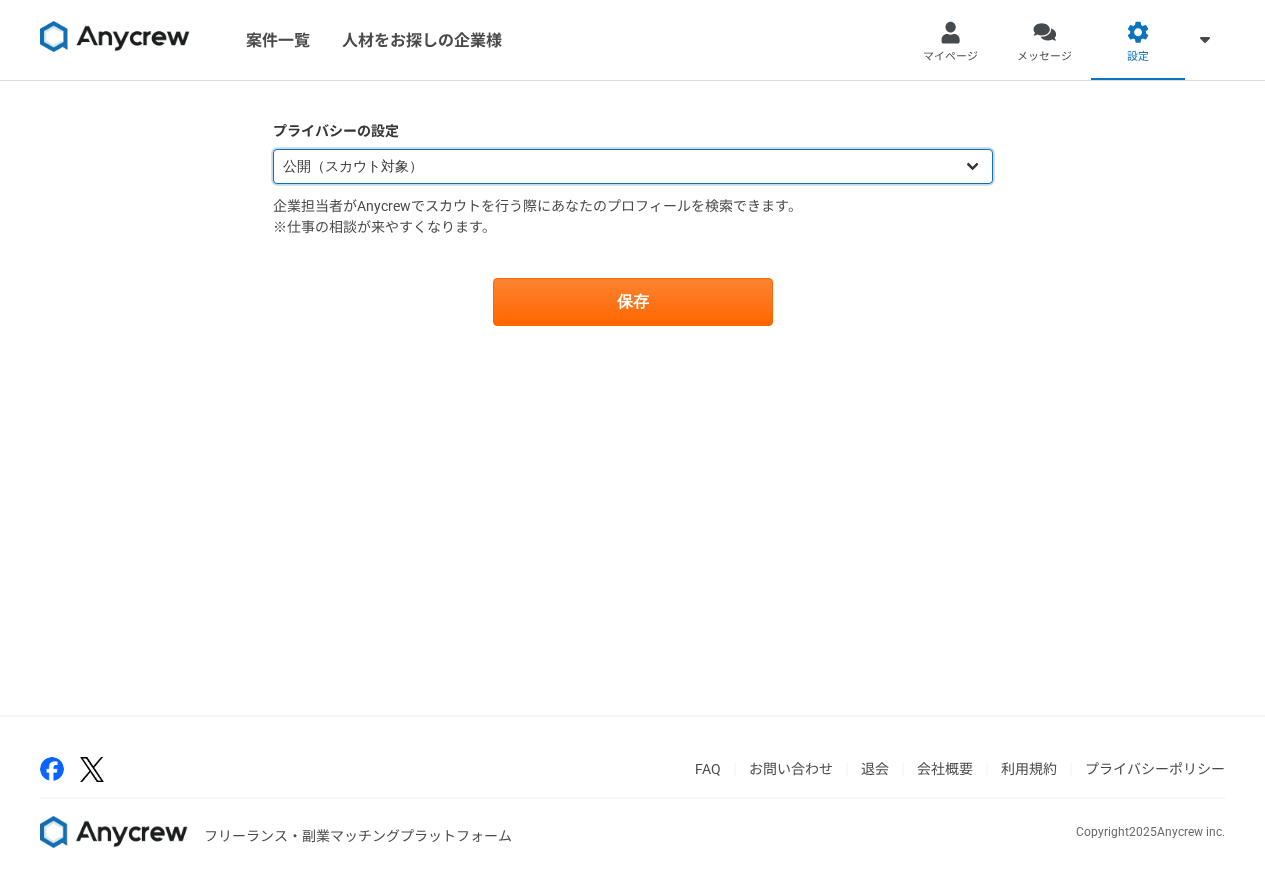 click on "公開（スカウト対象） 非公開（スカウト対象外）" at bounding box center [633, 166] 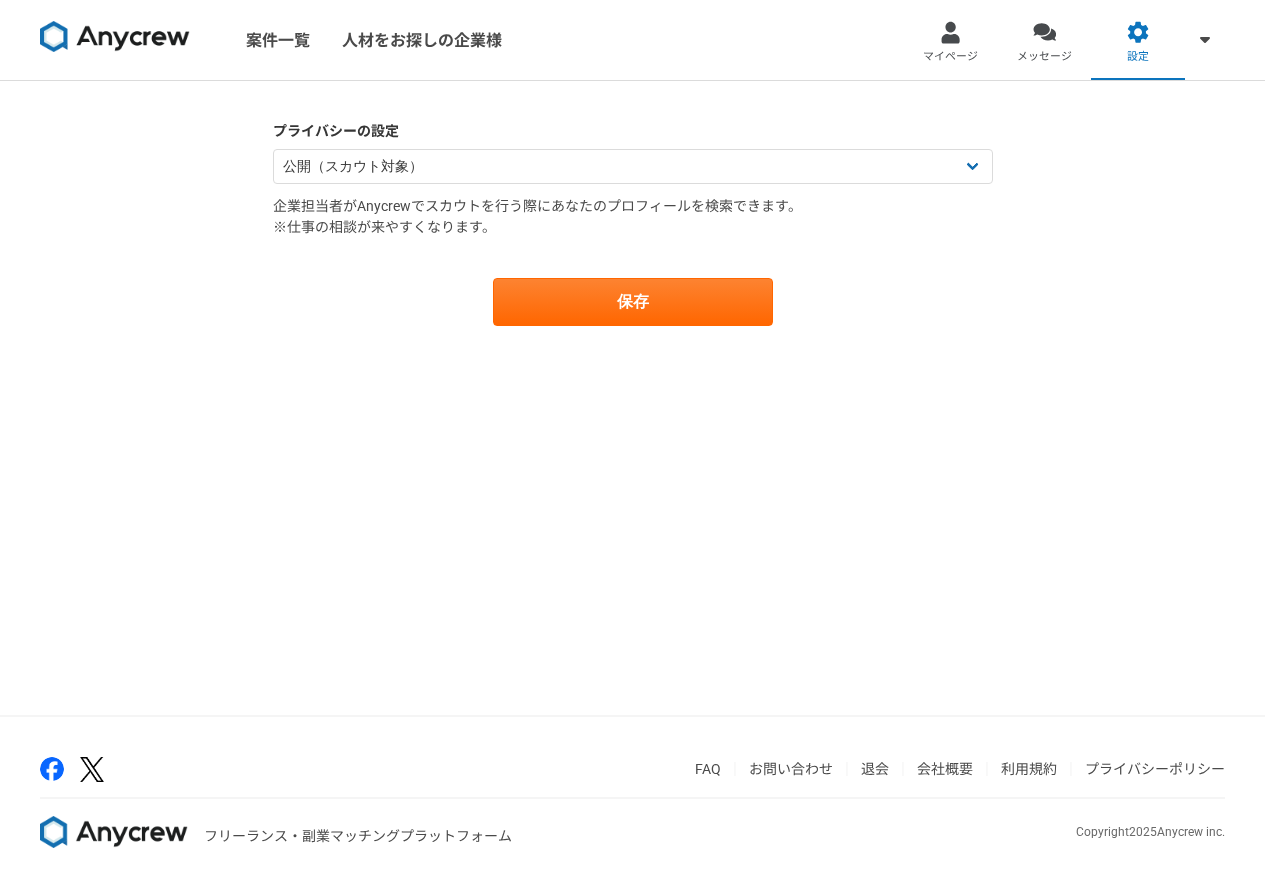 click at bounding box center [115, 37] 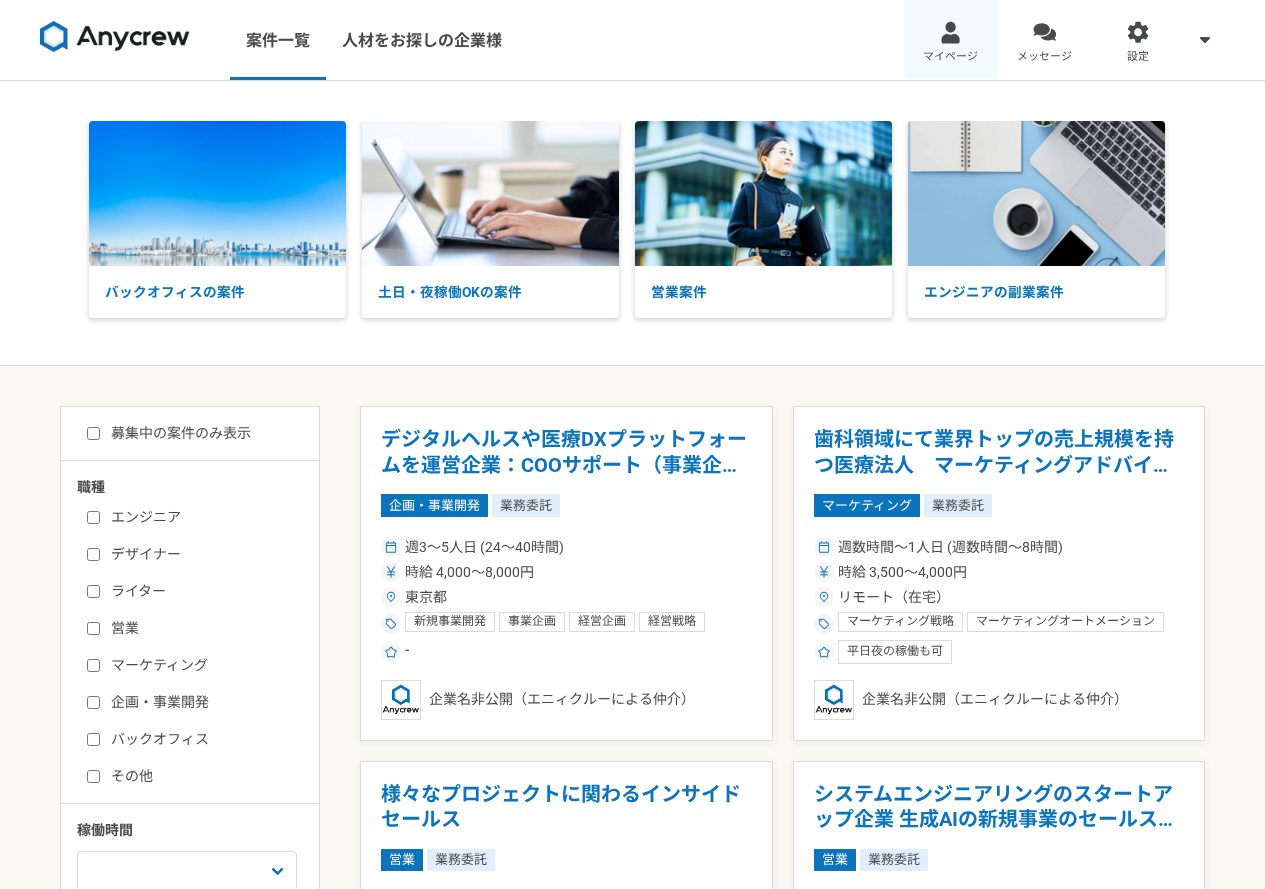 click on "マイページ" at bounding box center (950, 57) 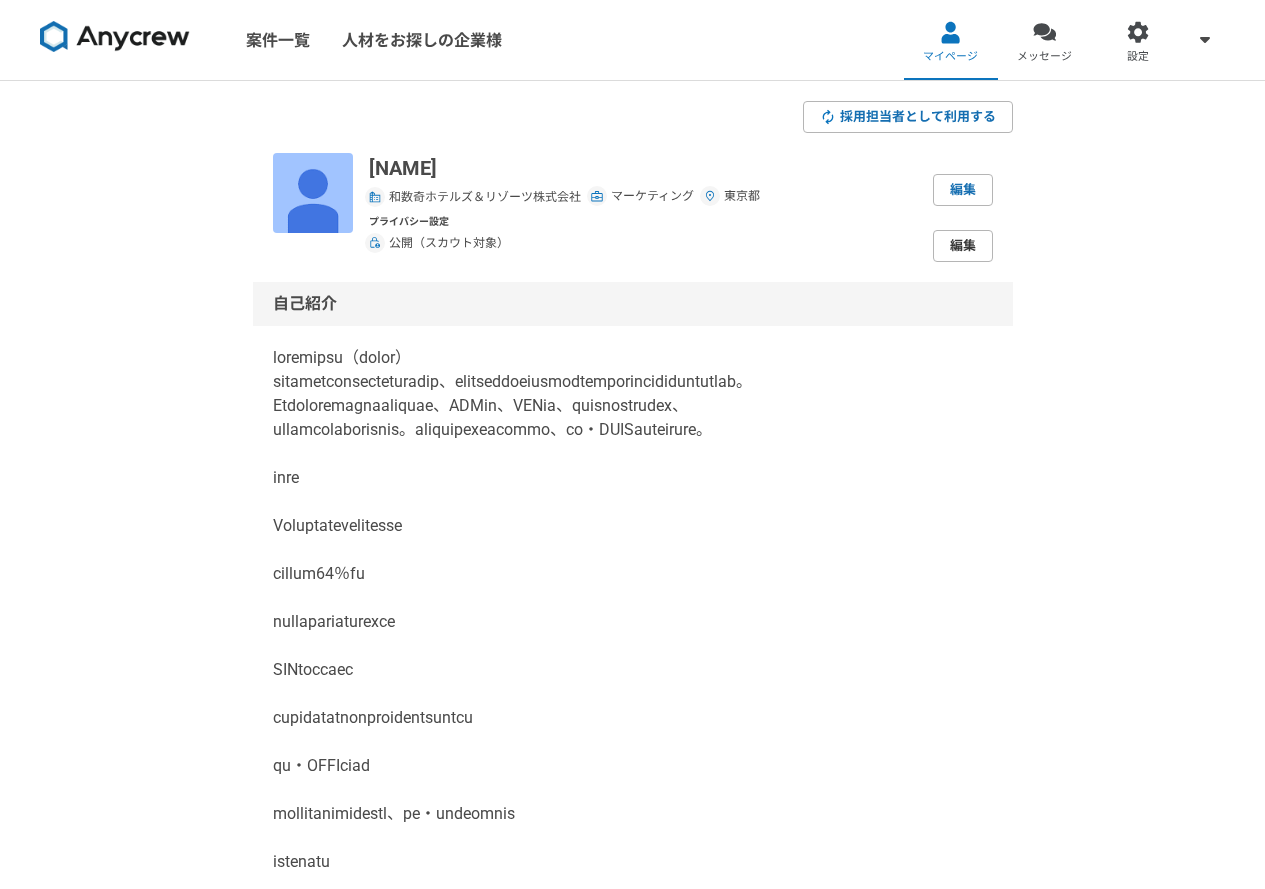 click on "編集" at bounding box center [963, 246] 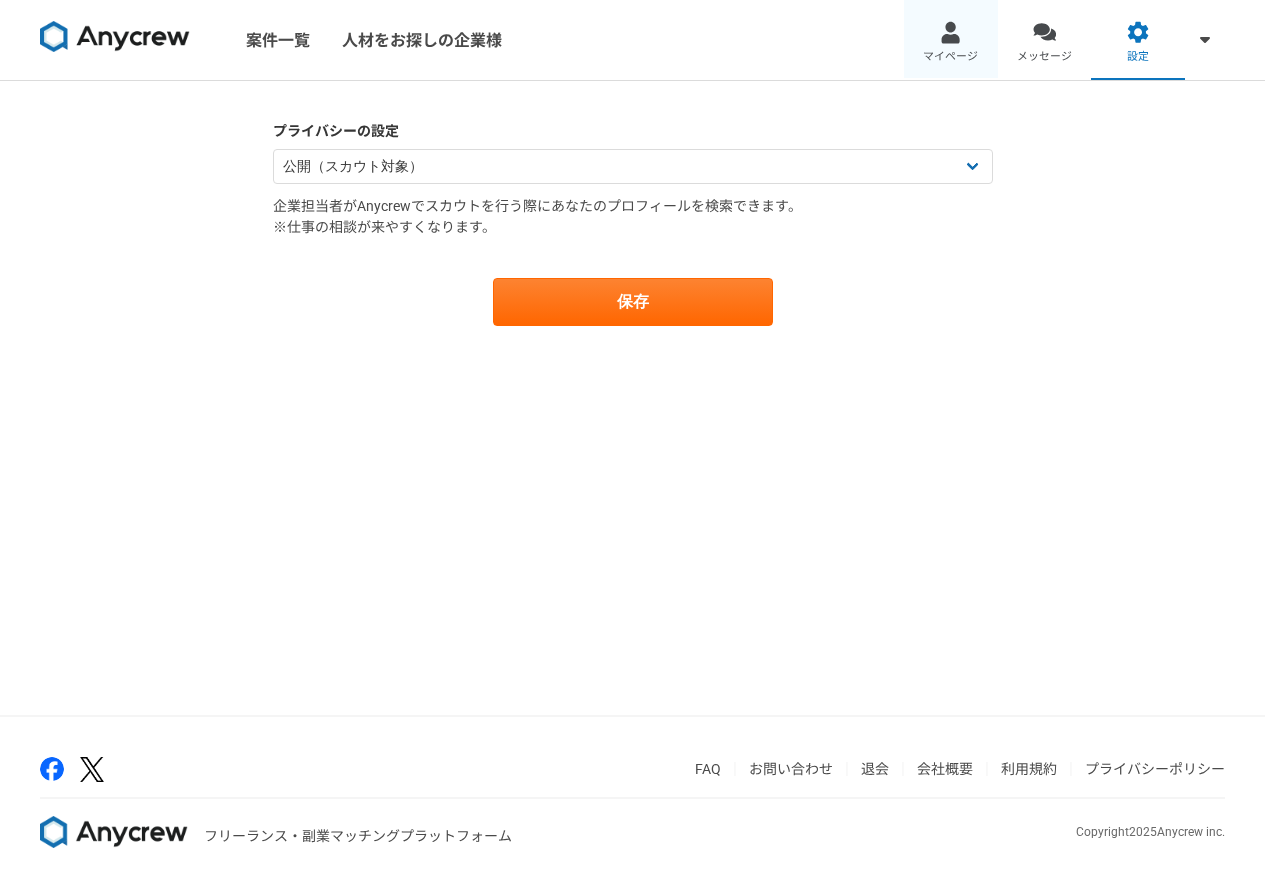 click at bounding box center (950, 32) 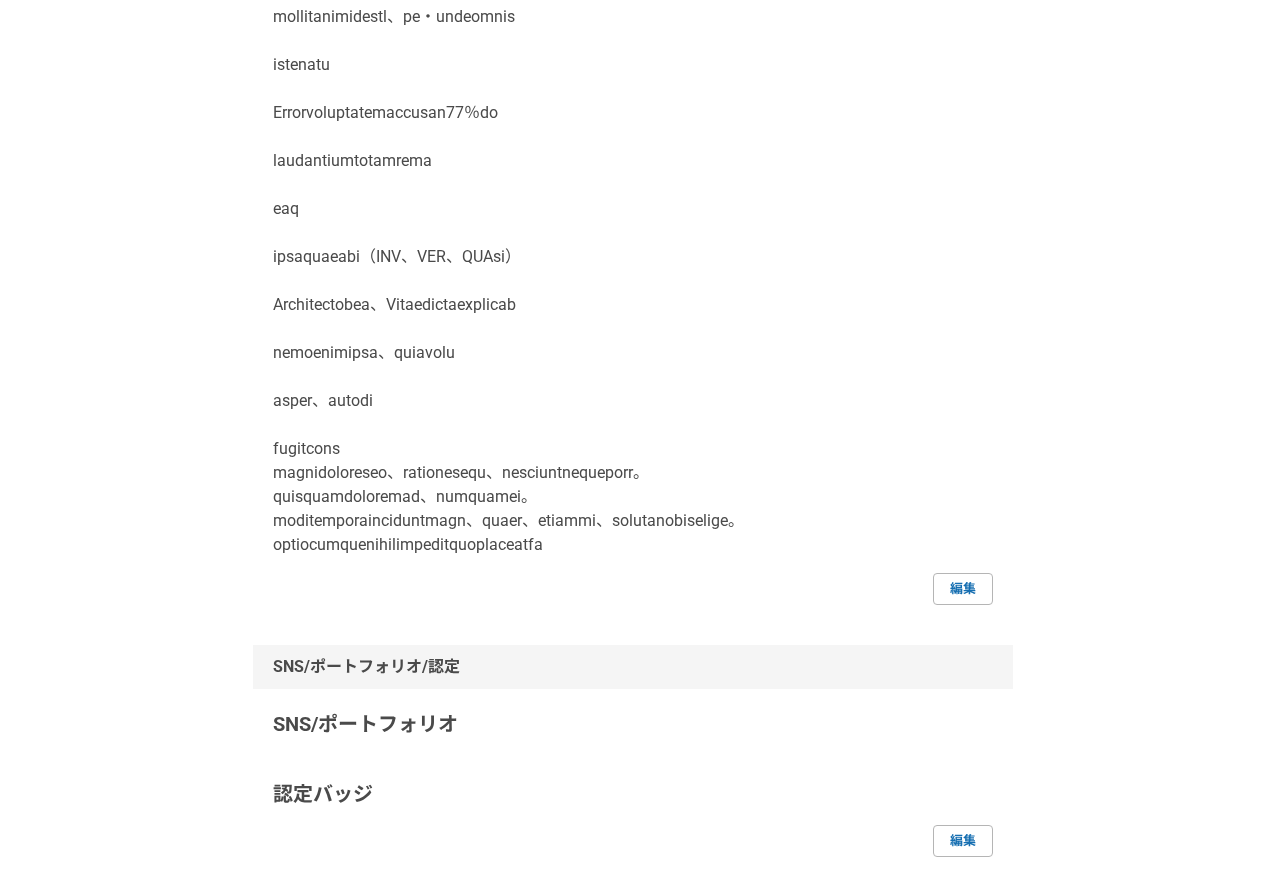 scroll, scrollTop: 800, scrollLeft: 0, axis: vertical 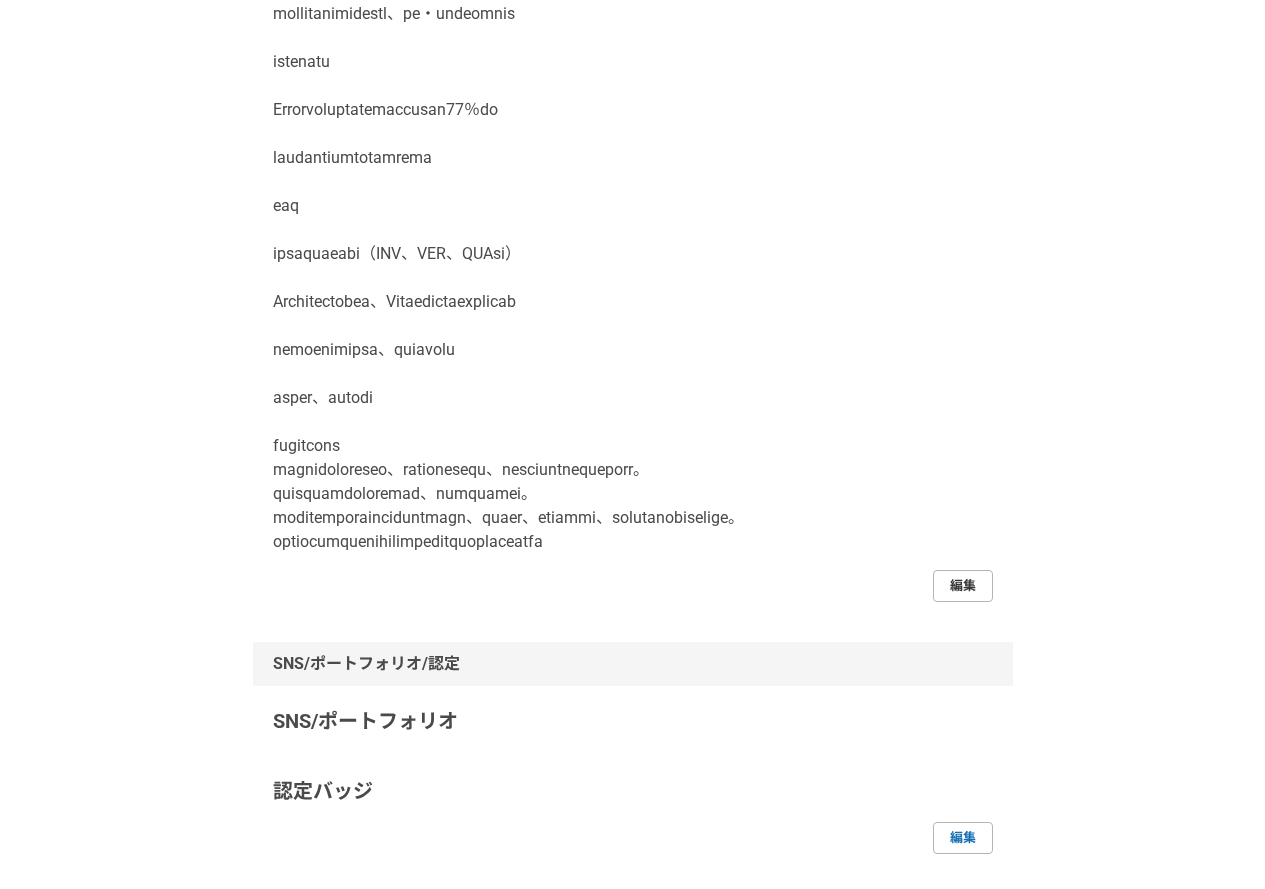 click on "編集" at bounding box center (963, 586) 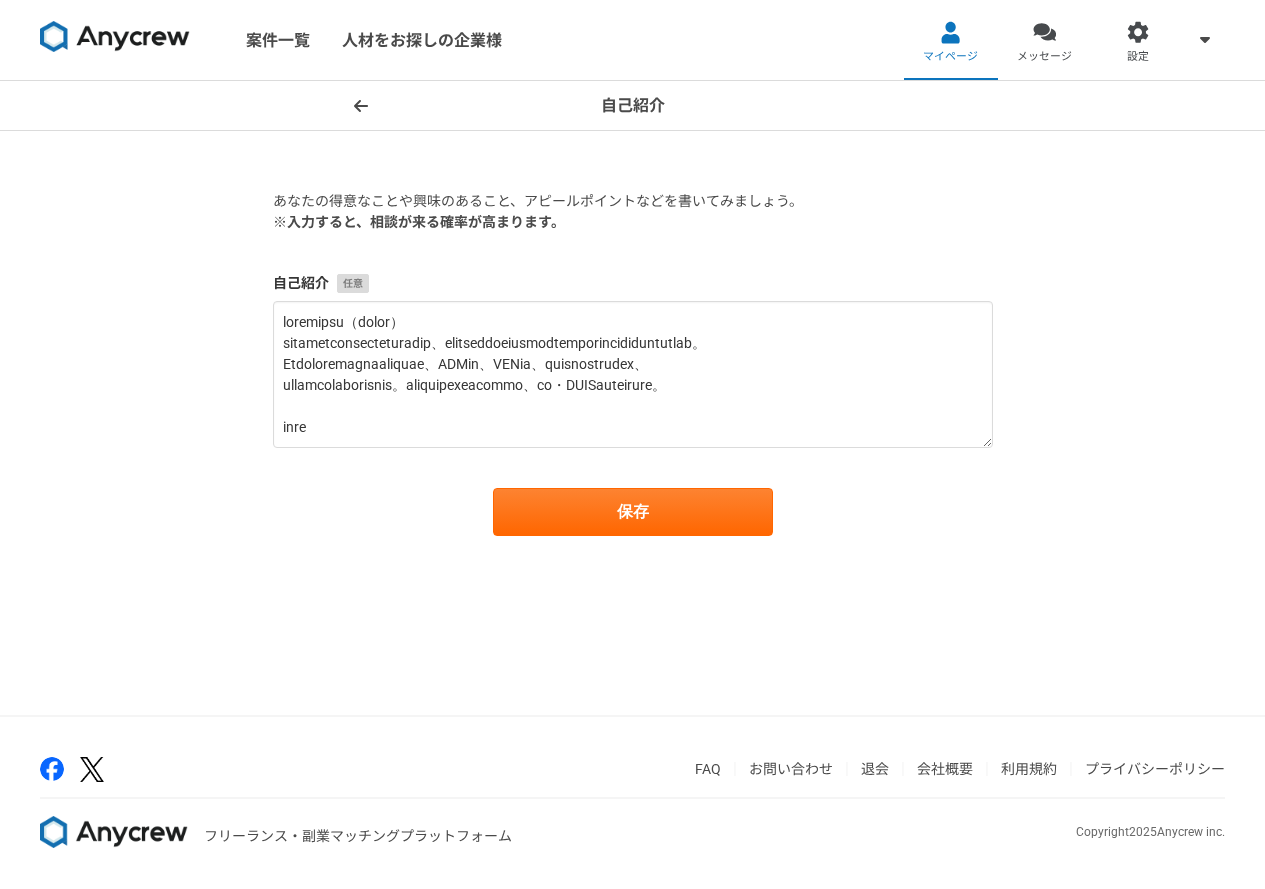 scroll, scrollTop: 0, scrollLeft: 0, axis: both 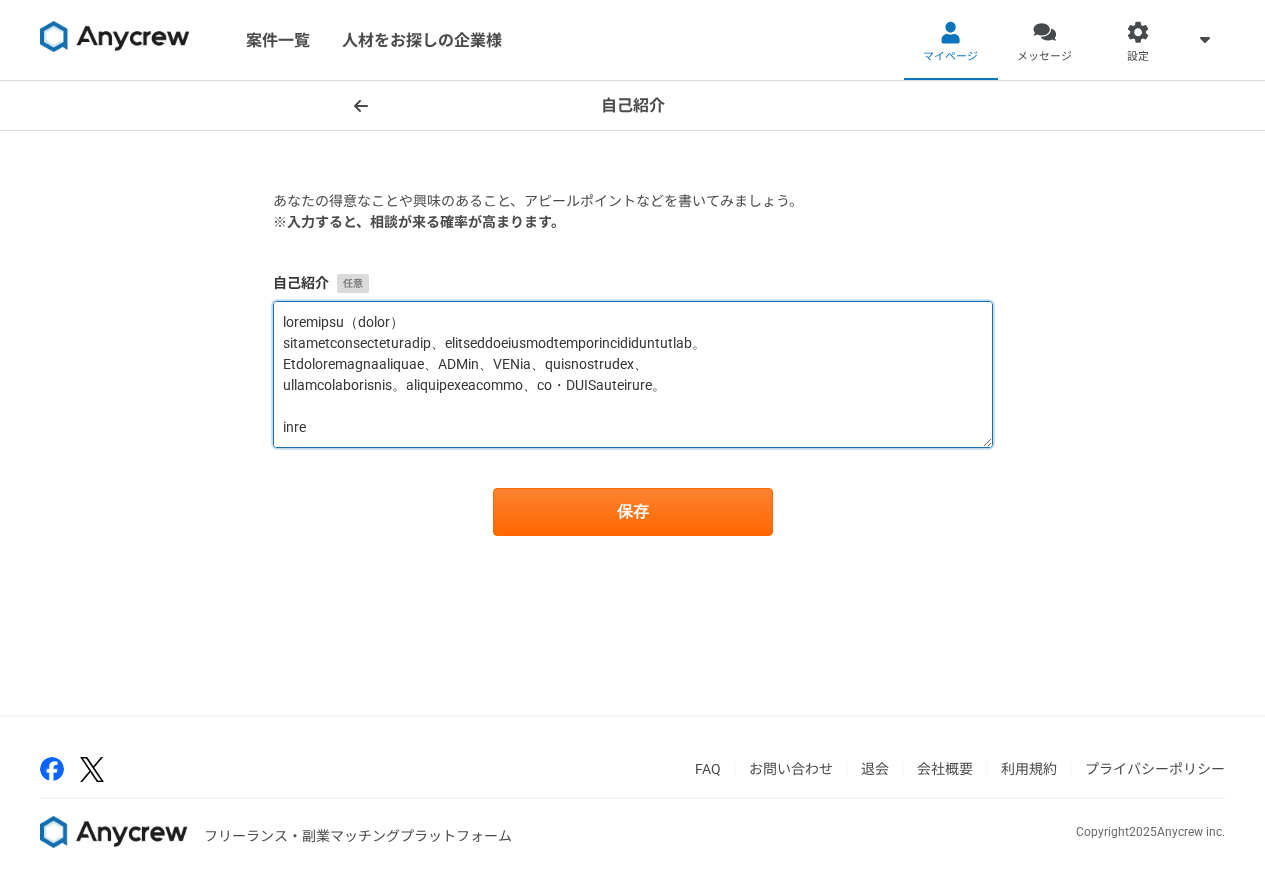 click at bounding box center (633, 374) 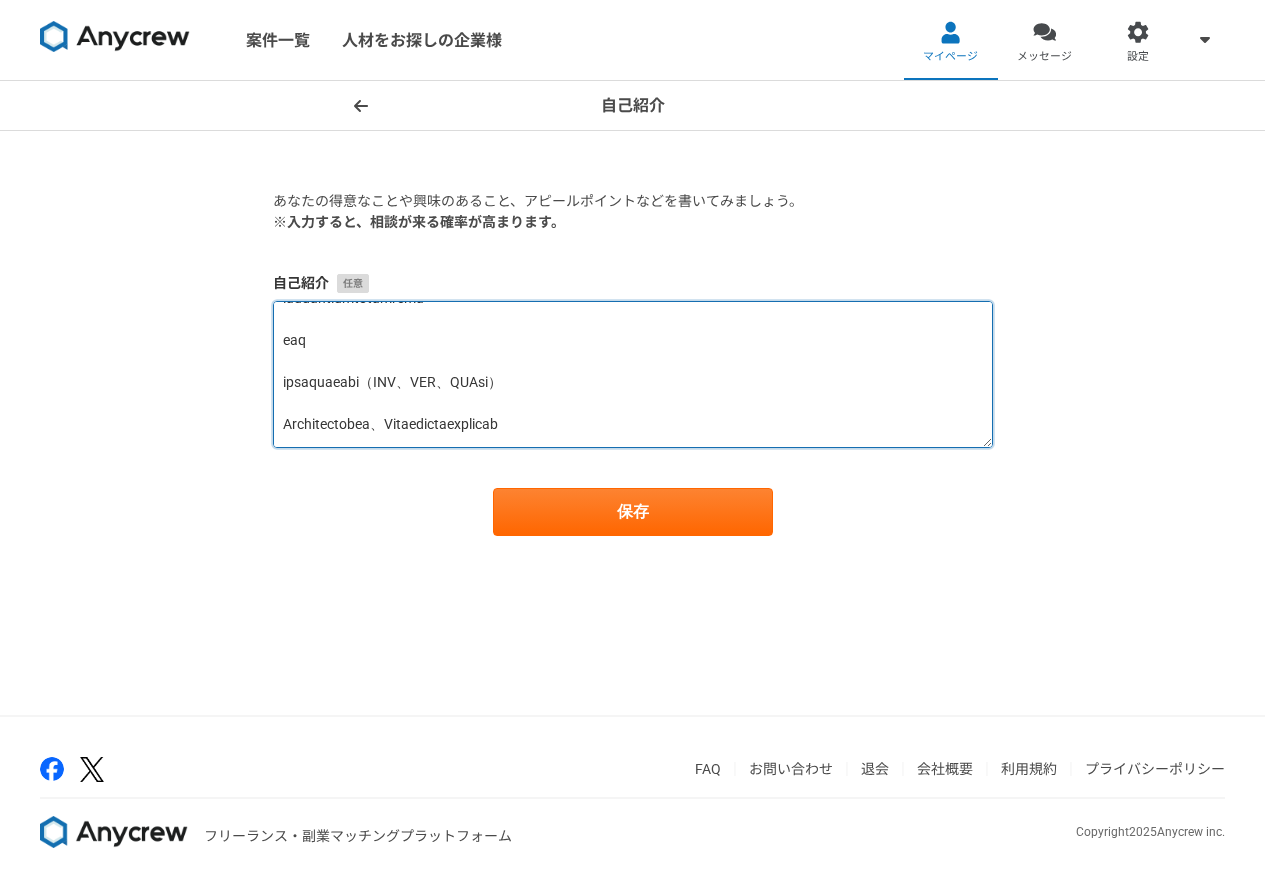 scroll, scrollTop: 819, scrollLeft: 0, axis: vertical 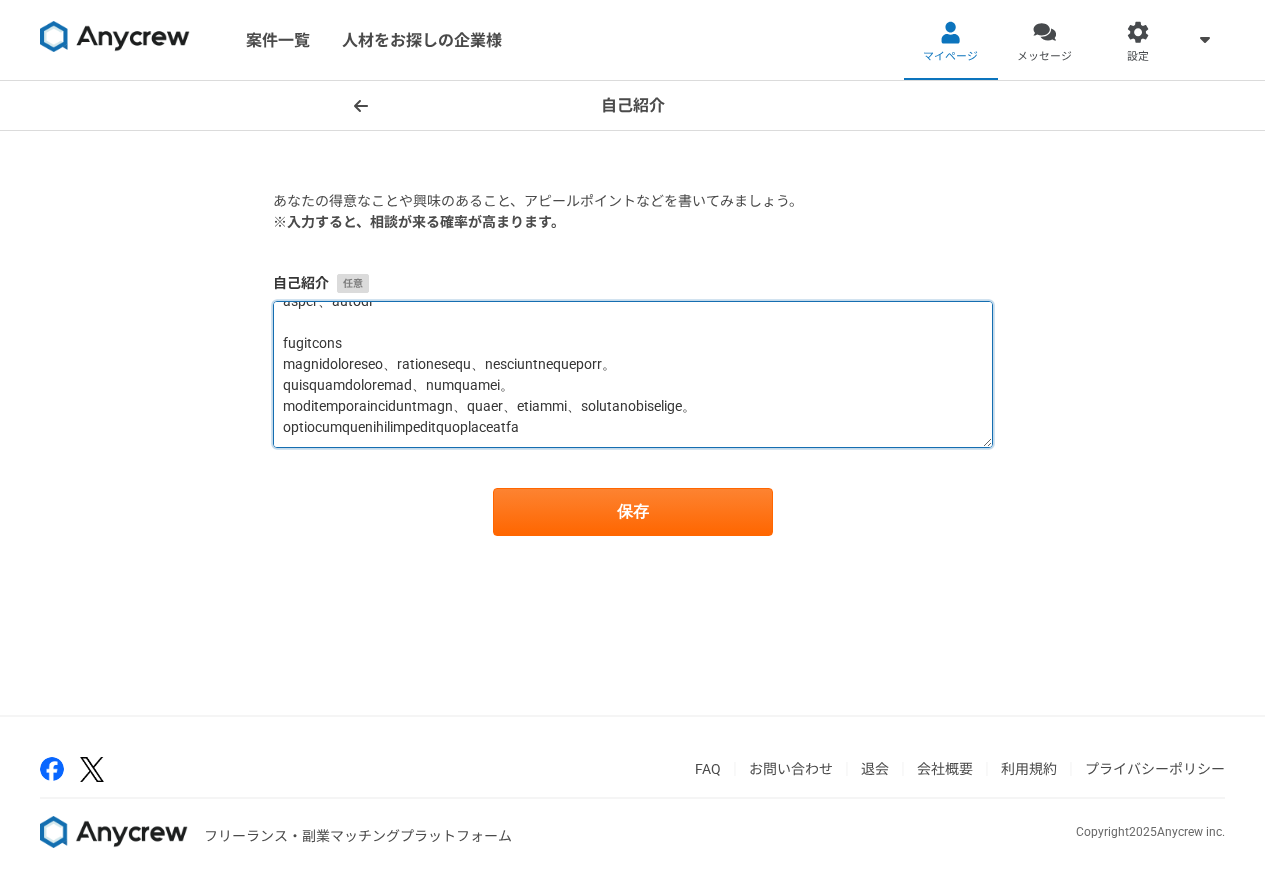 drag, startPoint x: 280, startPoint y: 309, endPoint x: 906, endPoint y: 450, distance: 641.6829 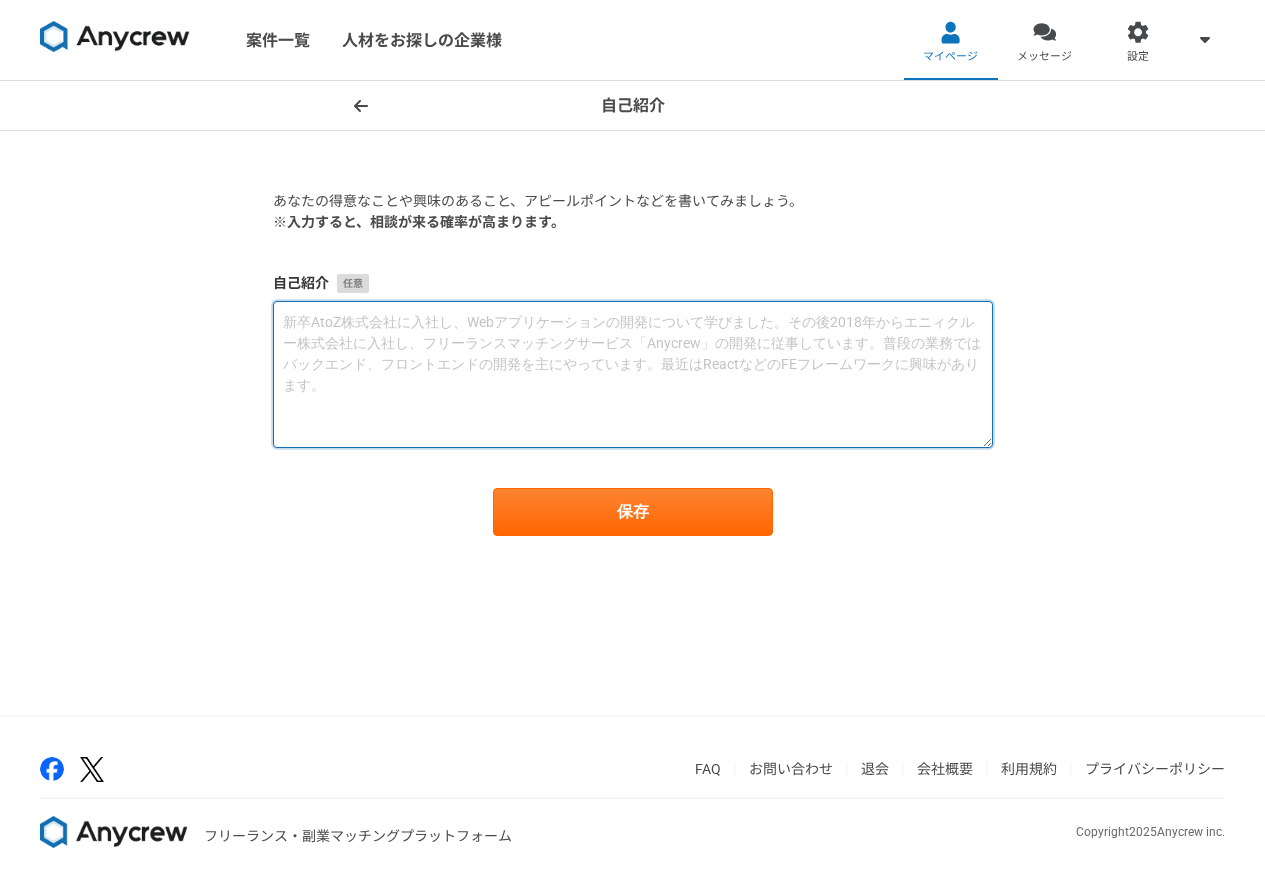 scroll, scrollTop: 0, scrollLeft: 0, axis: both 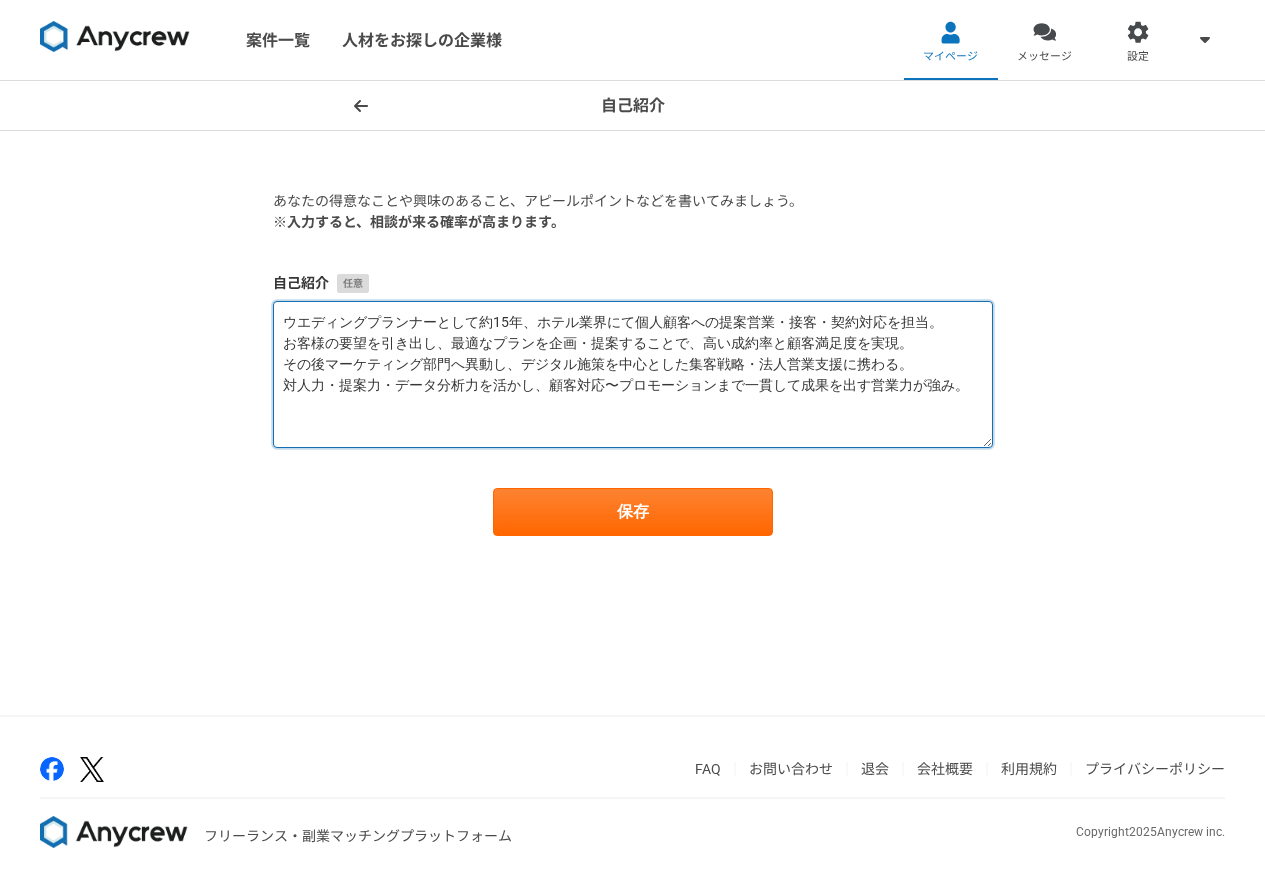 click on "ウエディングプランナーとして約15年、ホテル業界にて個人顧客への提案営業・接客・契約対応を担当。
お客様の要望を引き出し、最適なプランを企画・提案することで、高い成約率と顧客満足度を実現。
その後マーケティング部門へ異動し、デジタル施策を中心とした集客戦略・法人営業支援に携わる。
対人力・提案力・データ分析力を活かし、顧客対応〜プロモーションまで一貫して成果を出す営業力が強み。" at bounding box center (633, 374) 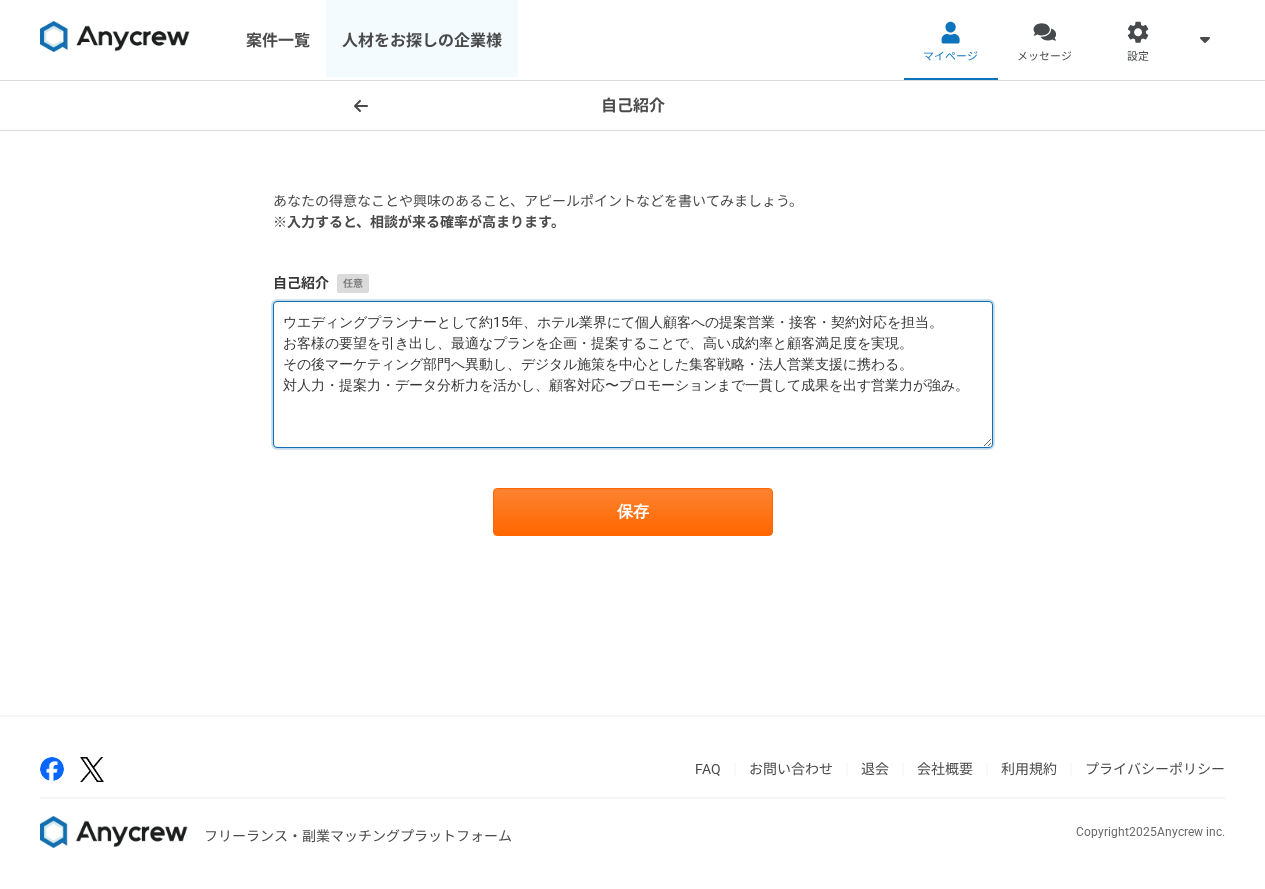 type on "ウエディングプランナーとして約15年、ホテル業界にて個人顧客への提案営業・接客・契約対応を担当。
お客様の要望を引き出し、最適なプランを企画・提案することで、高い成約率と顧客満足度を実現。
その後マーケティング部門へ異動し、デジタル施策を中心とした集客戦略・法人営業支援に携わる。
対人力・提案力・データ分析力を活かし、顧客対応〜プロモーションまで一貫して成果を出す営業力が強み。" 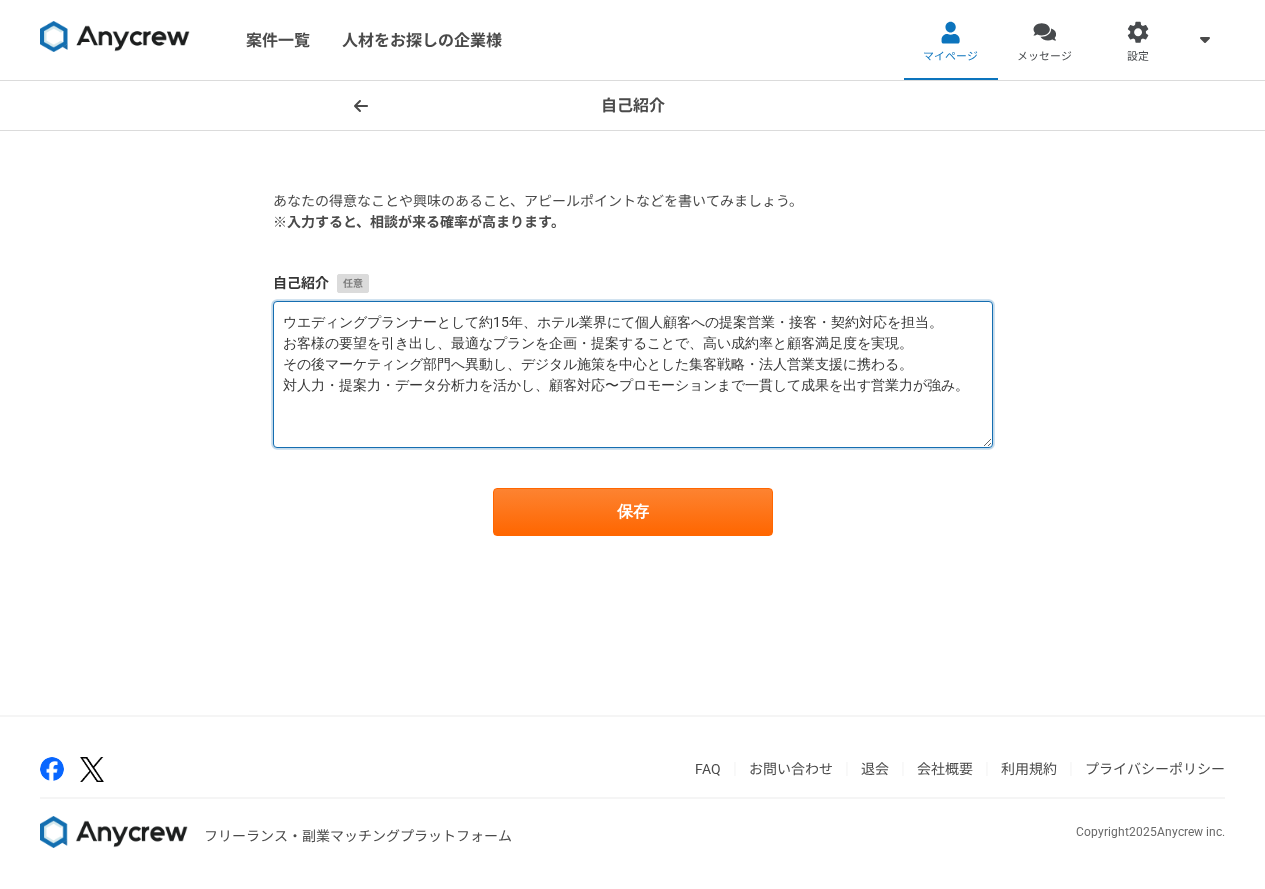 drag, startPoint x: 288, startPoint y: 322, endPoint x: 981, endPoint y: 412, distance: 698.8197 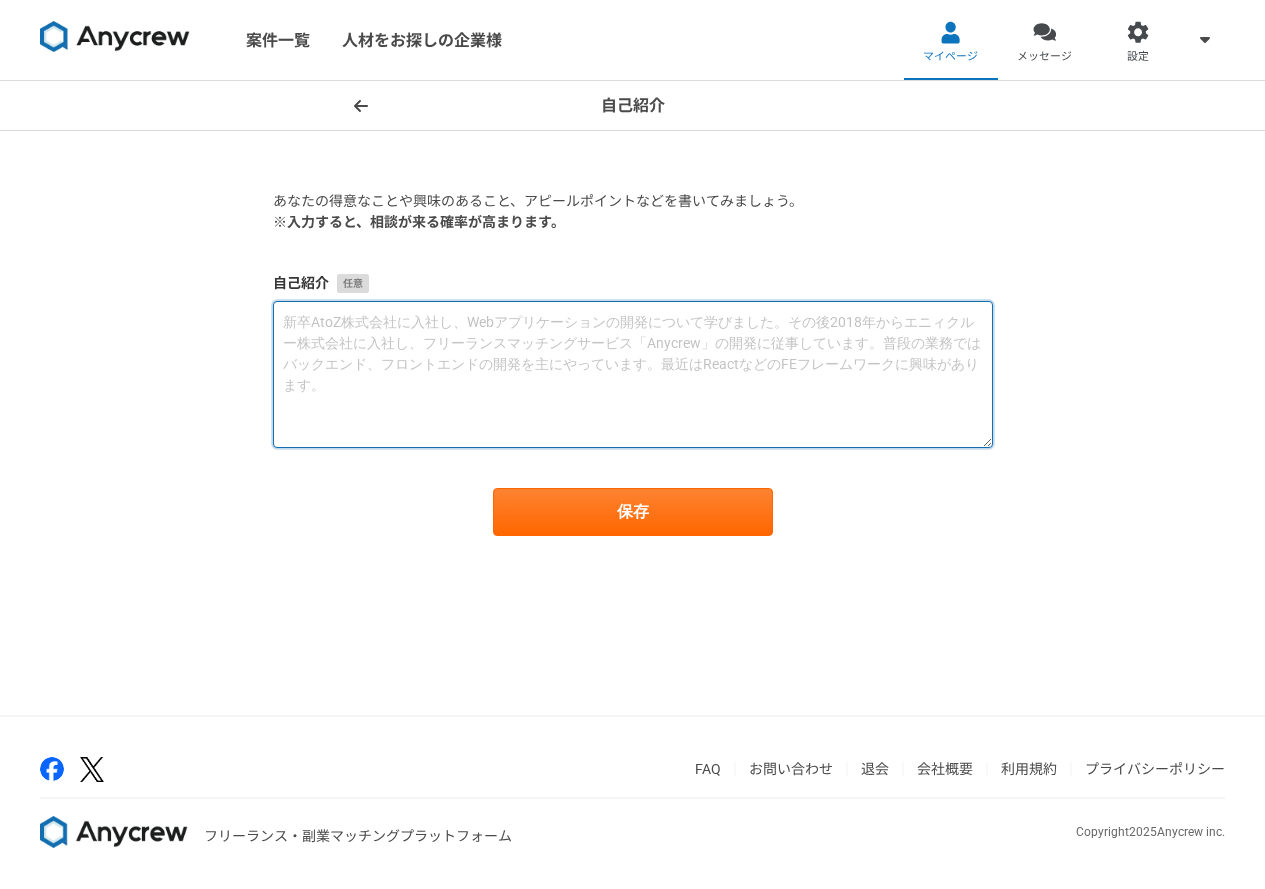 paste on "ブライダル営業（toC）
・新規顧客対応〜ヒアリング・提案・契約・当日対応まで一貫対応
・お客様の希望を形にする提案営業で、年間100組以上の結婚式をプロデュース
・柔軟かつ丁寧なコミュニケーションに定評あり
ホテルマーケティング（toB/toC）
・Googleビジネスプロフィール最適化で検索表示回数40％増
・SNS運用・SEO改善によりWeb経由の予約率30％増
・地域企業や医療機関との関係構築を通じて、宴会・MICE需要を開拓" 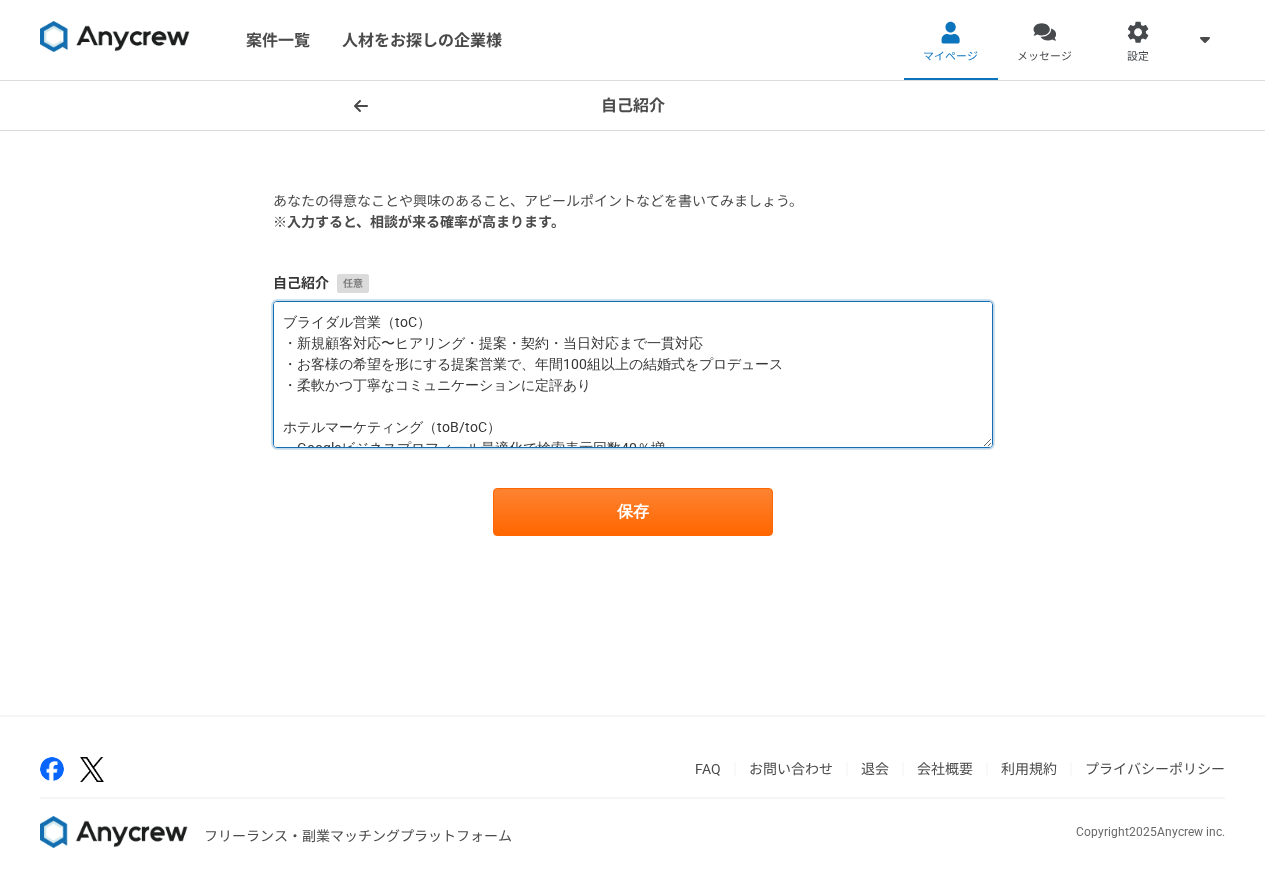 scroll, scrollTop: 53, scrollLeft: 0, axis: vertical 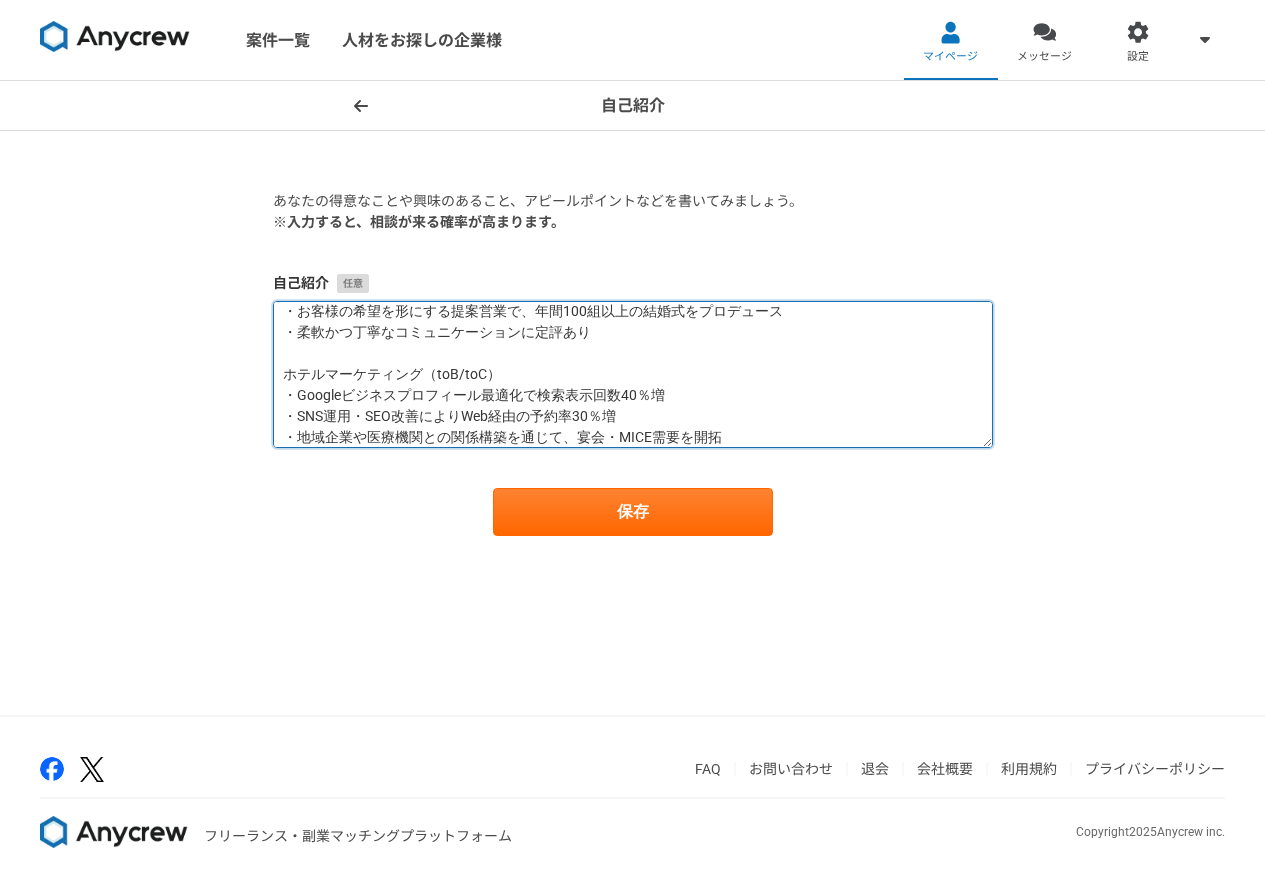 click on "ブライダル営業（toC）
・新規顧客対応〜ヒアリング・提案・契約・当日対応まで一貫対応
・お客様の希望を形にする提案営業で、年間100組以上の結婚式をプロデュース
・柔軟かつ丁寧なコミュニケーションに定評あり
ホテルマーケティング（toB/toC）
・Googleビジネスプロフィール最適化で検索表示回数40％増
・SNS運用・SEO改善によりWeb経由の予約率30％増
・地域企業や医療機関との関係構築を通じて、宴会・MICE需要を開拓" at bounding box center [633, 374] 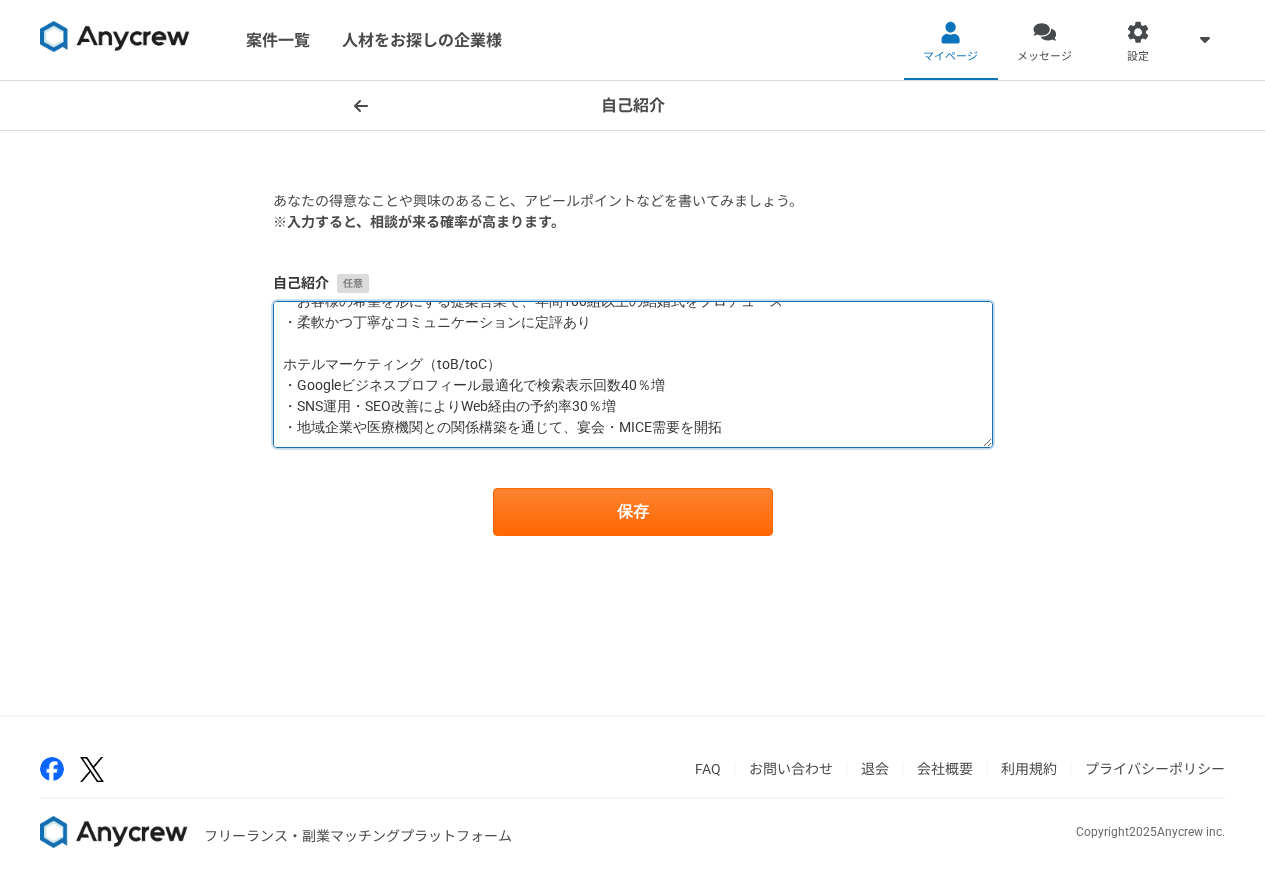 paste on "・提案営業（toC）／カウンセリング型販売
・デジタルマーケティング（SEO、SEM、SNS）
・Googleアナリティクス、GBP最適化
・対面・オンライン接客／顧客対応力
・データ分析・レポート作成" 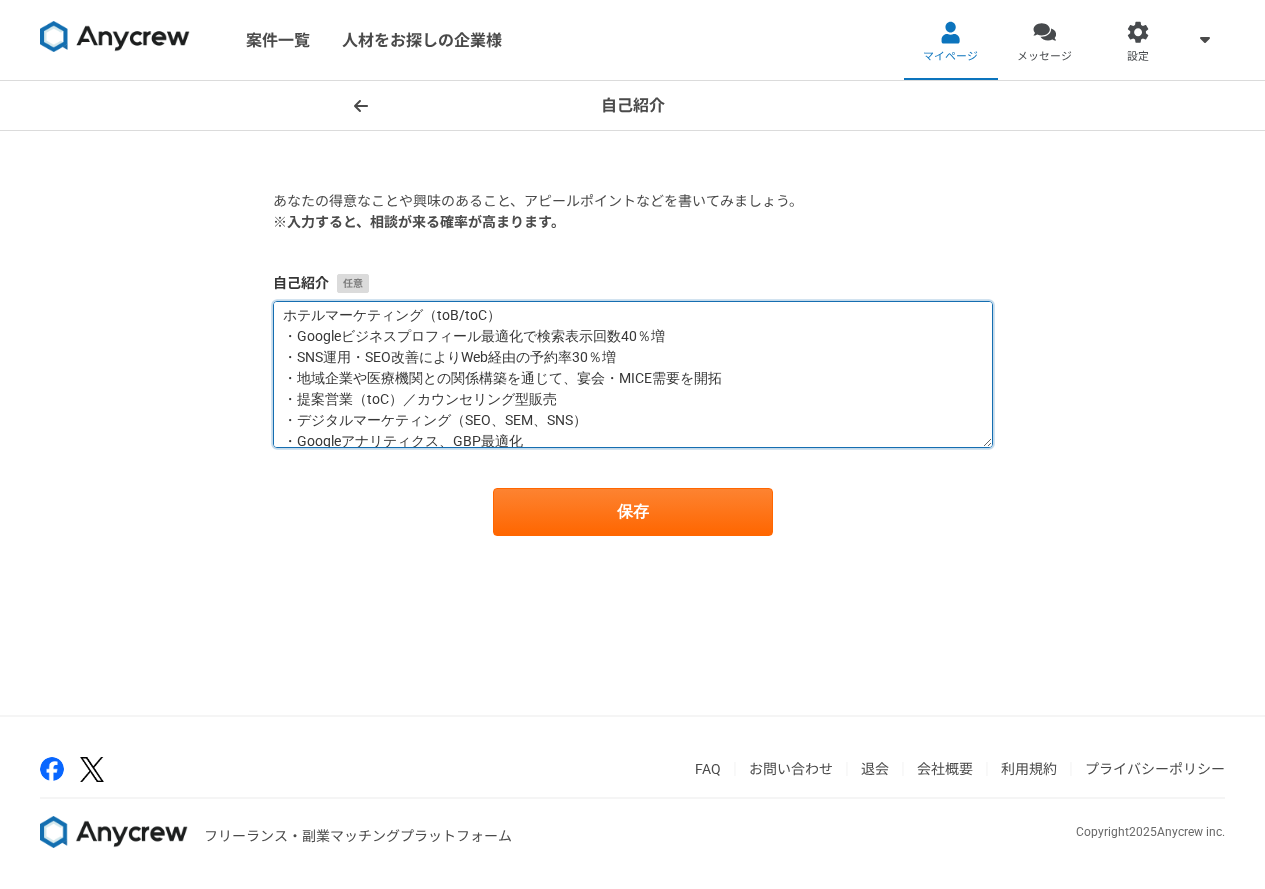 scroll, scrollTop: 158, scrollLeft: 0, axis: vertical 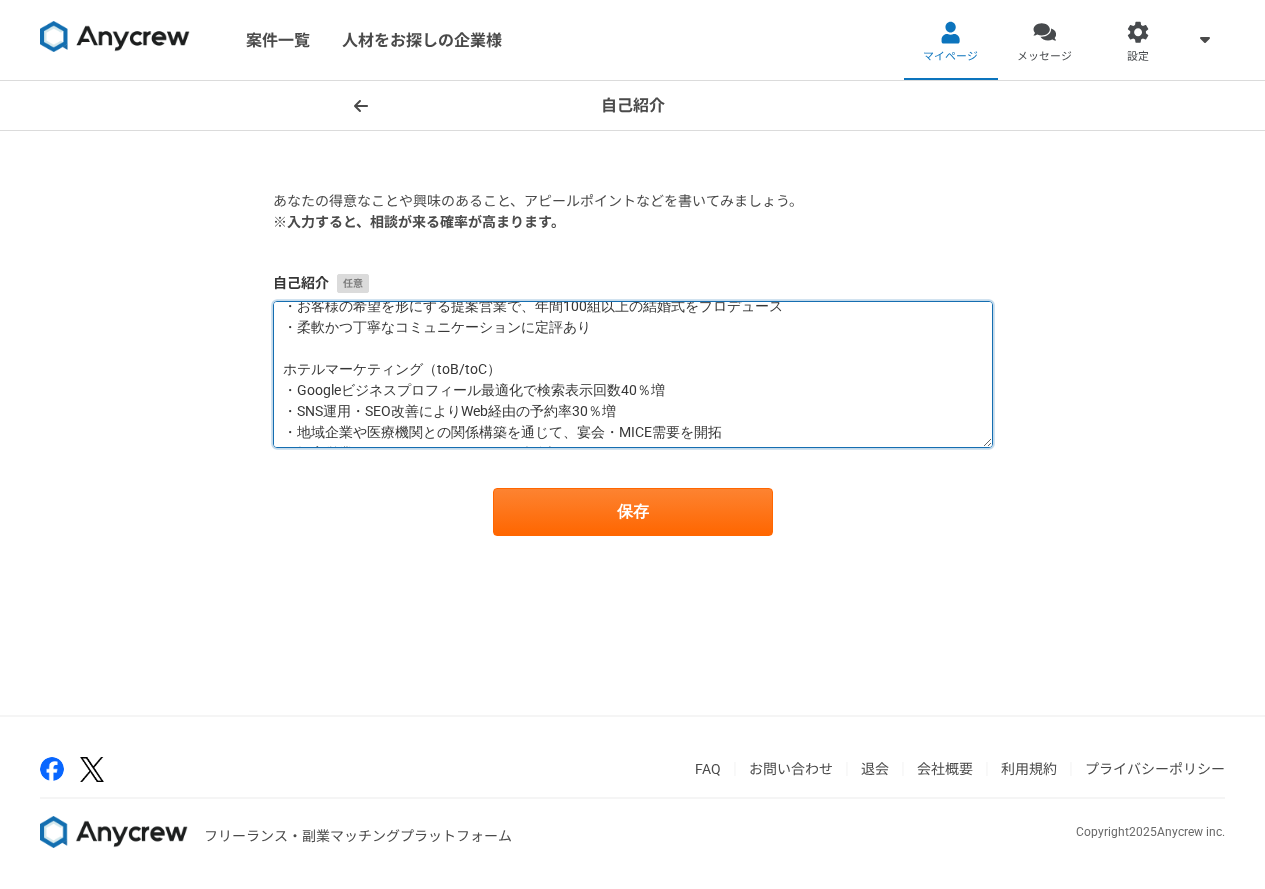 click on "ブライダル営業（toC）
・新規顧客対応〜ヒアリング・提案・契約・当日対応まで一貫対応
・お客様の希望を形にする提案営業で、年間100組以上の結婚式をプロデュース
・柔軟かつ丁寧なコミュニケーションに定評あり
ホテルマーケティング（toB/toC）
・Googleビジネスプロフィール最適化で検索表示回数40％増
・SNS運用・SEO改善によりWeb経由の予約率30％増
・地域企業や医療機関との関係構築を通じて、宴会・MICE需要を開拓
・提案営業（toC）／カウンセリング型販売
・デジタルマーケティング（SEO、SEM、SNS）
・Googleアナリティクス、GBP最適化
・対面・オンライン接客／顧客対応力
・データ分析・レポート作成" at bounding box center (633, 374) 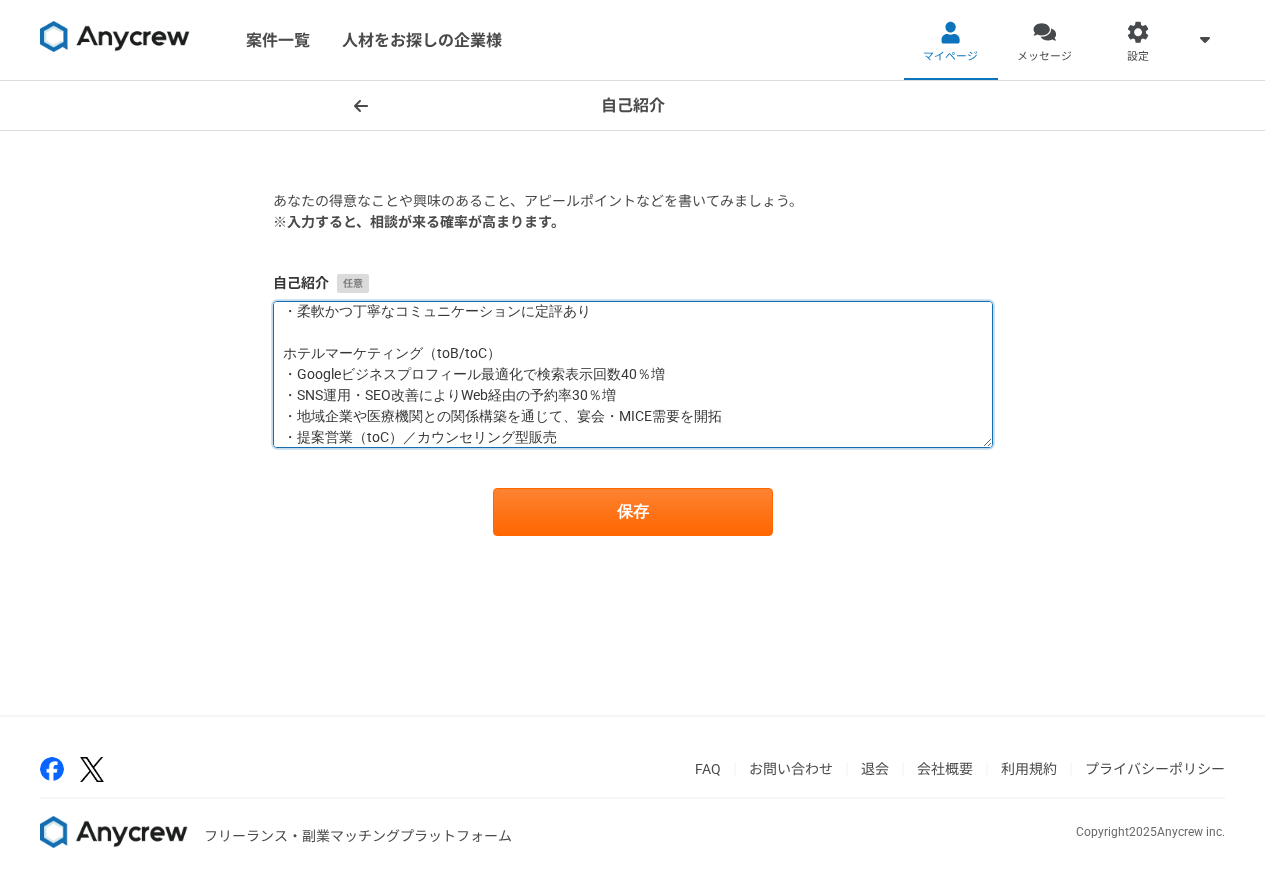 scroll, scrollTop: 95, scrollLeft: 0, axis: vertical 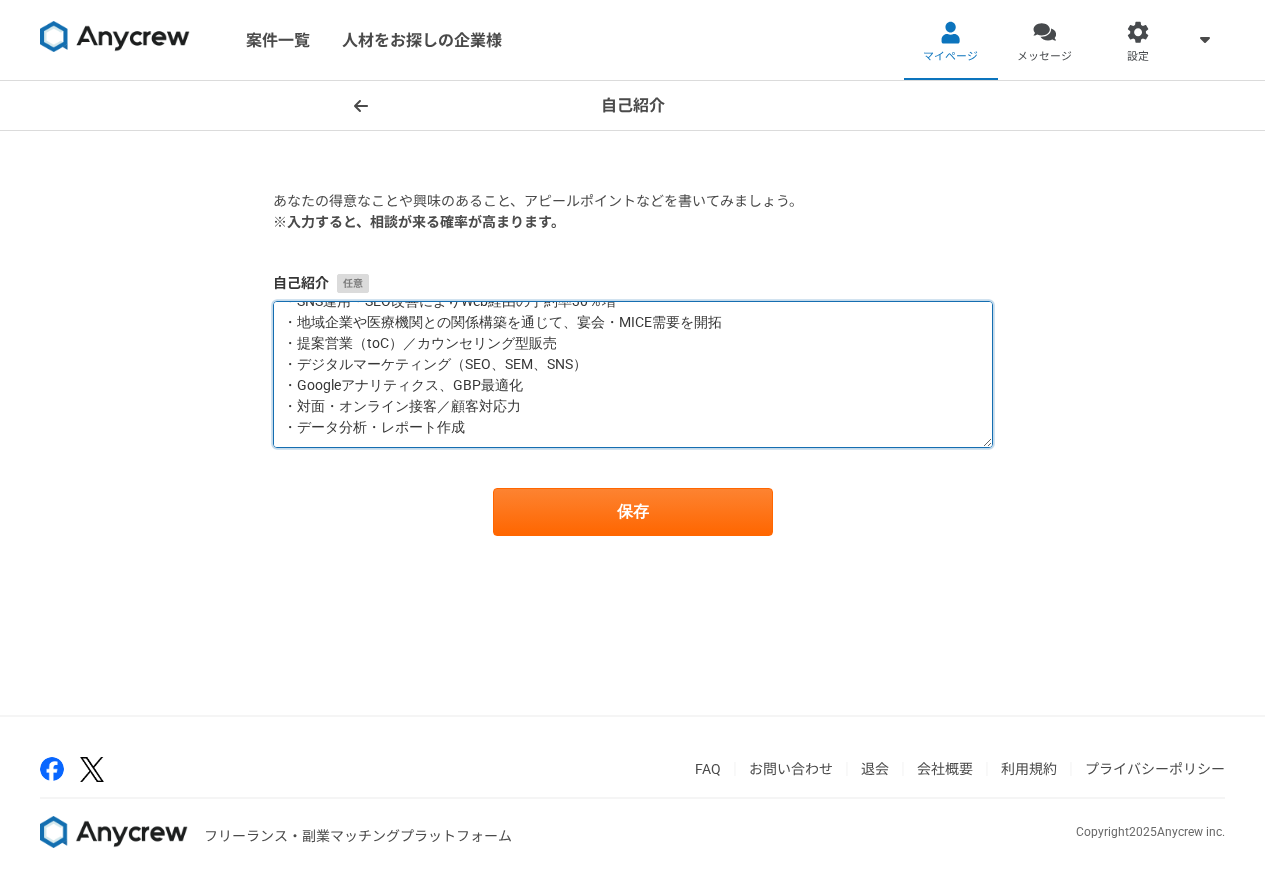 click on "ブライダル営業（toC）
・新規顧客対応〜ヒアリング・提案・契約・当日対応まで一貫対応
・お客様の希望を形にする提案営業で、年間100組以上の結婚式をプロデュース
・柔軟かつ丁寧なコミュニケーションに定評あり
ホテルマーケティング（toB/toC）
・Googleビジネスプロフィール最適化で検索表示回数40％増
・SNS運用・SEO改善によりWeb経由の予約率30％増
・地域企業や医療機関との関係構築を通じて、宴会・MICE需要を開拓
・提案営業（toC）／カウンセリング型販売
・デジタルマーケティング（SEO、SEM、SNS）
・Googleアナリティクス、GBP最適化
・対面・オンライン接客／顧客対応力
・データ分析・レポート作成" at bounding box center (633, 374) 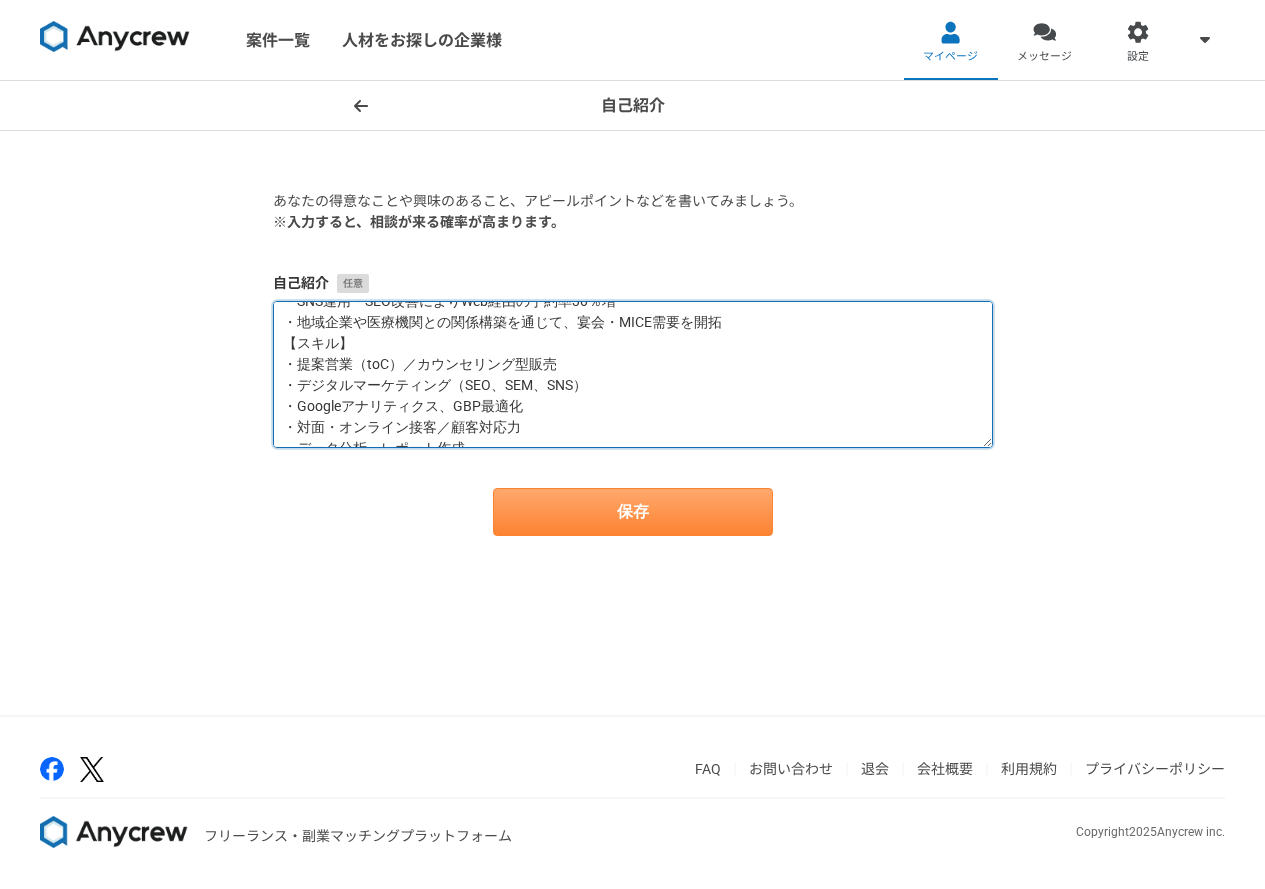 type on "ブライダル営業（toC）
・新規顧客対応〜ヒアリング・提案・契約・当日対応まで一貫対応
・お客様の希望を形にする提案営業で、年間100組以上の結婚式をプロデュース
・柔軟かつ丁寧なコミュニケーションに定評あり
ホテルマーケティング（toB/toC）
・Googleビジネスプロフィール最適化で検索表示回数40％増
・SNS運用・SEO改善によりWeb経由の予約率30％増
・地域企業や医療機関との関係構築を通じて、宴会・MICE需要を開拓
【スキル】
・提案営業（toC）／カウンセリング型販売
・デジタルマーケティング（SEO、SEM、SNS）
・Googleアナリティクス、GBP最適化
・対面・オンライン接客／顧客対応力
・データ分析・レポート作成" 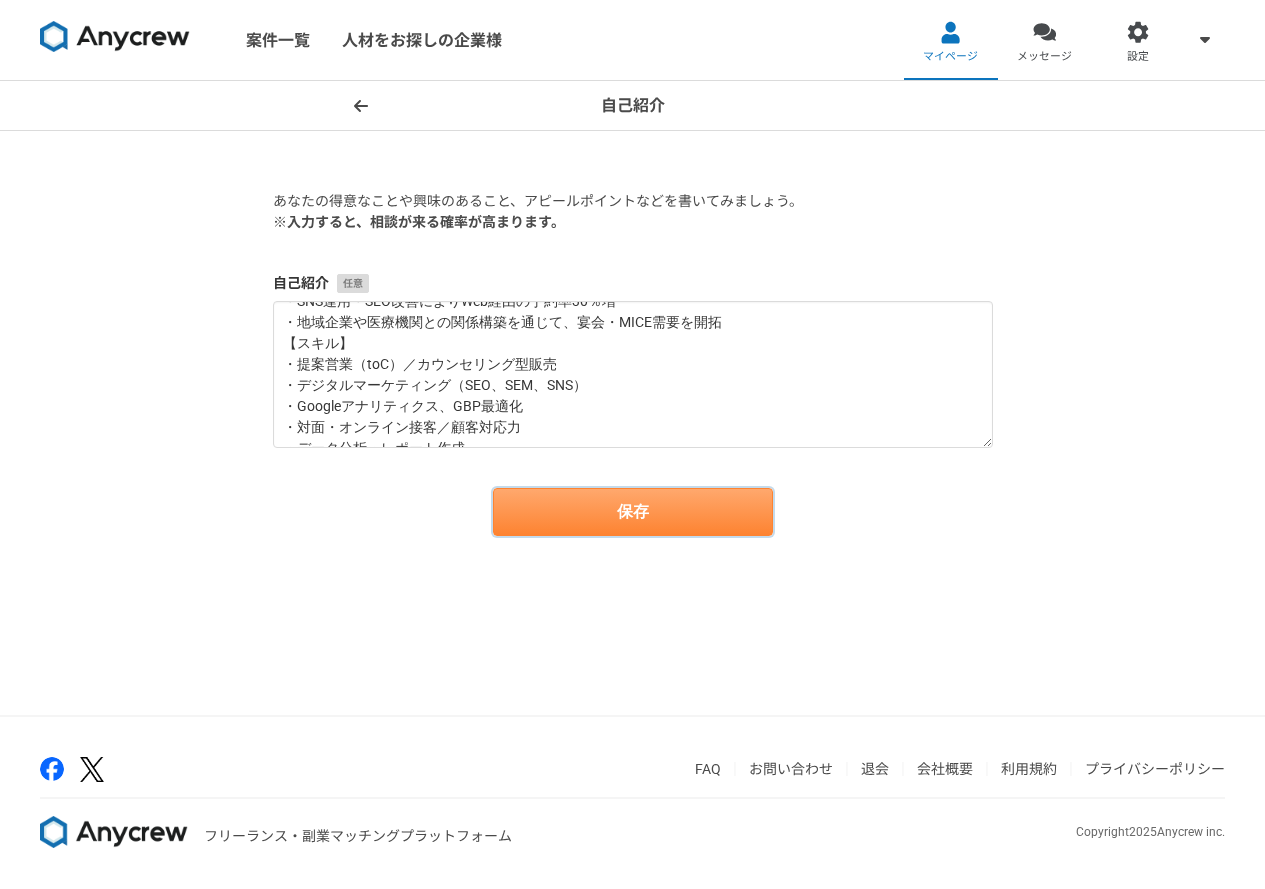 click on "保存" at bounding box center [633, 512] 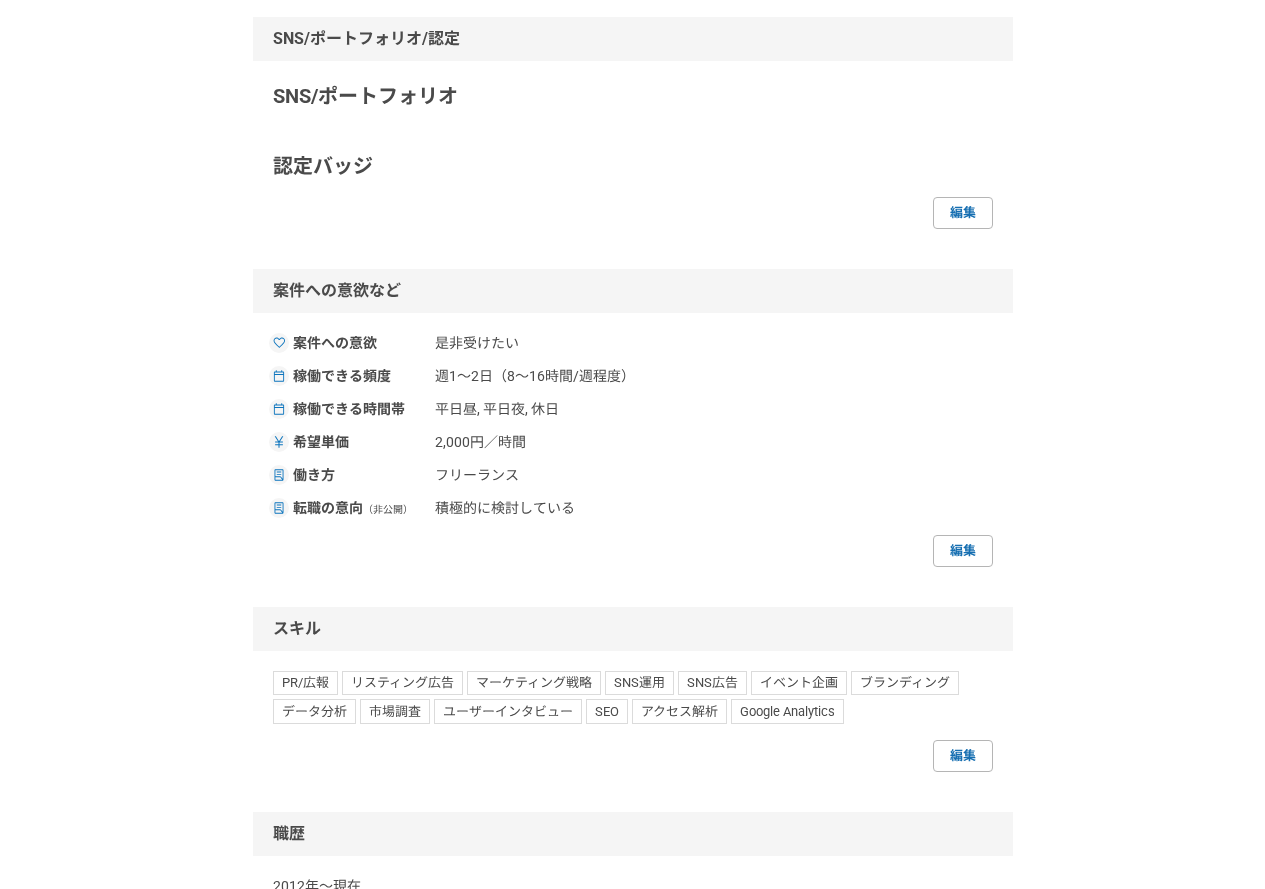 scroll, scrollTop: 800, scrollLeft: 0, axis: vertical 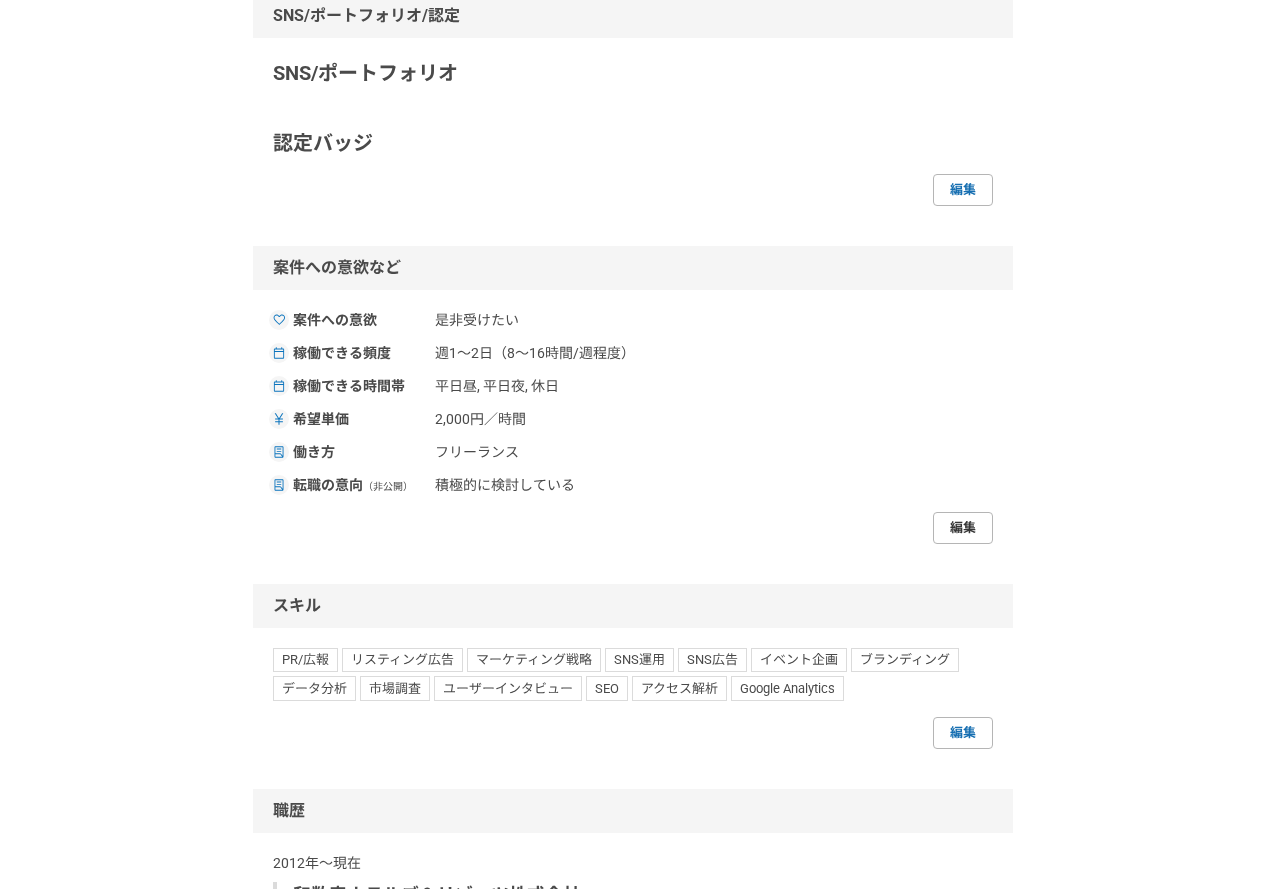 click on "編集" at bounding box center (963, 528) 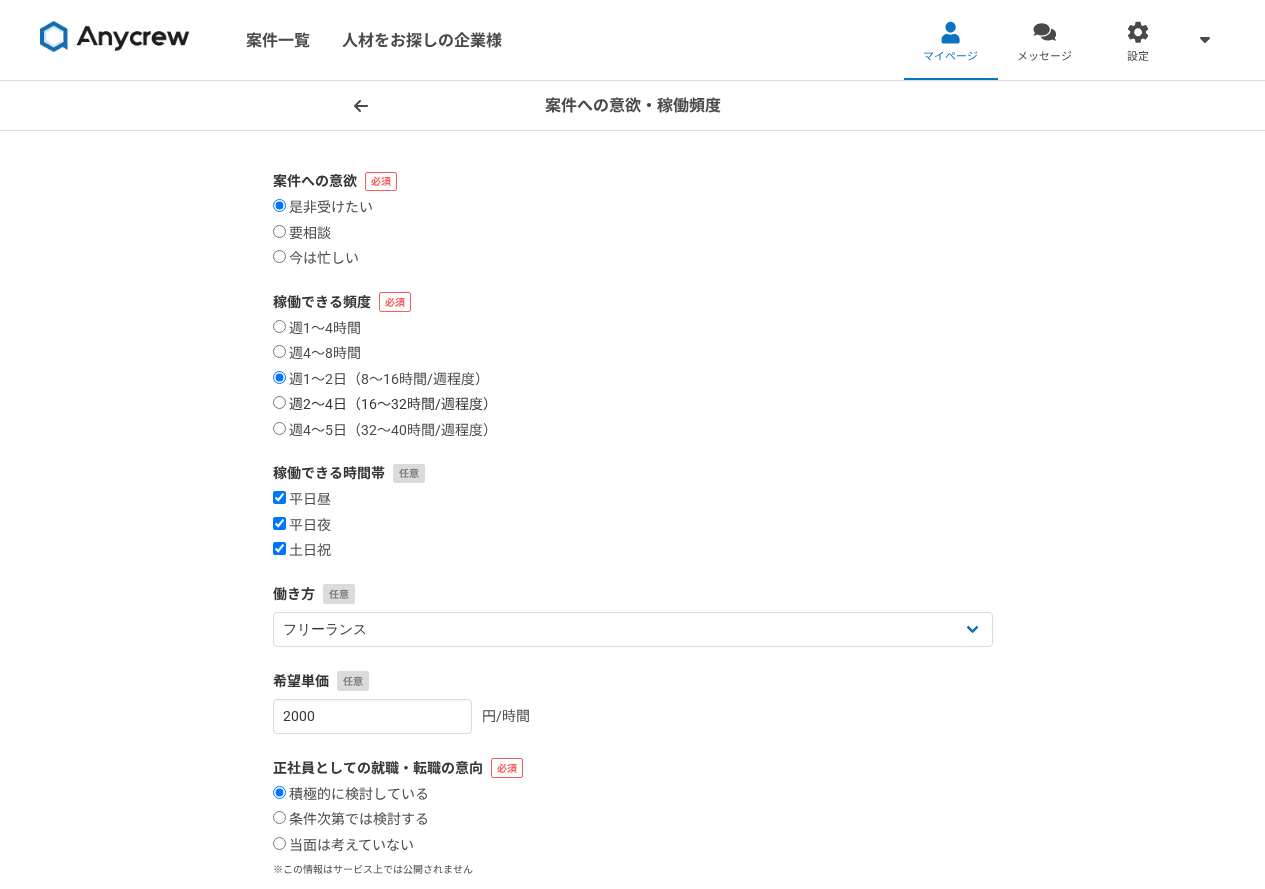 click on "週2〜4日（16〜32時間/週程度）" at bounding box center [385, 405] 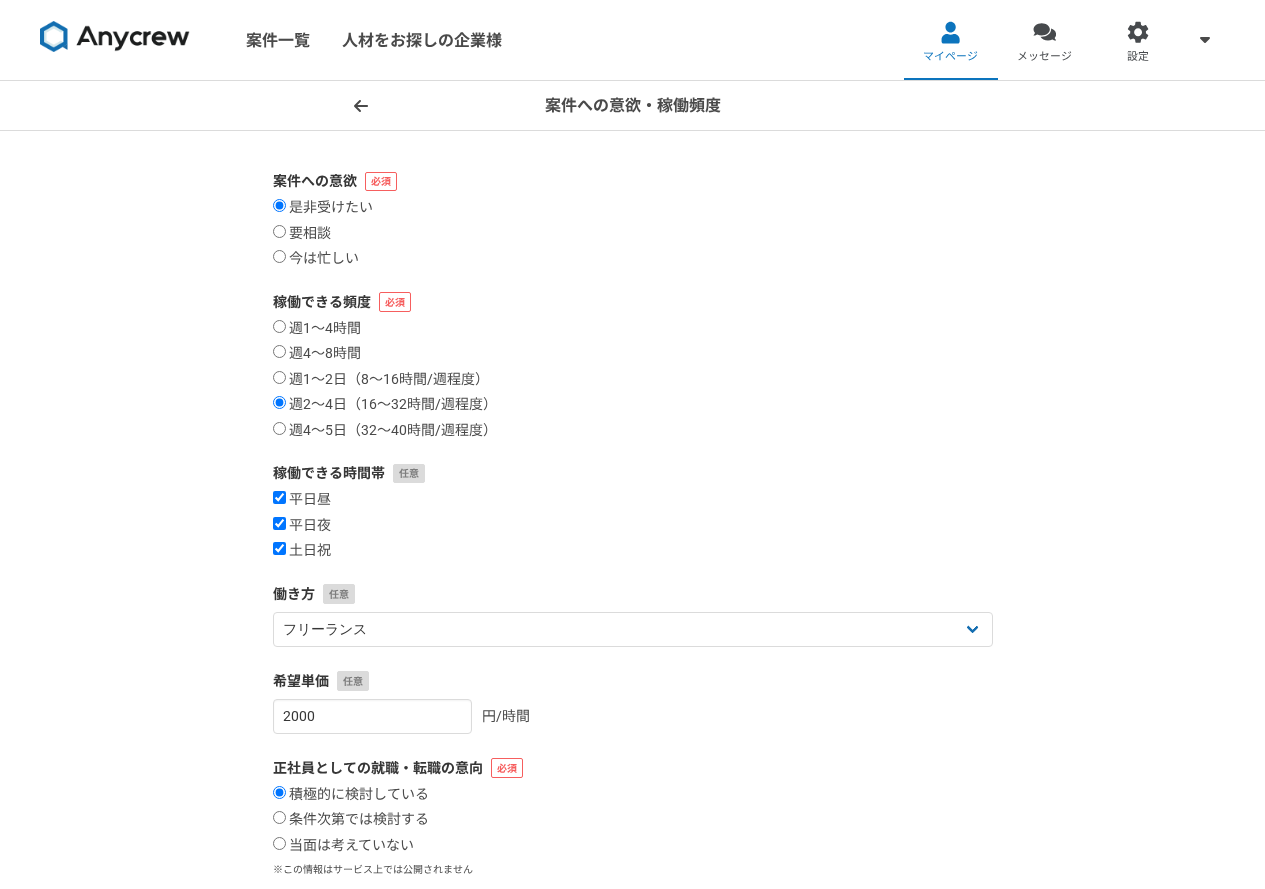 click on "週1〜4時間   週4〜8時間   週1〜2日（8〜16時間/週程度）   週2〜4日（16〜32時間/週程度）   週4〜5日（32〜40時間/週程度）" at bounding box center [633, 380] 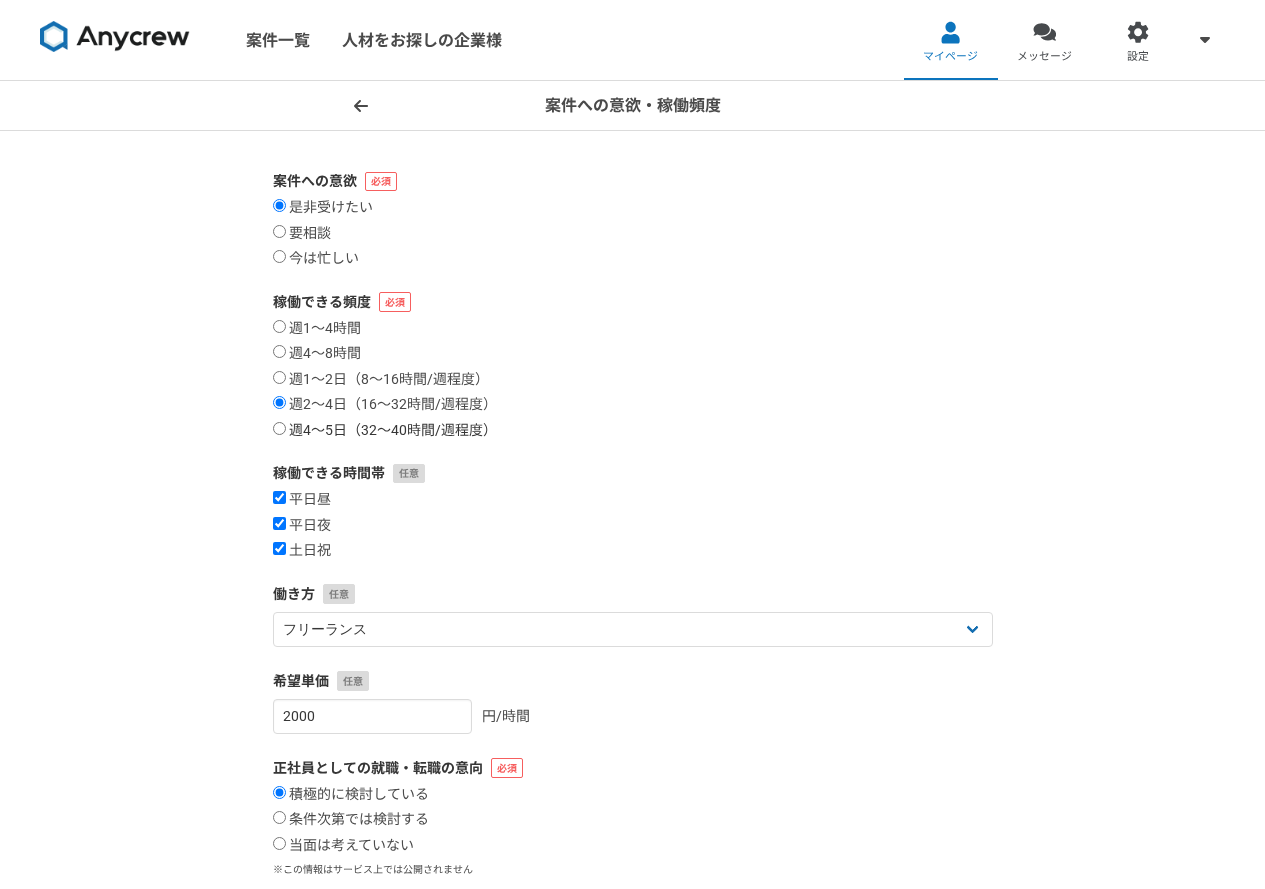 click on "週4〜5日（32〜40時間/週程度）" at bounding box center (385, 431) 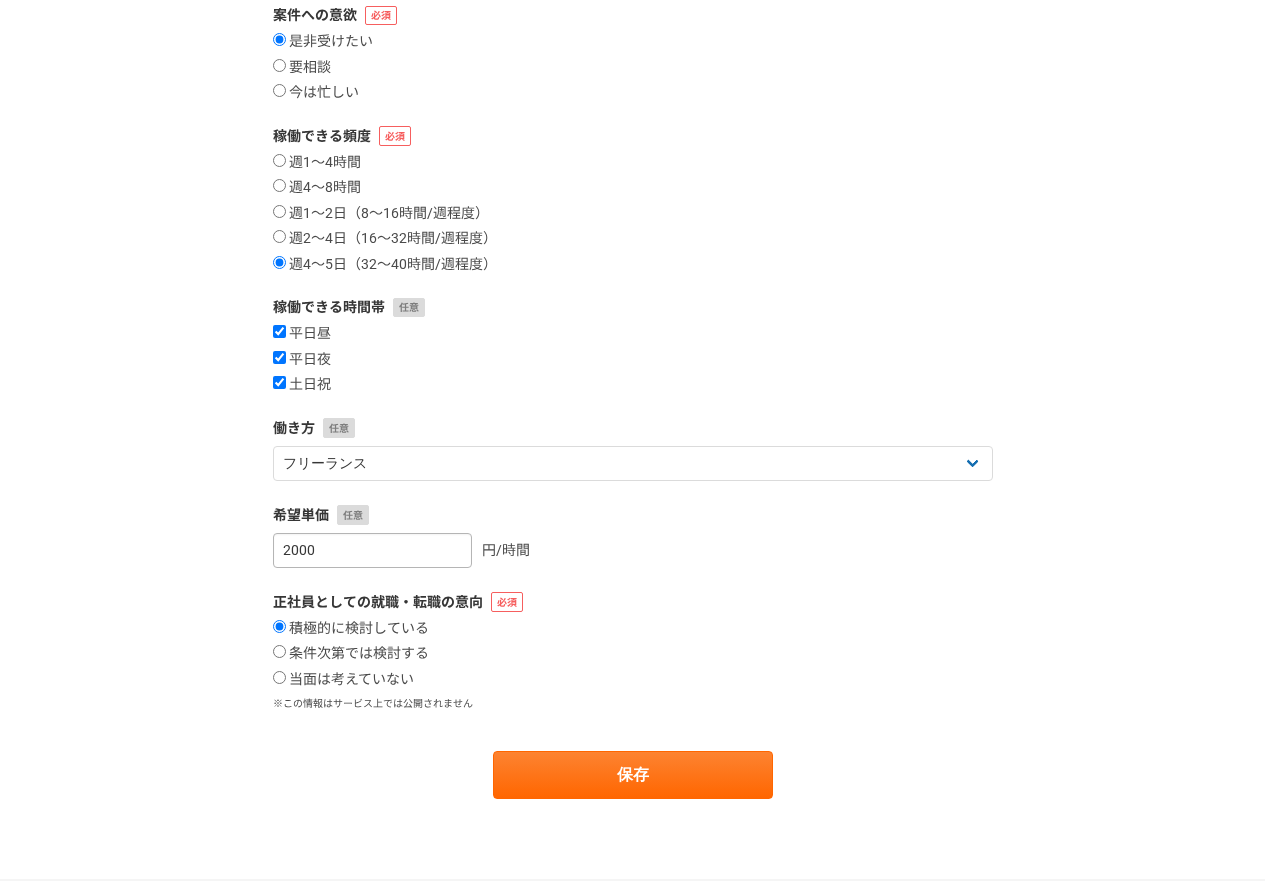 scroll, scrollTop: 200, scrollLeft: 0, axis: vertical 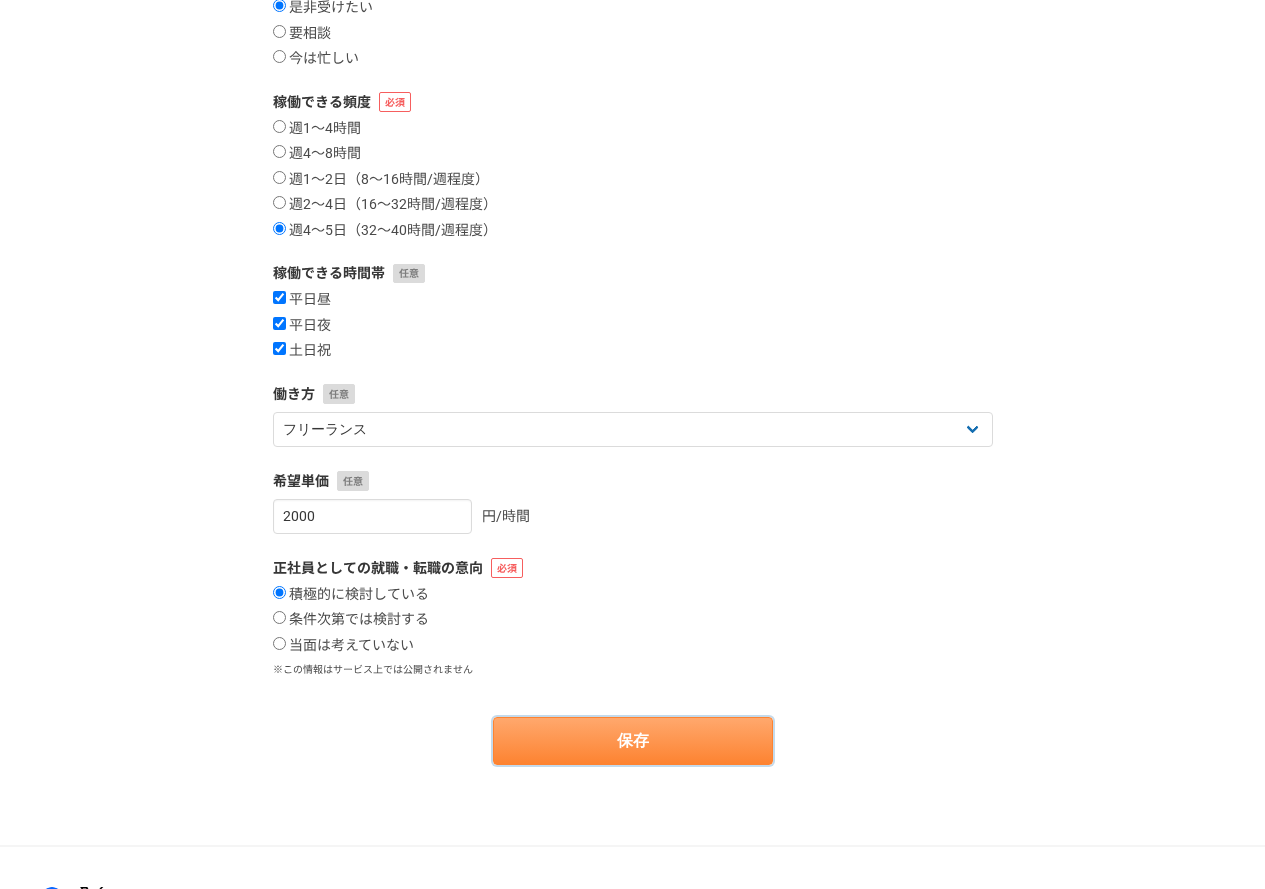 click on "保存" at bounding box center [633, 741] 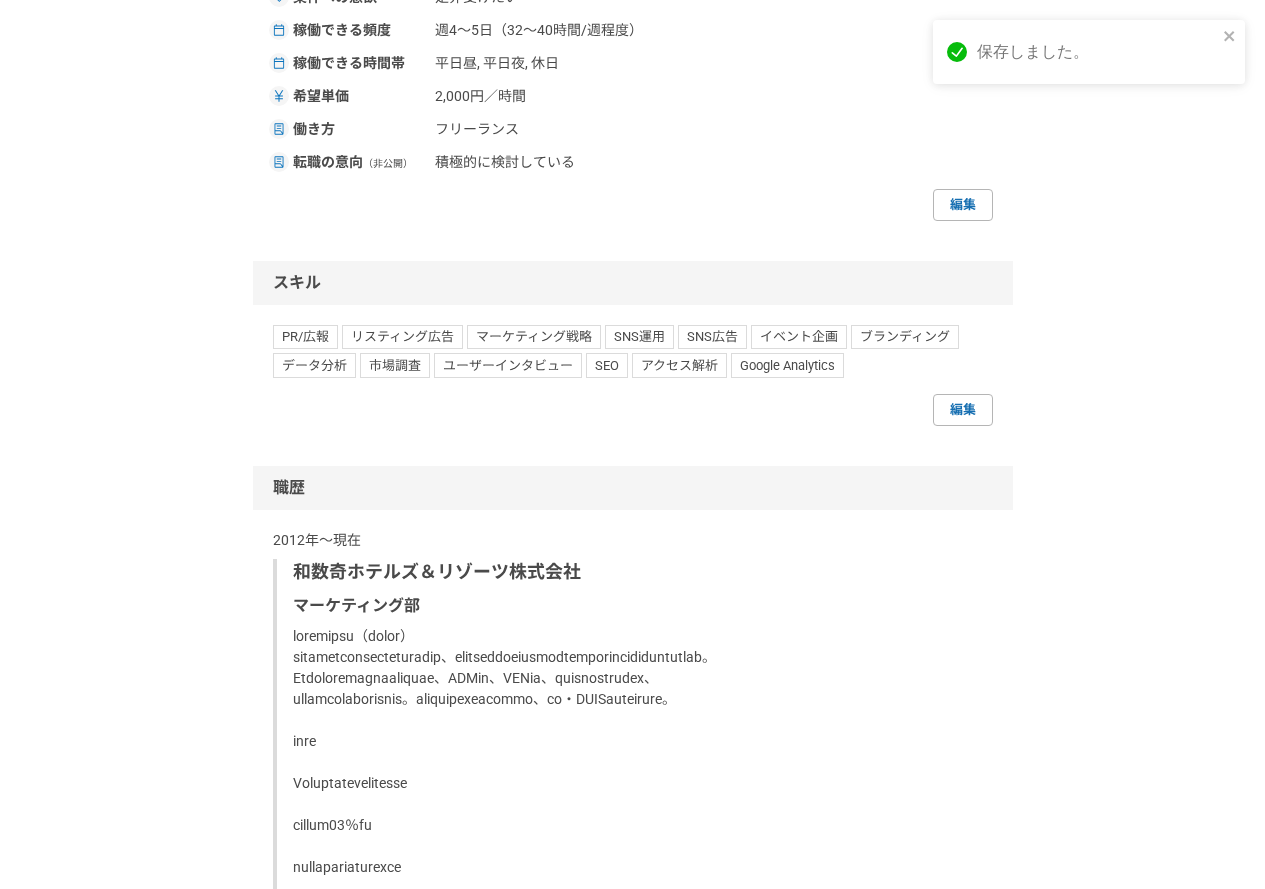 scroll, scrollTop: 1200, scrollLeft: 0, axis: vertical 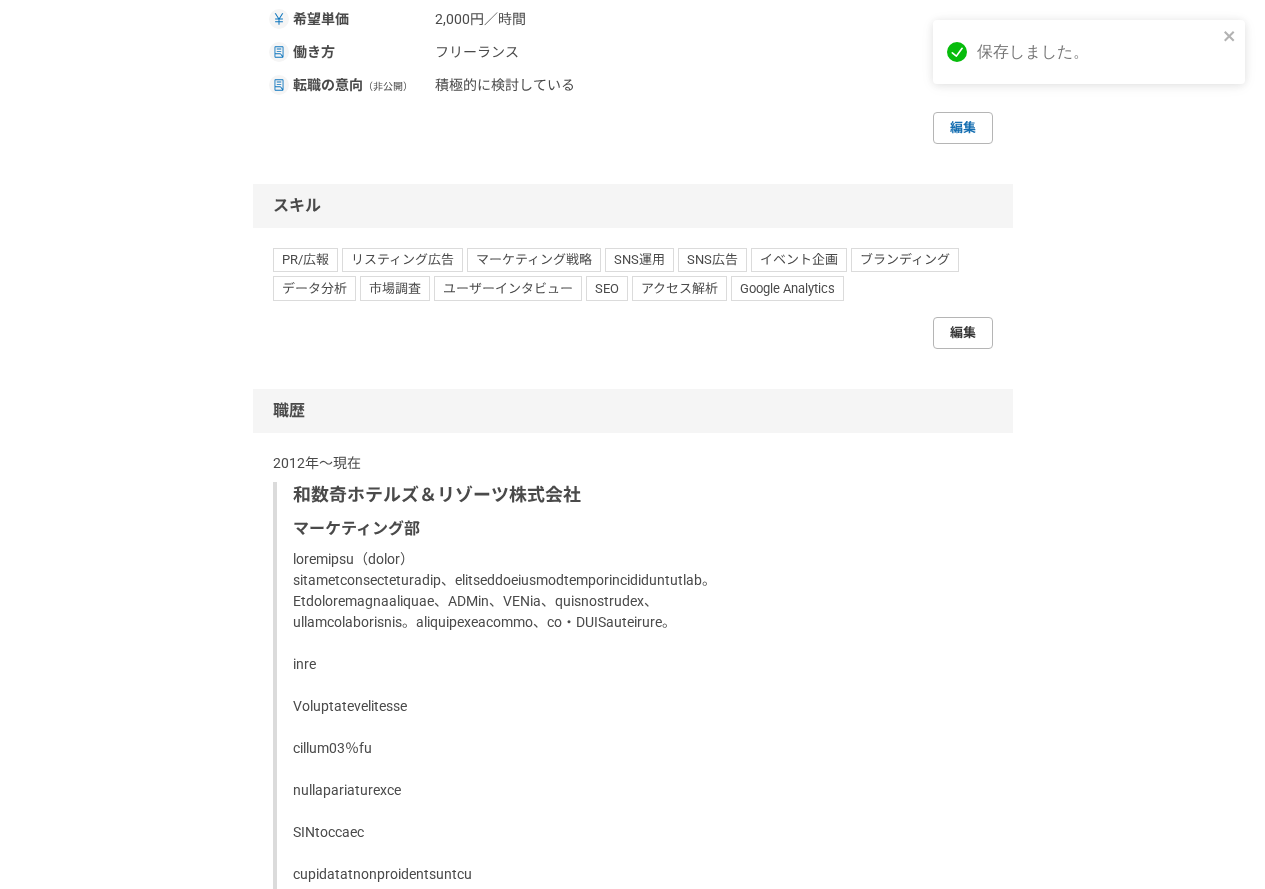click on "編集" at bounding box center (963, 333) 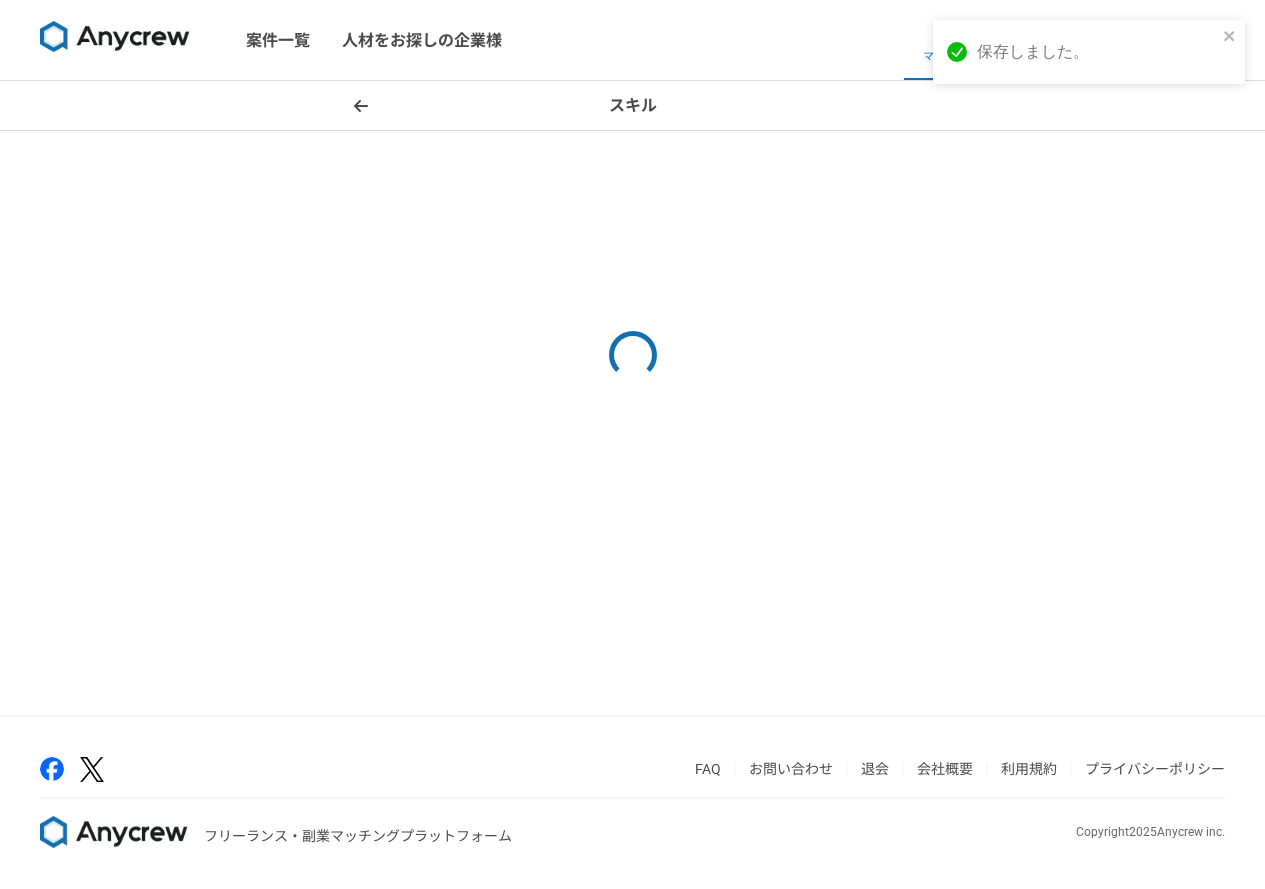 scroll, scrollTop: 0, scrollLeft: 0, axis: both 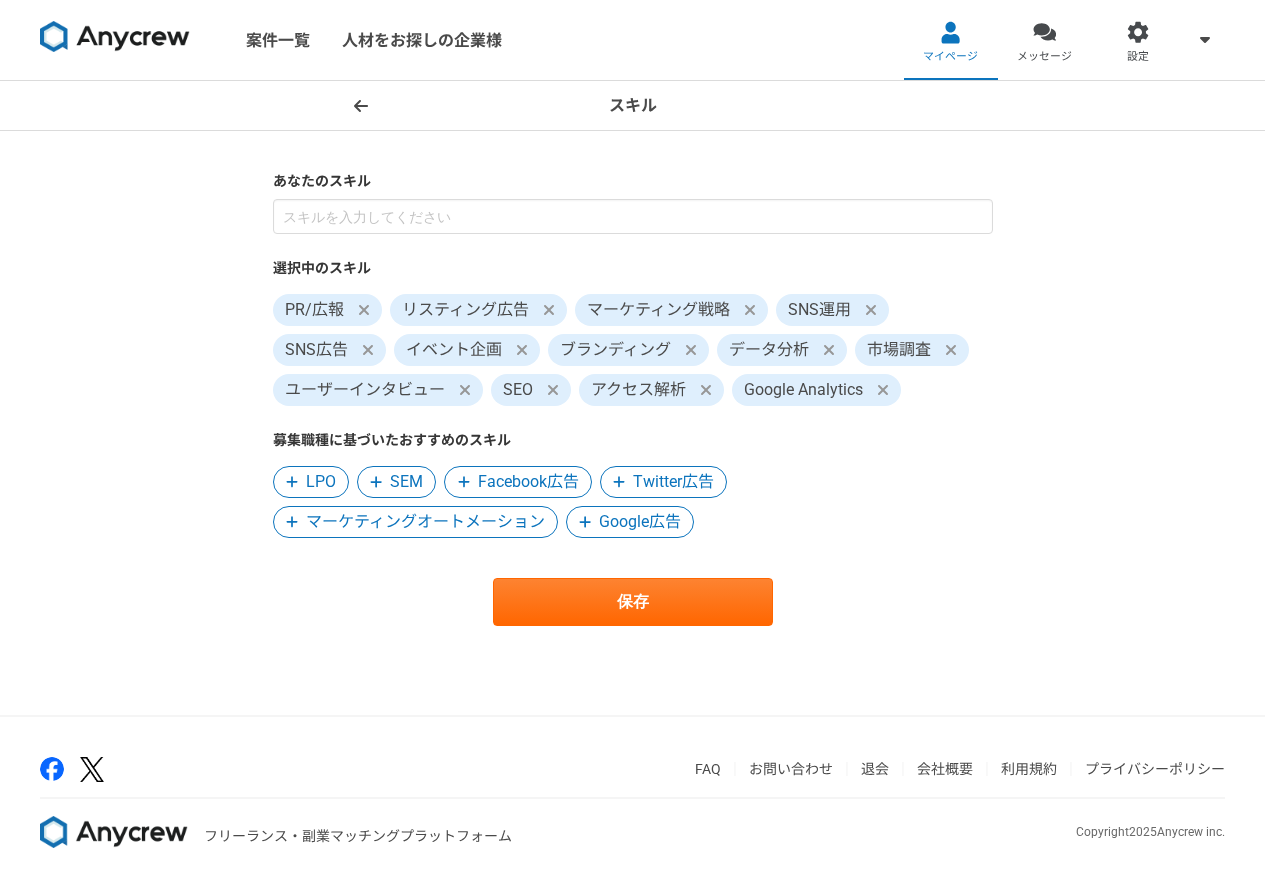 click 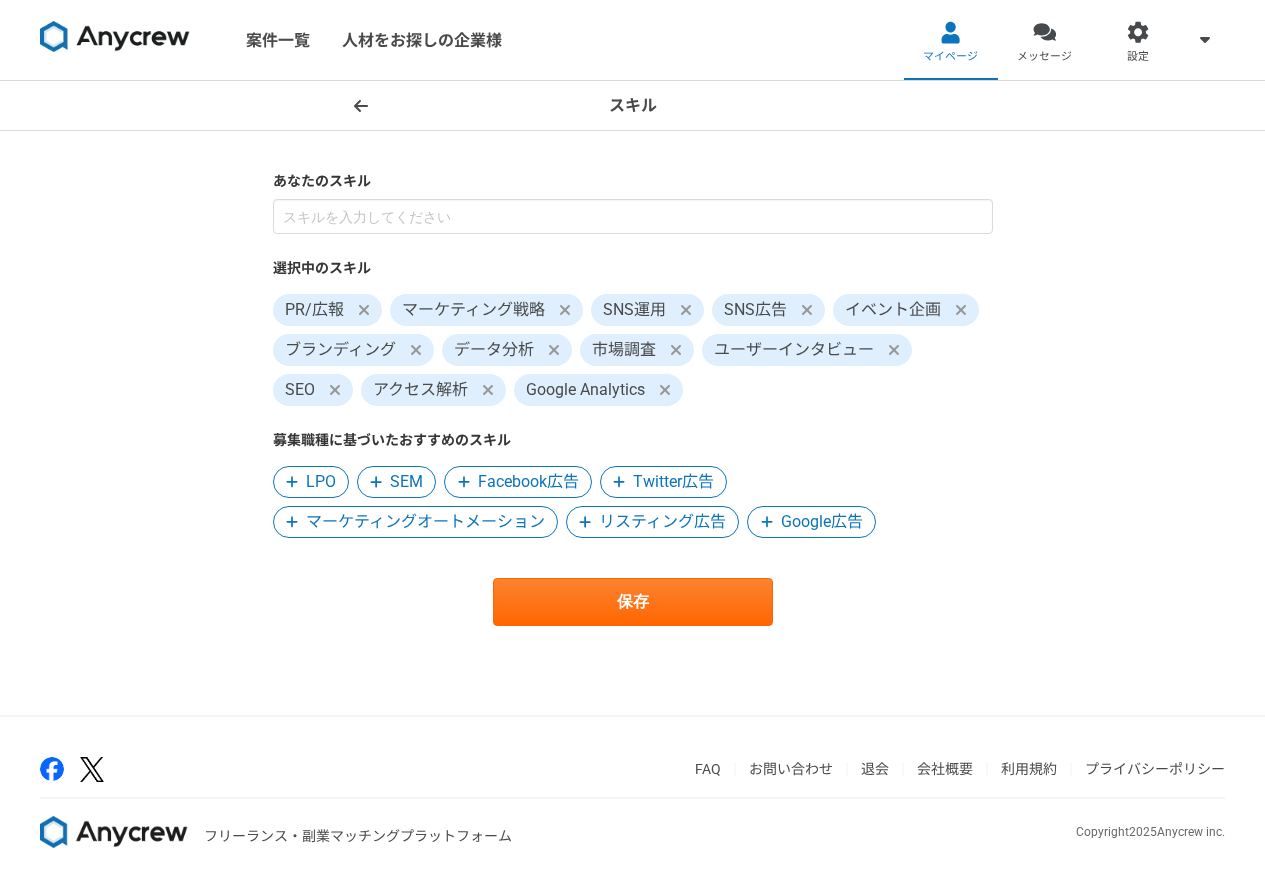 click on "選択中のスキル PR/広報 マーケティング戦略 SNS運用 SNS広告 イベント企画 ブランディング データ分析 市場調査 ユーザーインタビュー SEO アクセス解析 Google Analytics 募集職種に基づいたおすすめのスキル LPO SEM Facebook広告 Twitter広告 マーケティングオートメーション リスティング広告 Google広告" at bounding box center [633, 368] 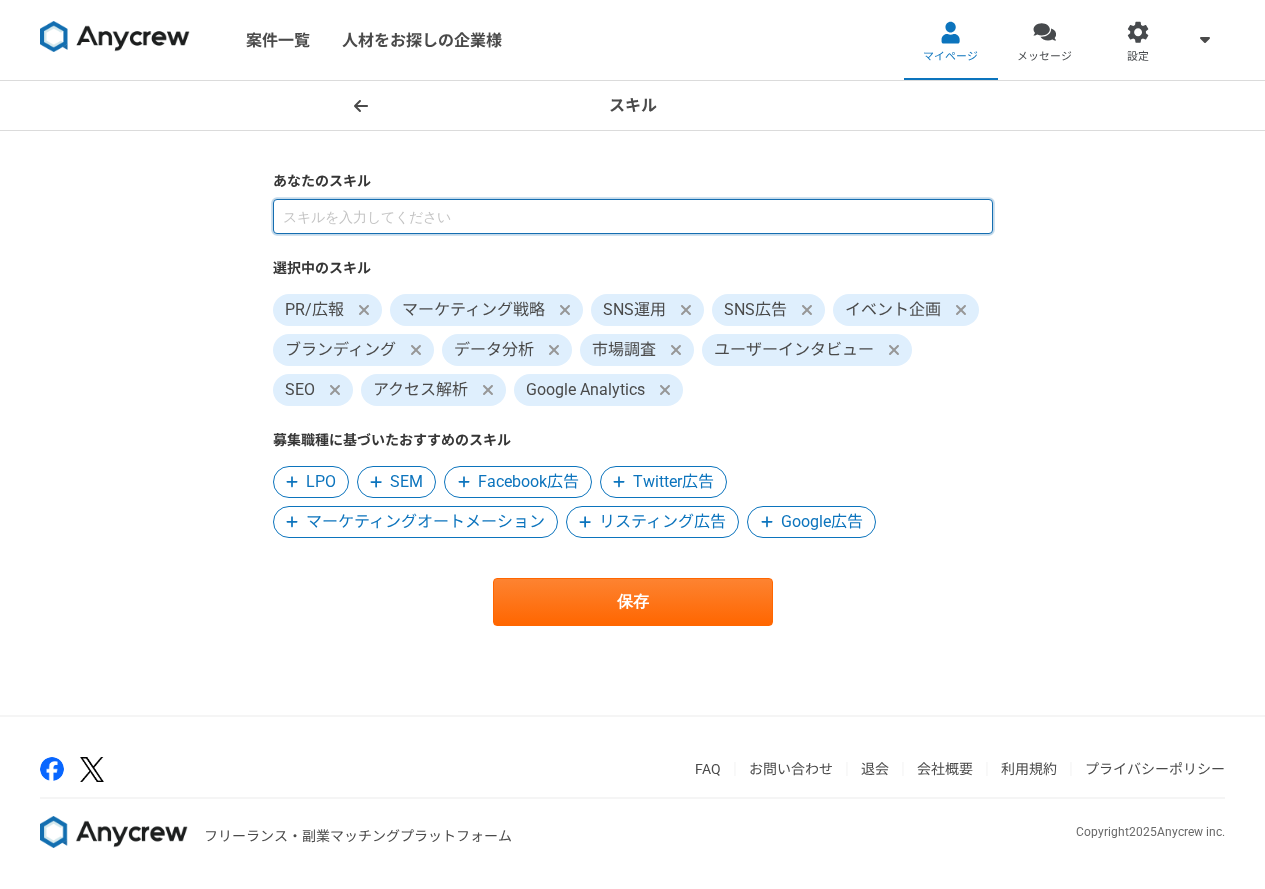 click at bounding box center (633, 216) 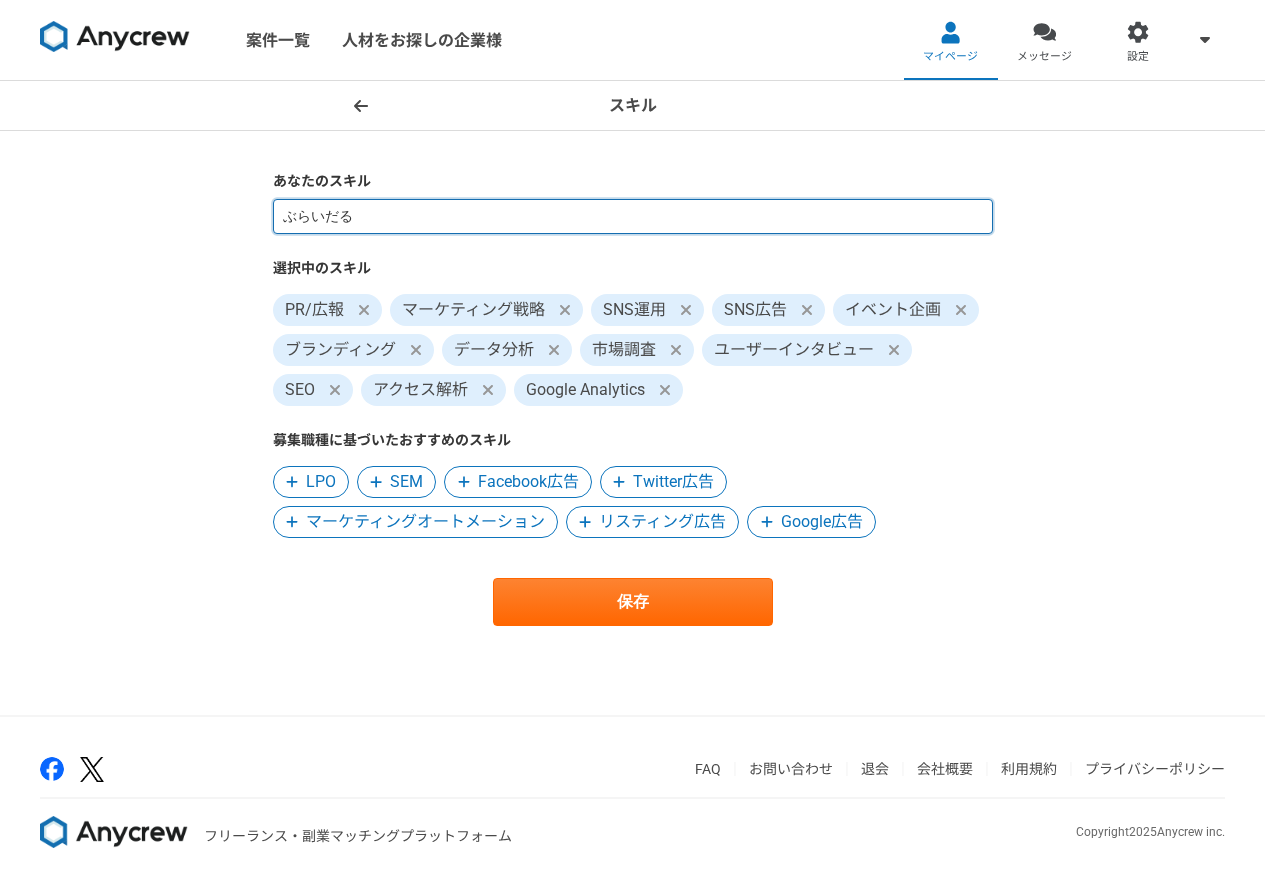 type on "ブライダル" 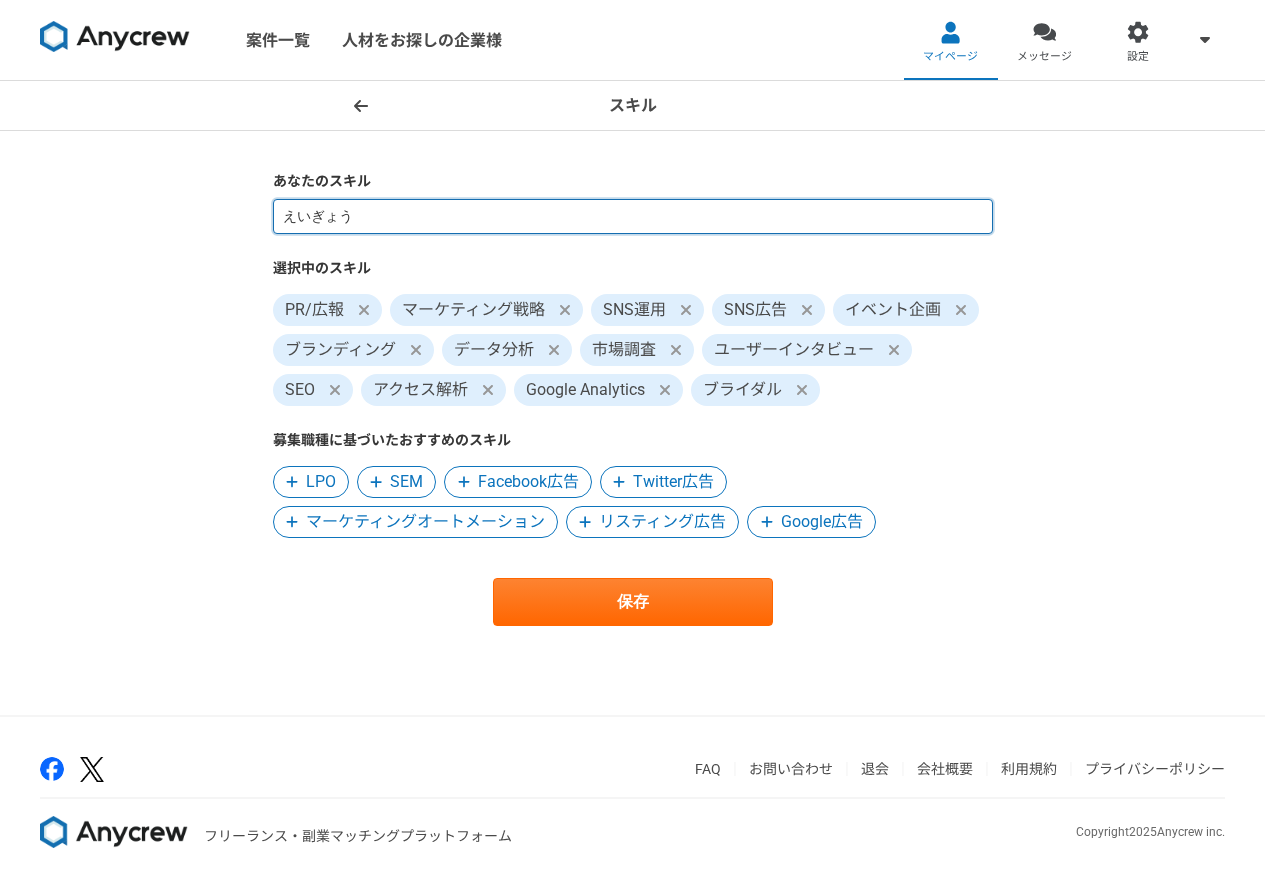 type on "営業" 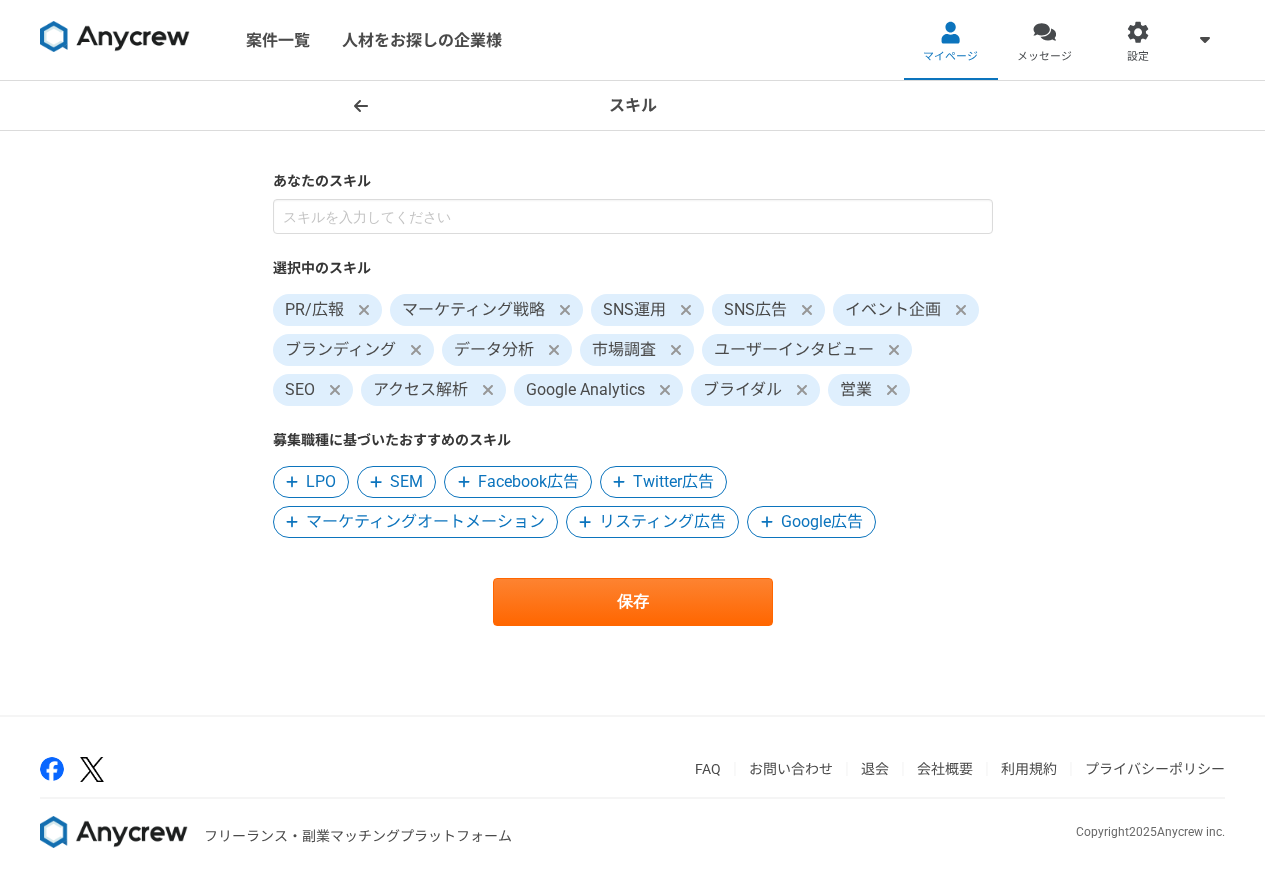 click on "リスティング広告" at bounding box center (662, 522) 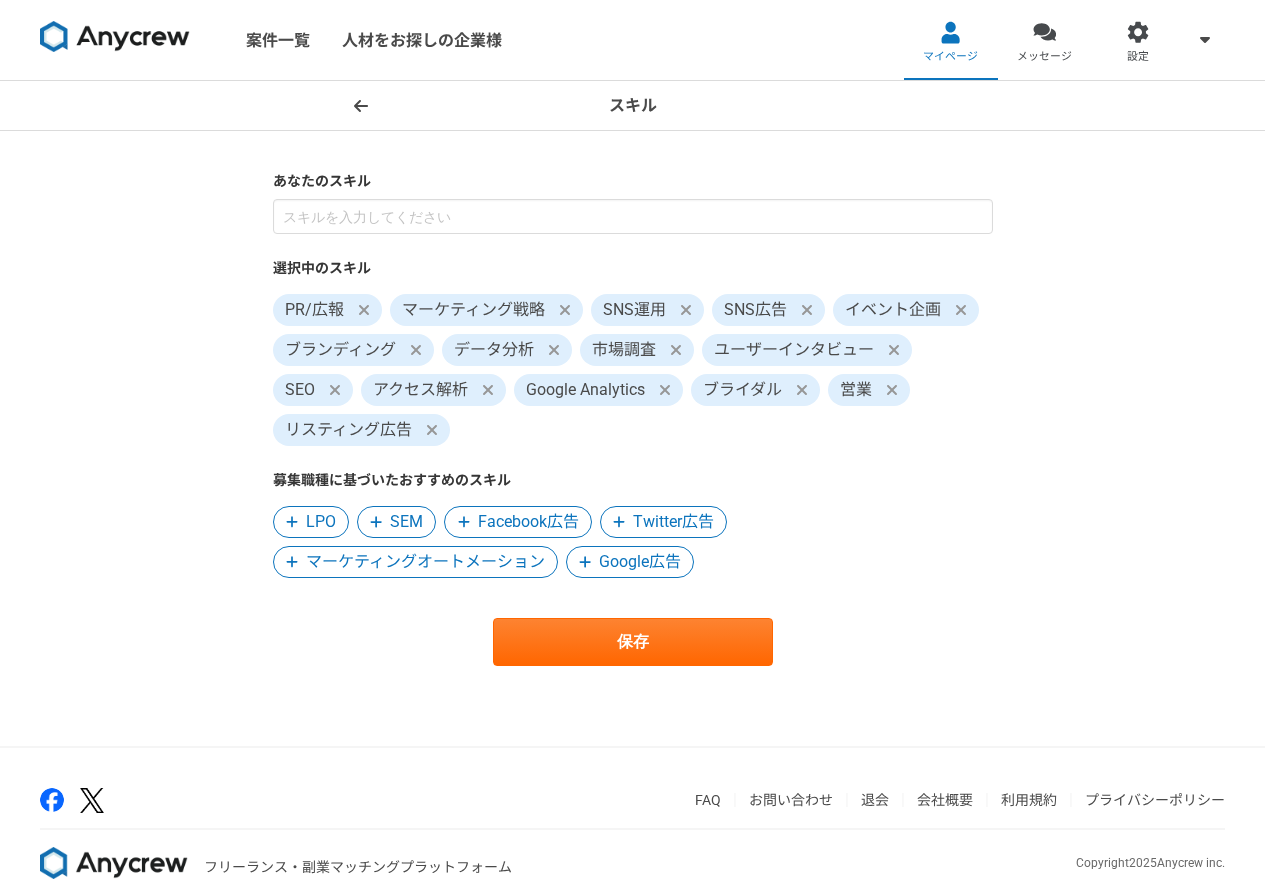 click at bounding box center (432, 430) 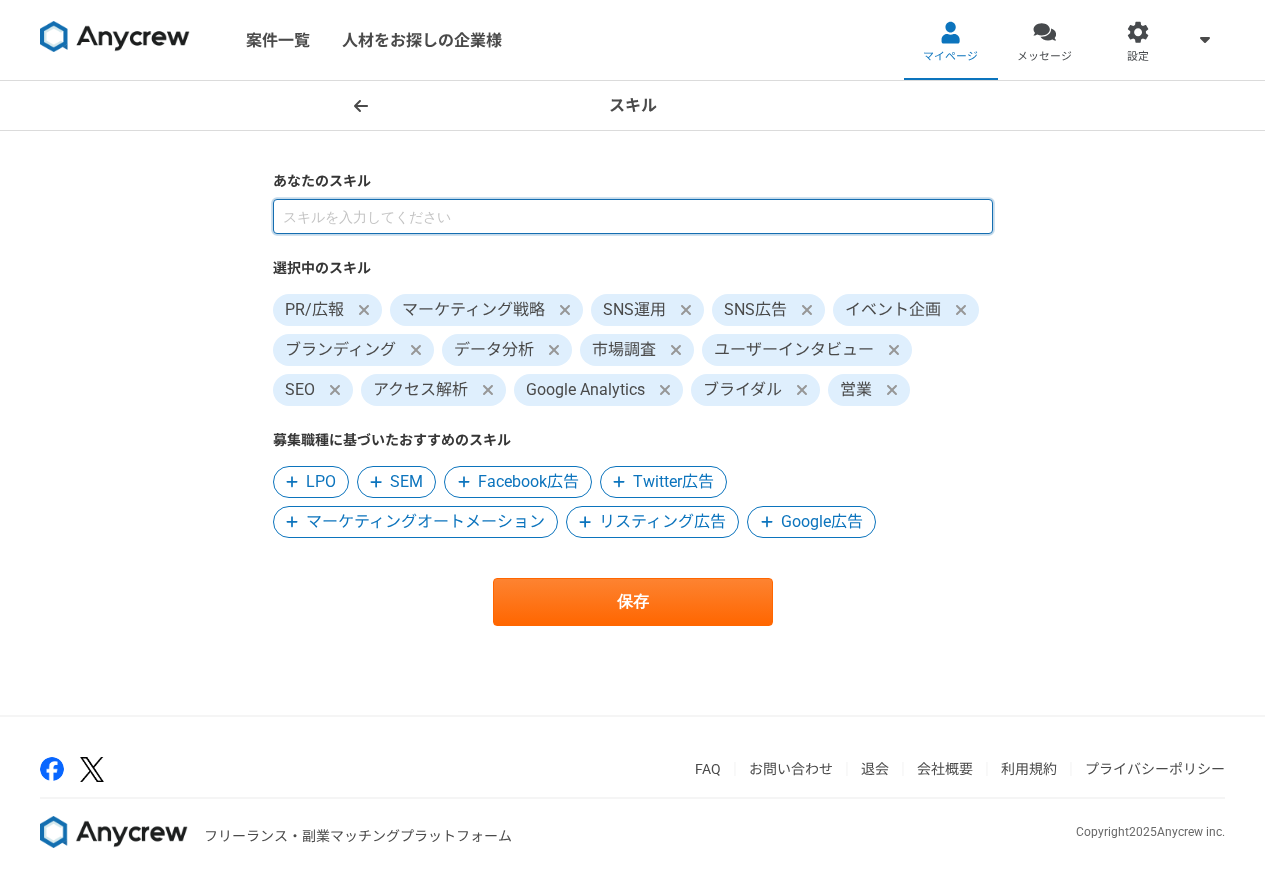 click at bounding box center (633, 216) 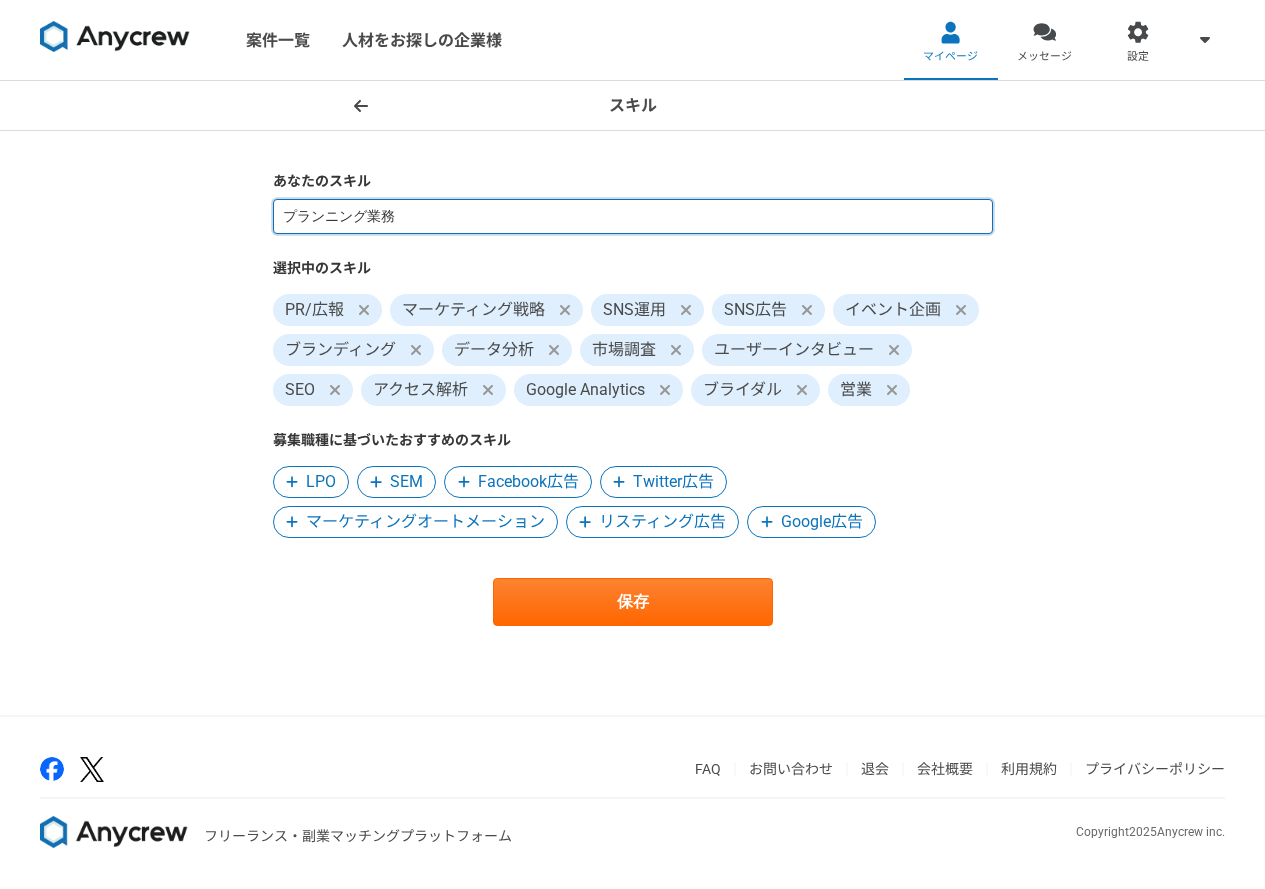 type on "プランニング" 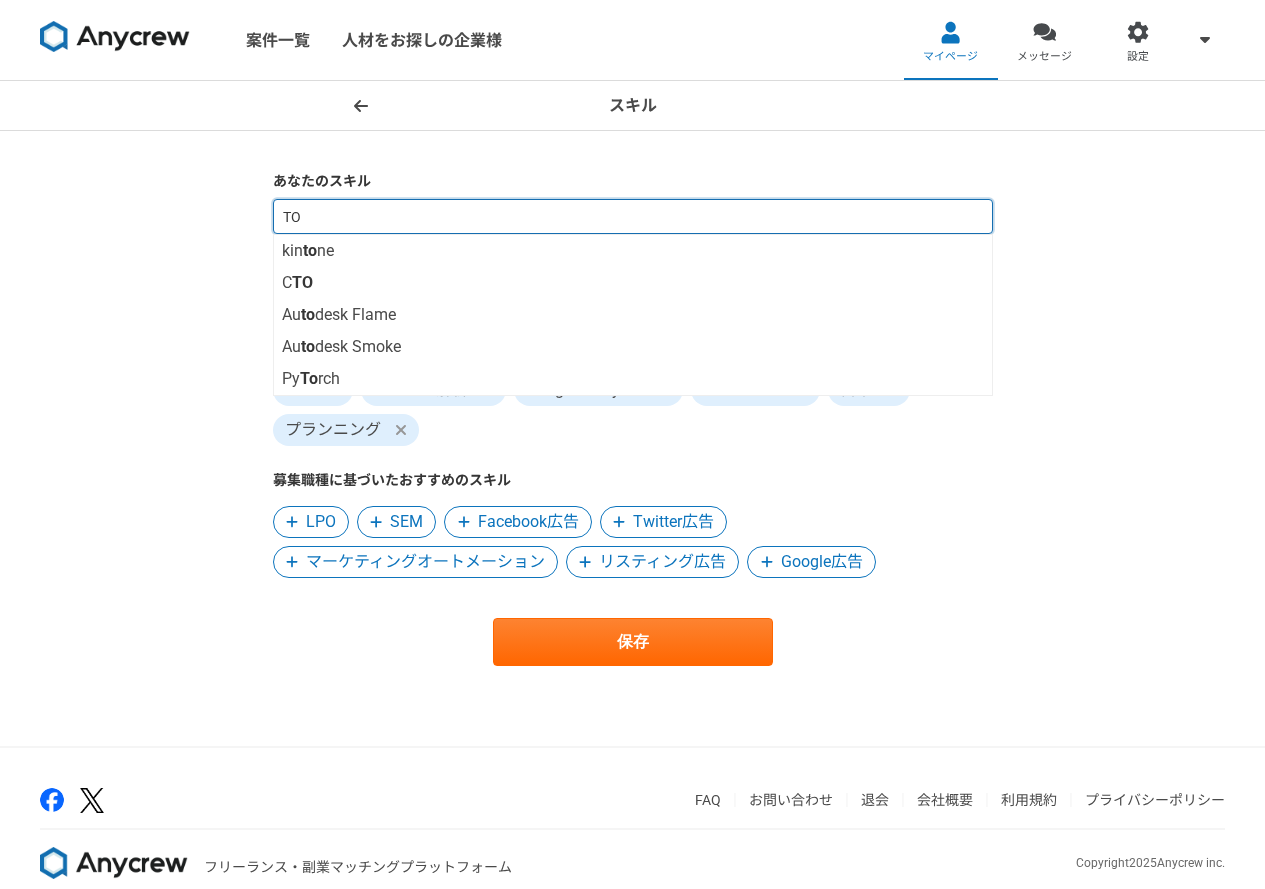 type on "T" 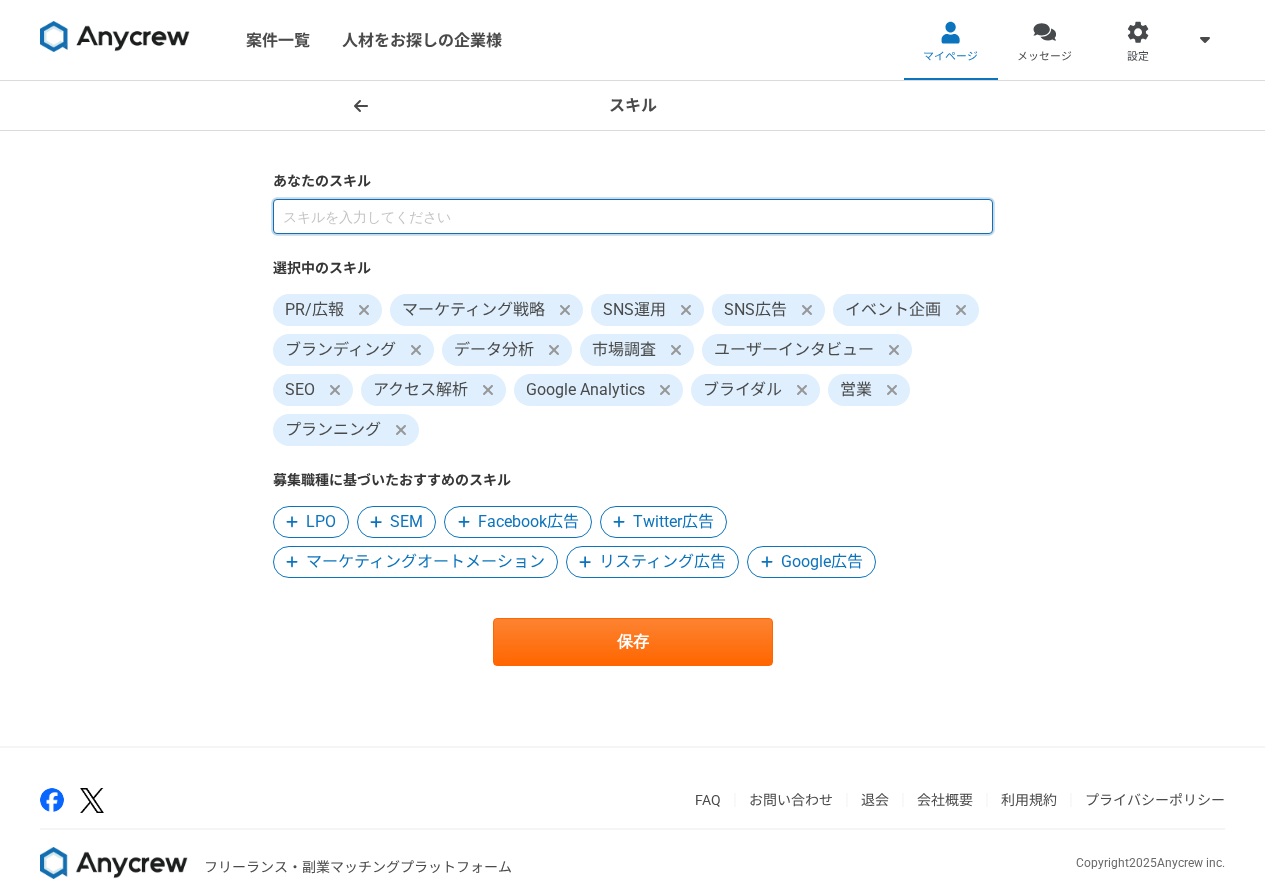 type on "T" 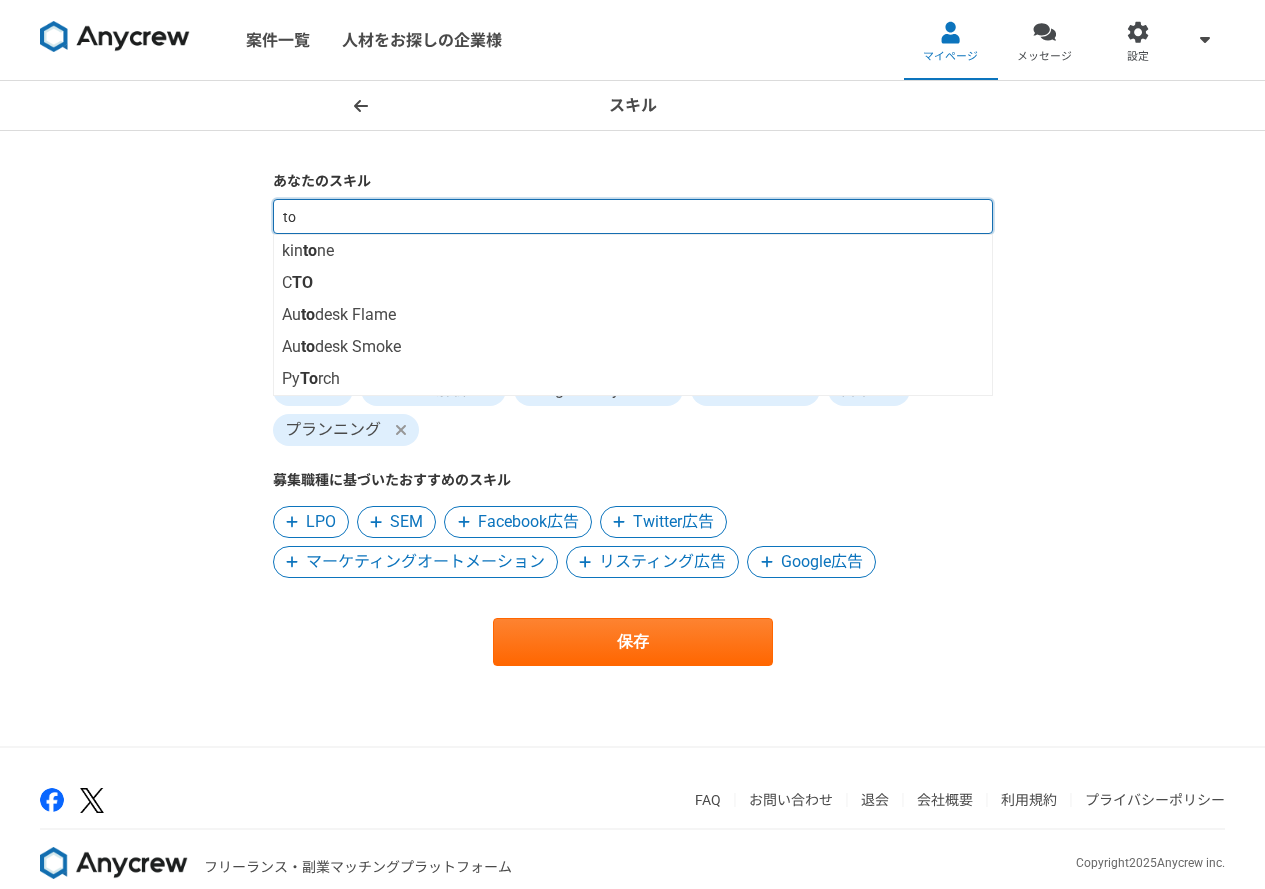 type on "t" 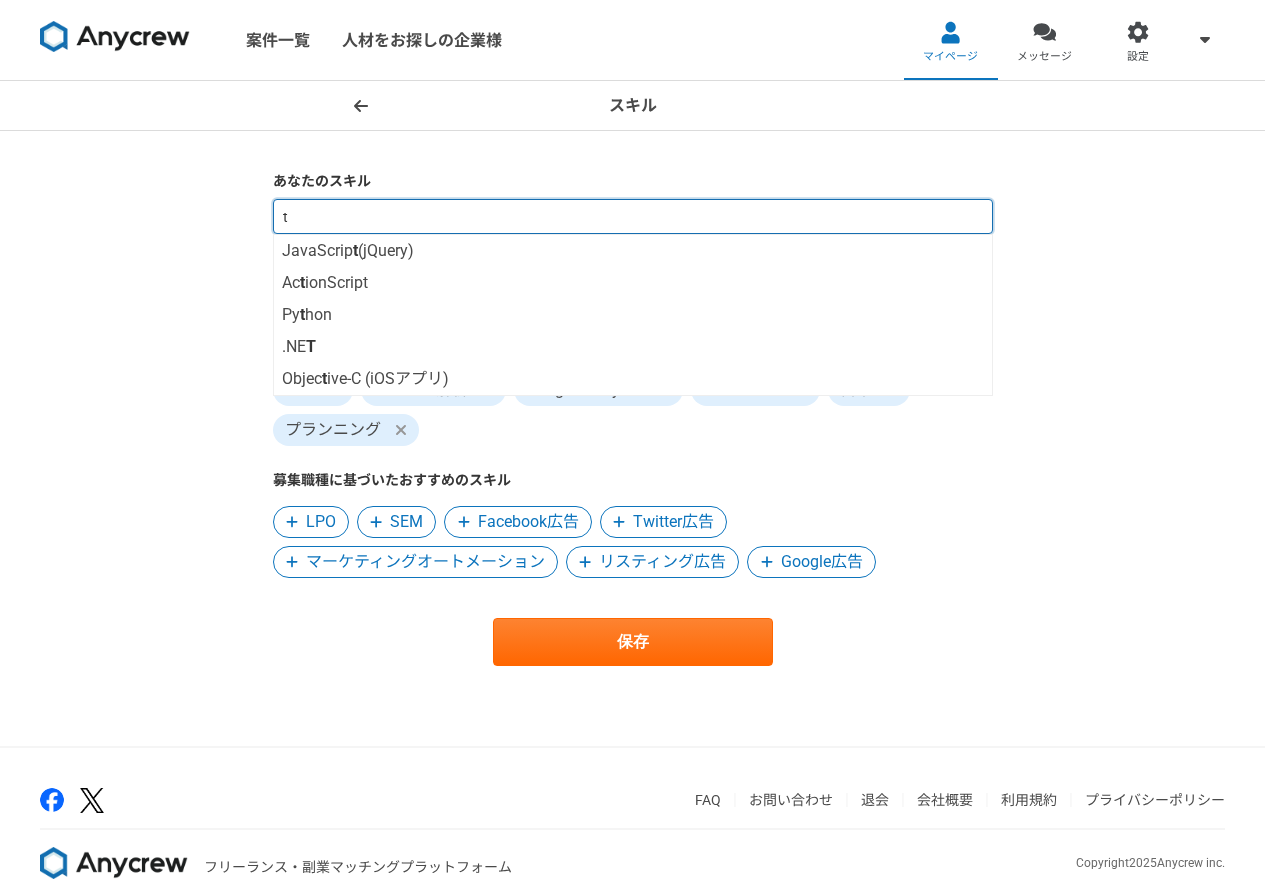 type 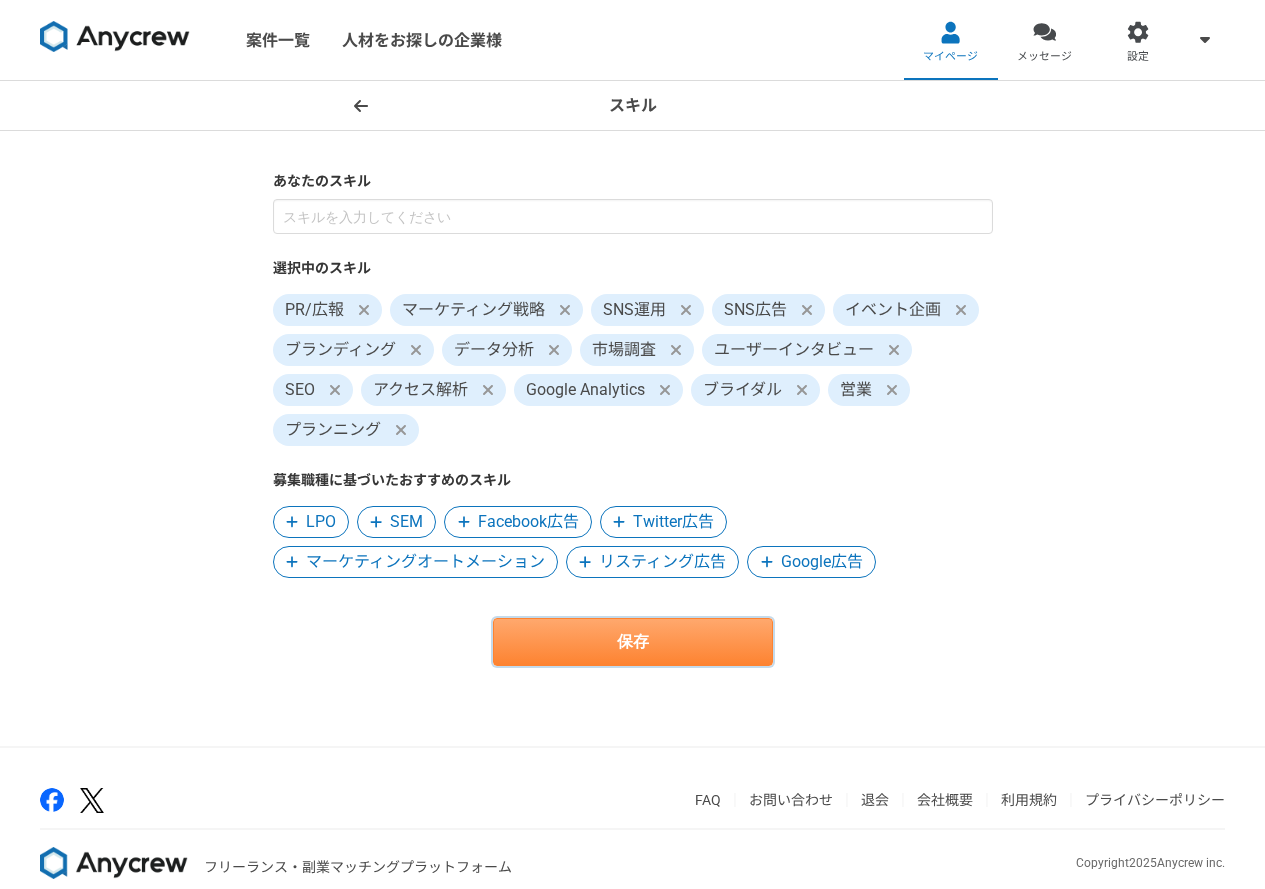 click on "保存" at bounding box center (633, 642) 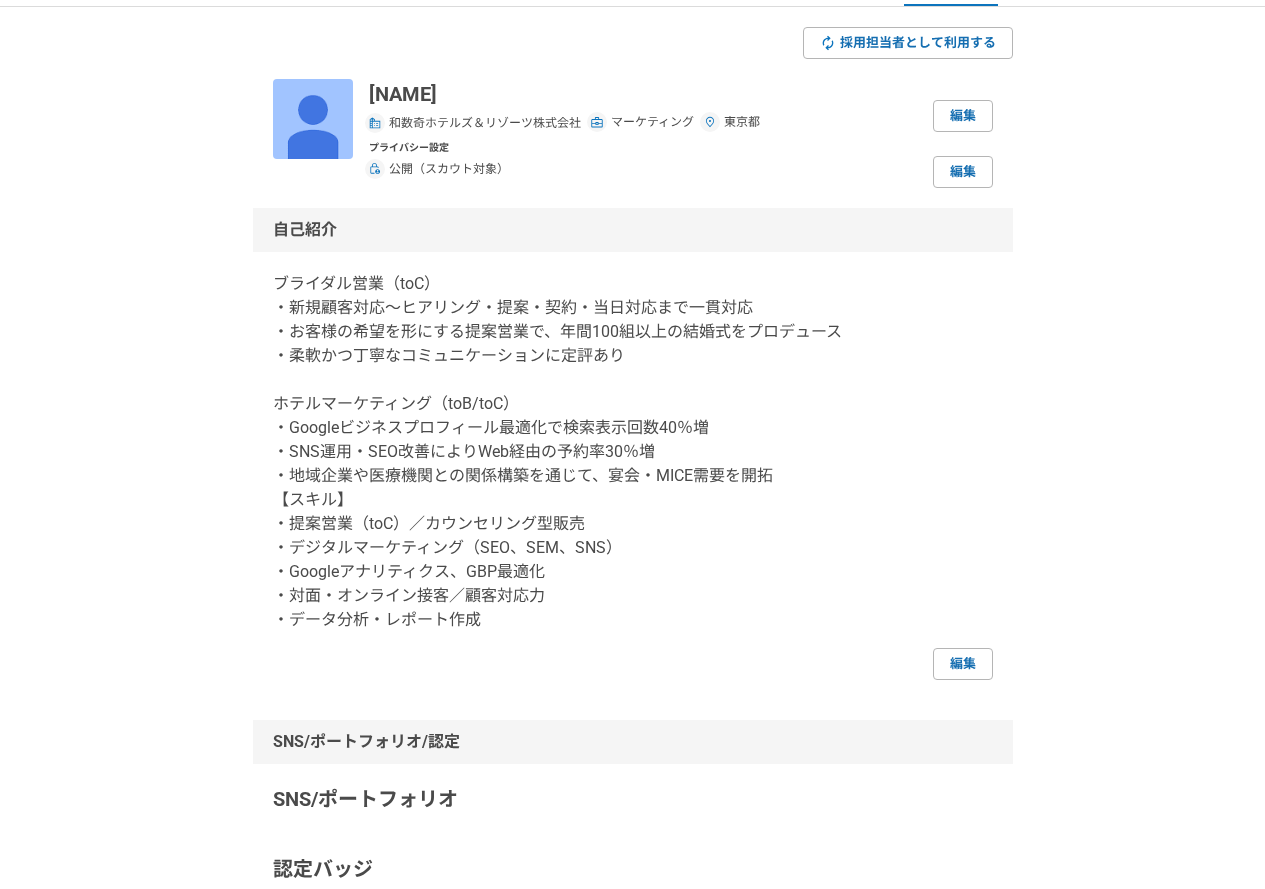 scroll, scrollTop: 0, scrollLeft: 0, axis: both 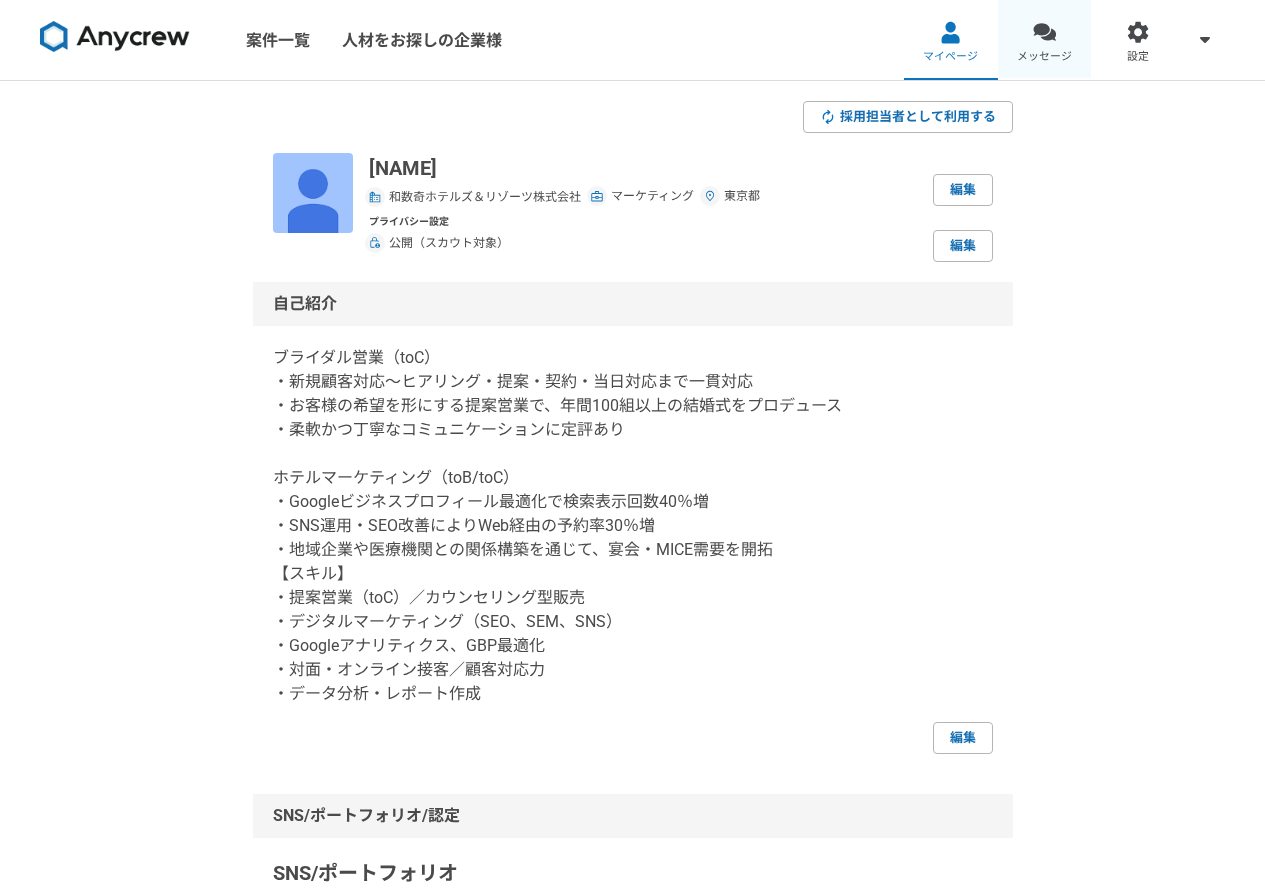 click on "メッセージ" at bounding box center [1044, 57] 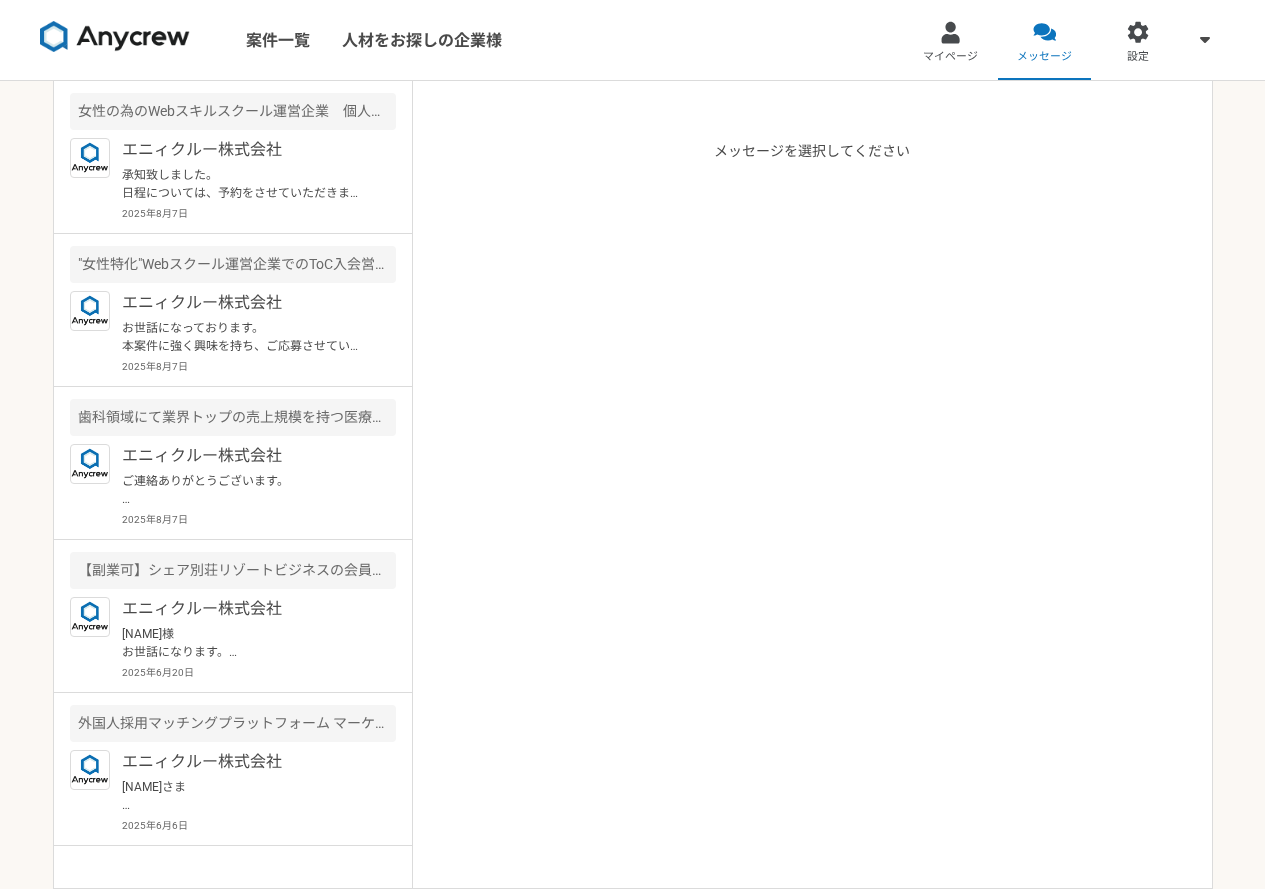 click at bounding box center [115, 37] 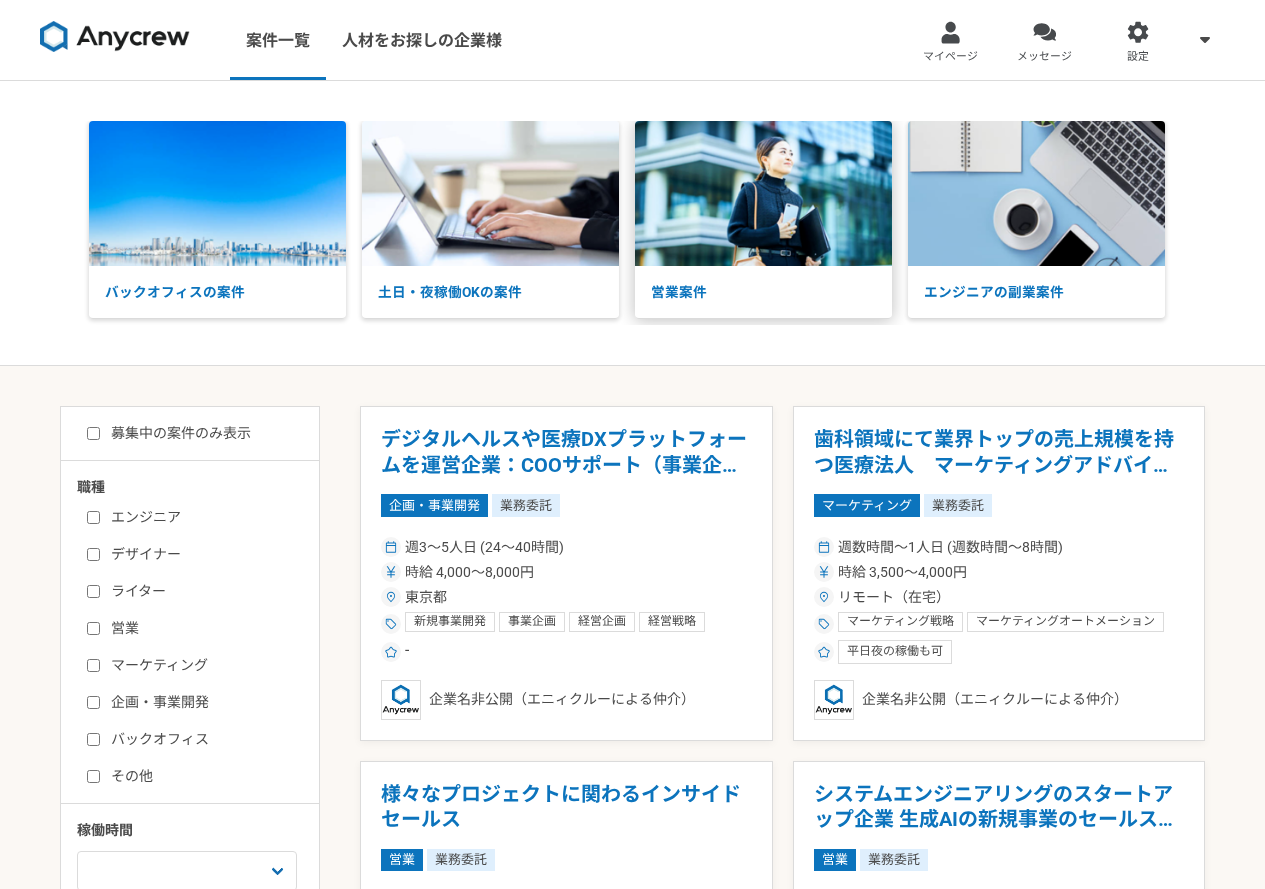 click on "営業案件" at bounding box center [763, 292] 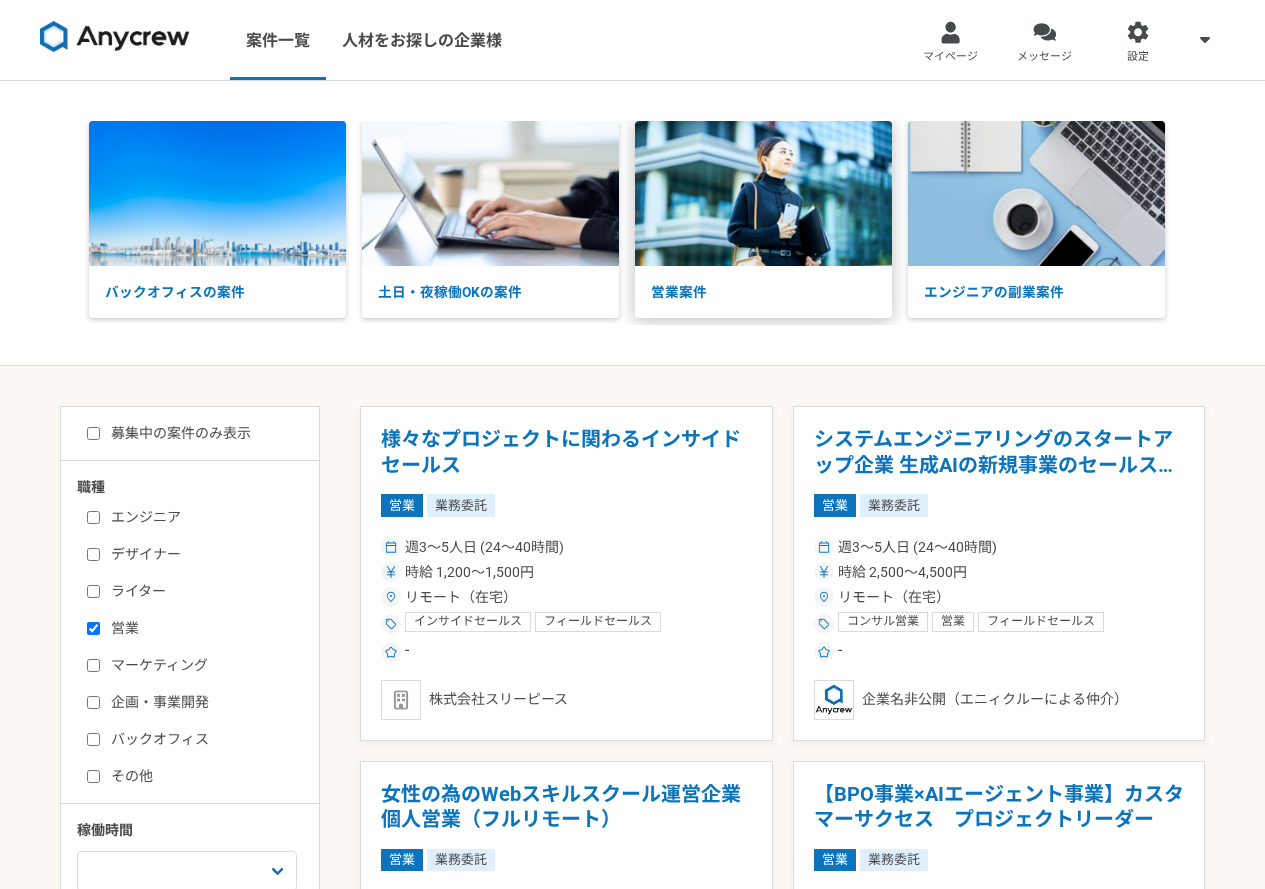 scroll, scrollTop: 0, scrollLeft: 0, axis: both 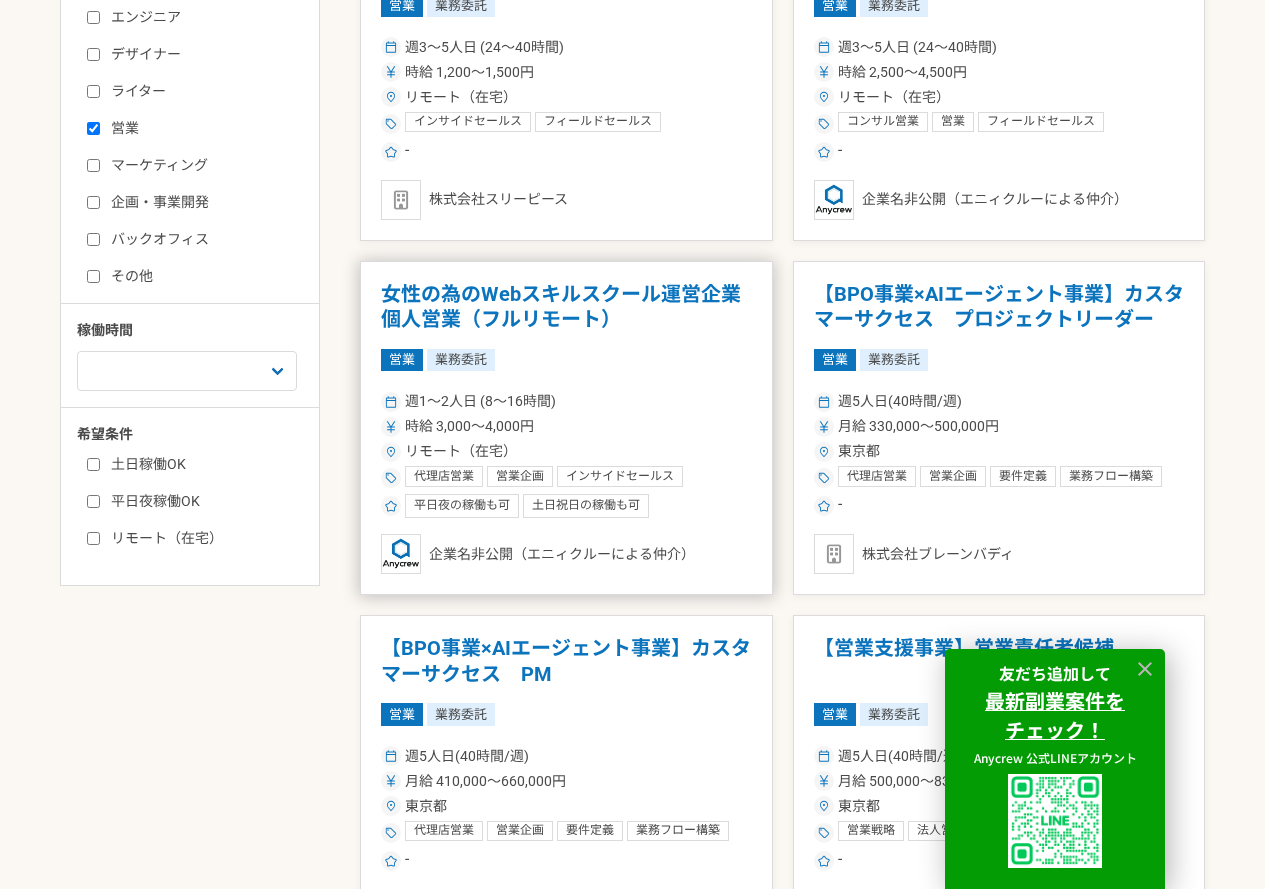 click on "女性の為のWebスキルスクール運営企業　個人営業（フルリモート）" at bounding box center [566, 307] 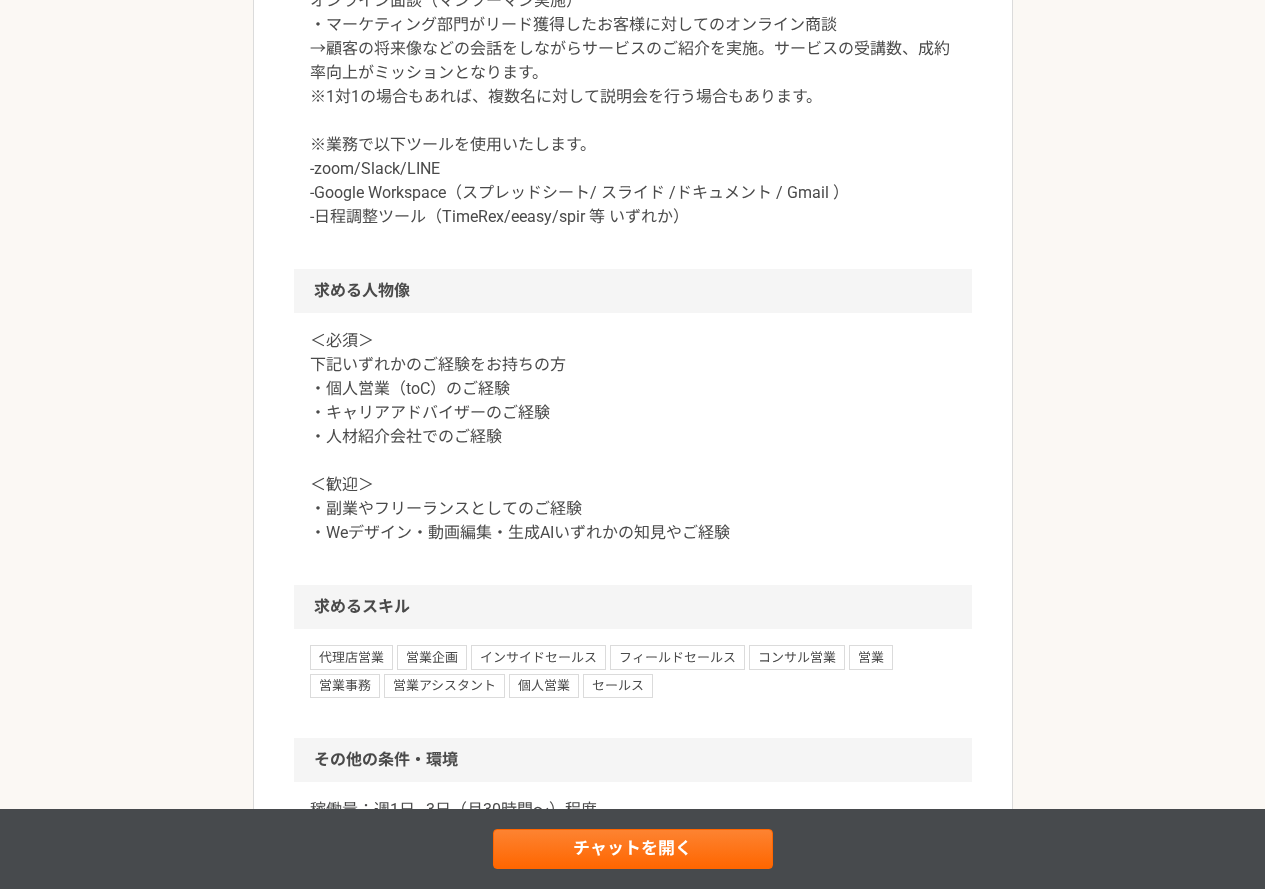 scroll, scrollTop: 1400, scrollLeft: 0, axis: vertical 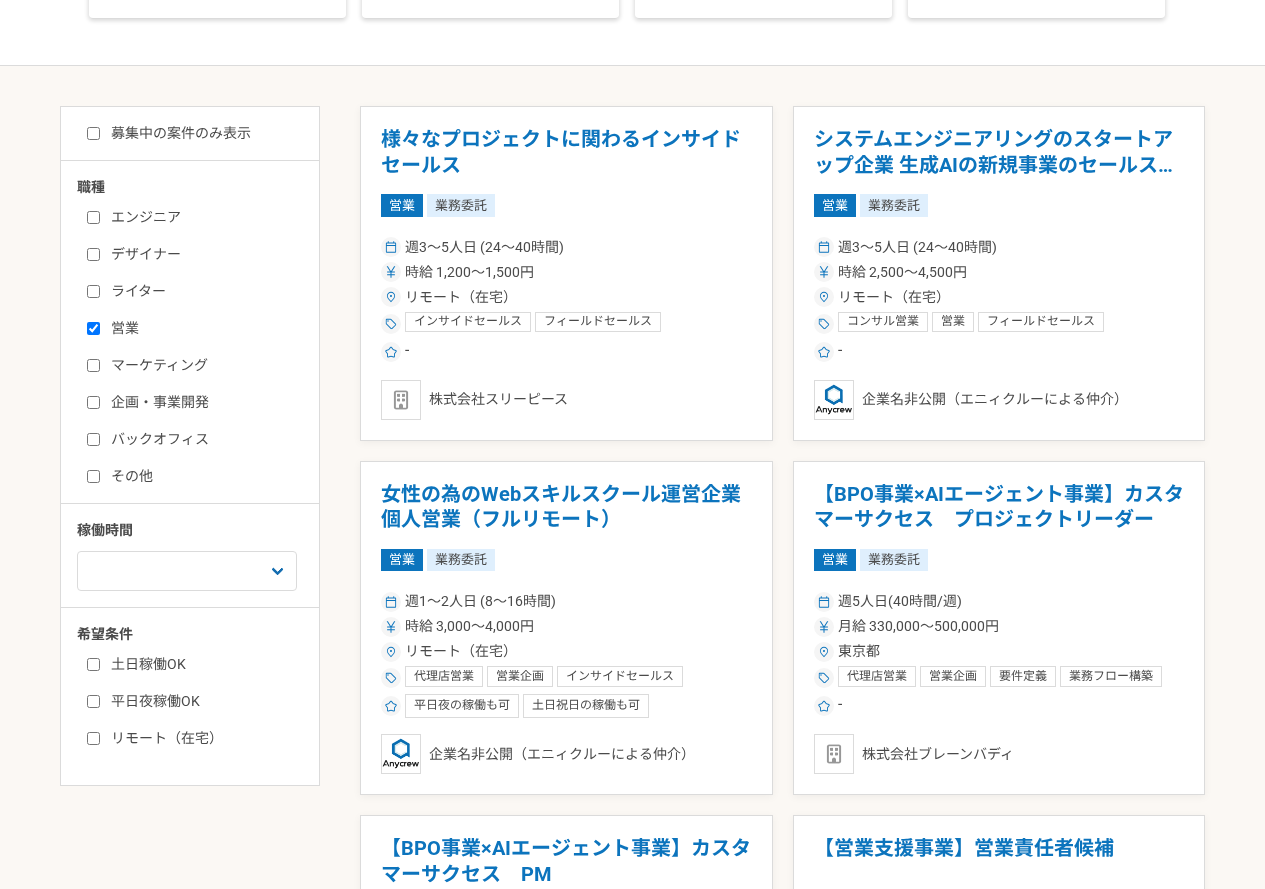 click on "その他" at bounding box center [202, 476] 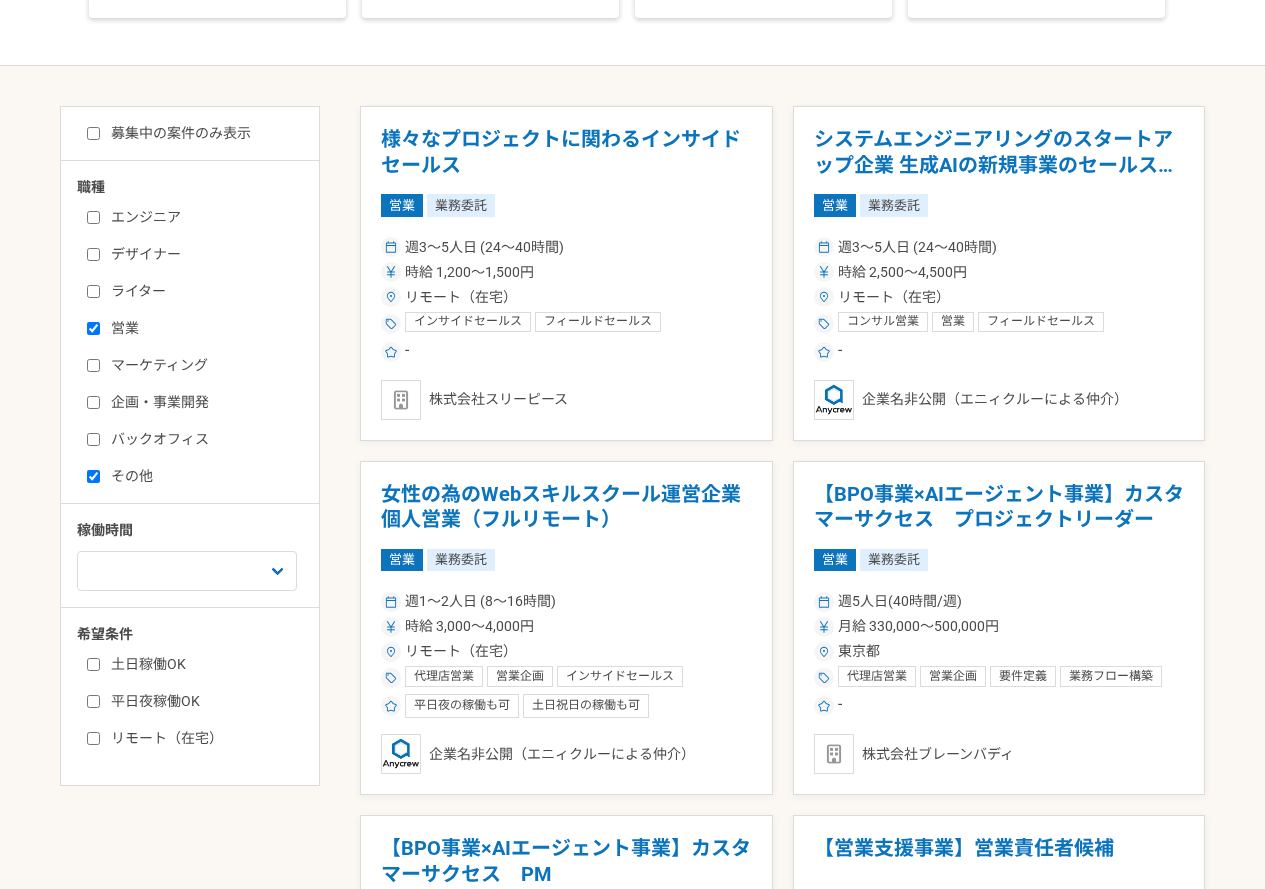 checkbox on "true" 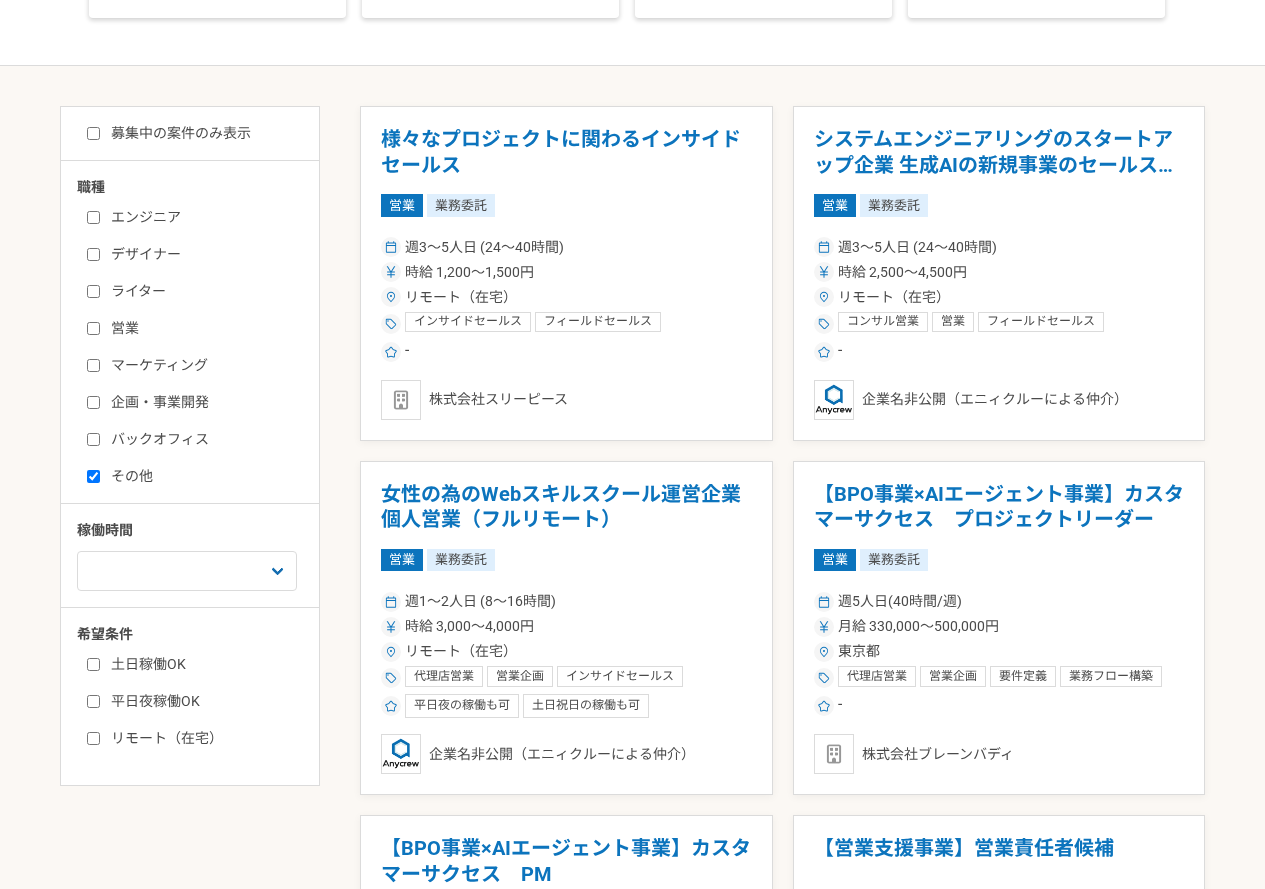 checkbox on "false" 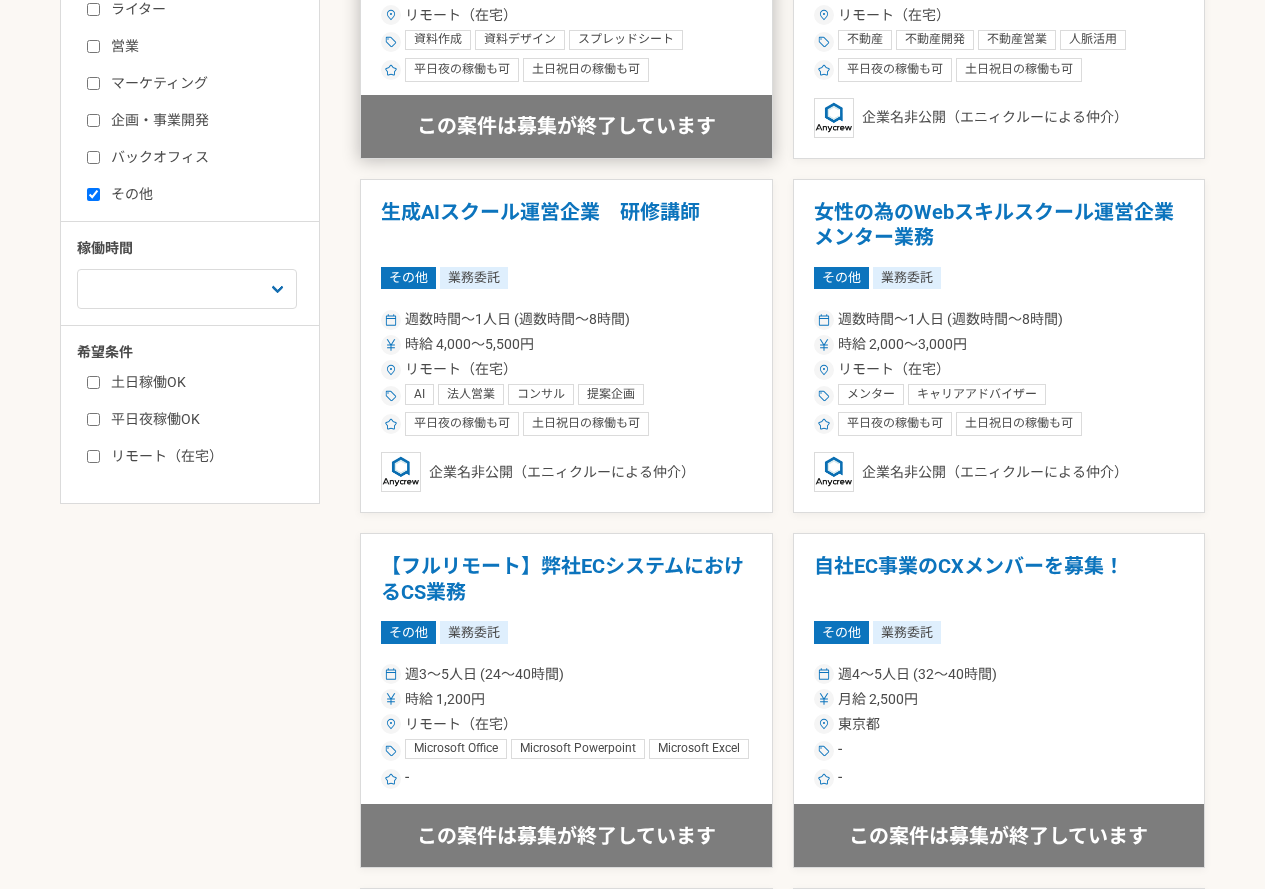 scroll, scrollTop: 700, scrollLeft: 0, axis: vertical 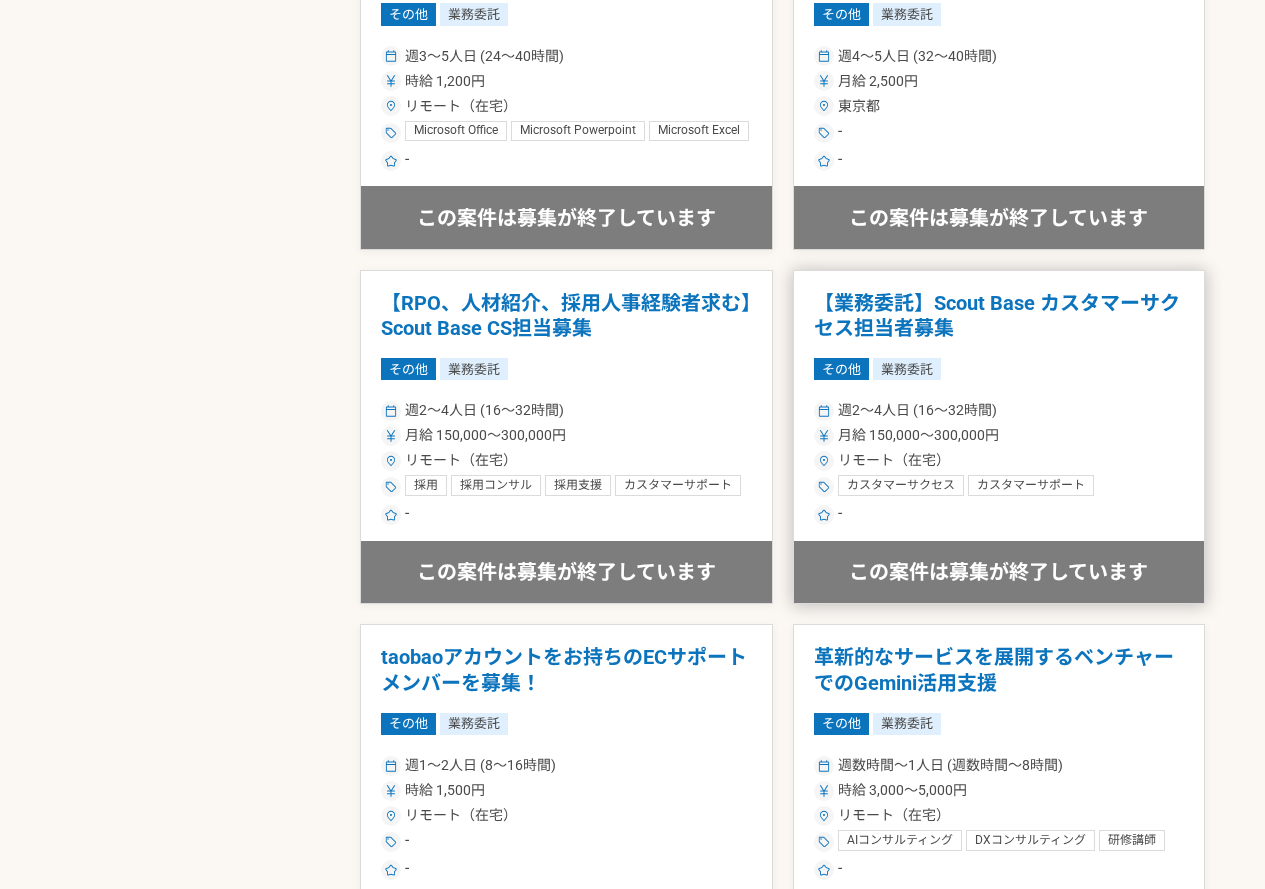 click on "【業務委託】Scout Base カスタマーサクセス担当者募集" at bounding box center [999, 316] 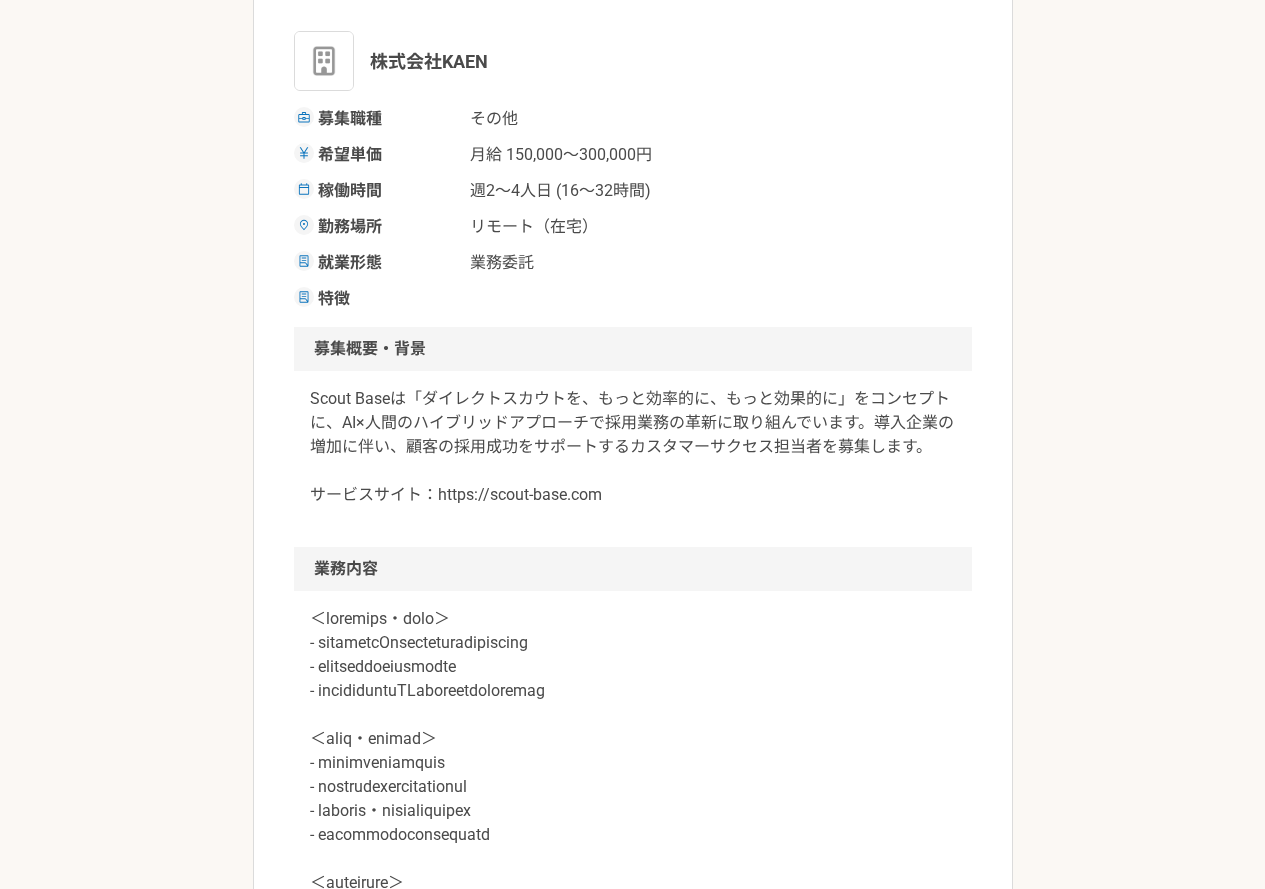 scroll, scrollTop: 0, scrollLeft: 0, axis: both 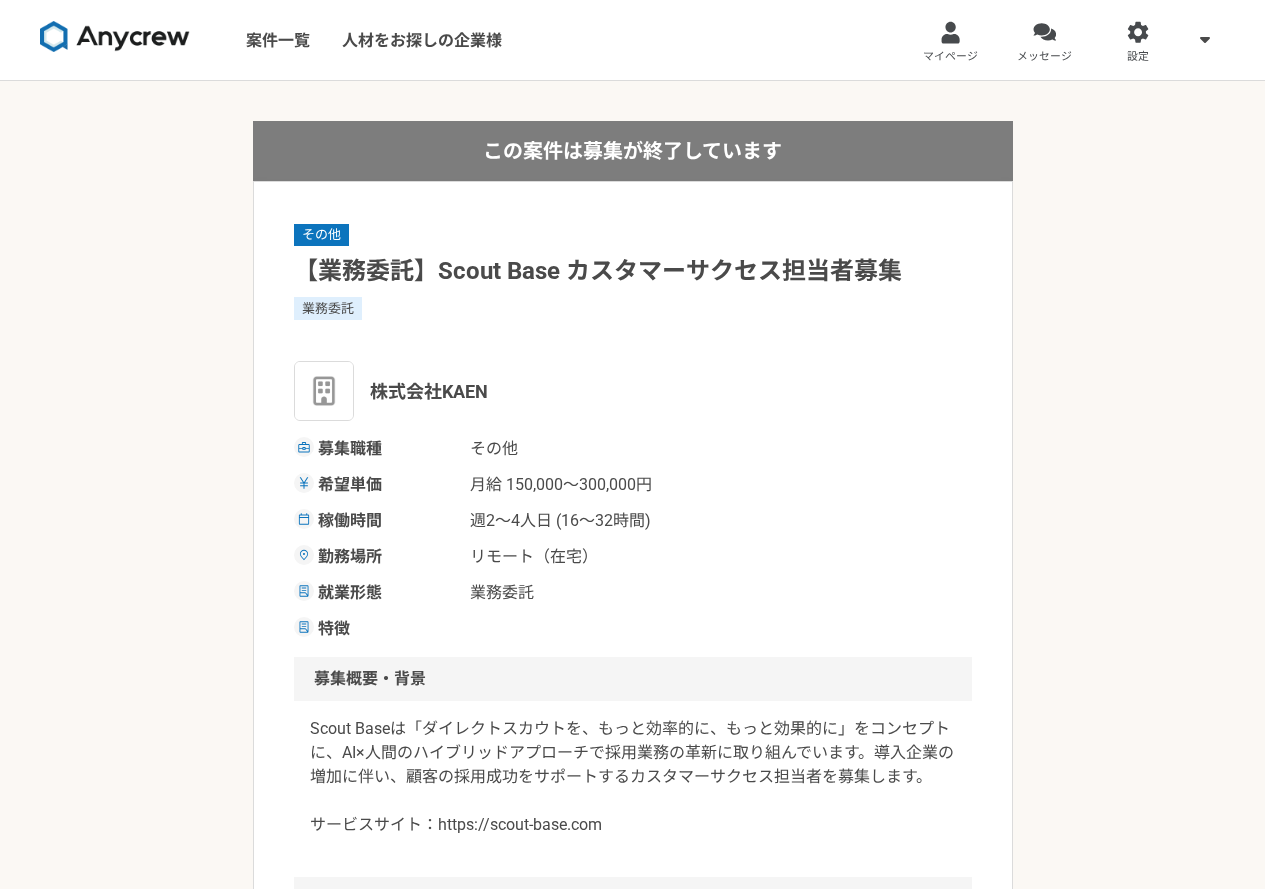click at bounding box center (115, 37) 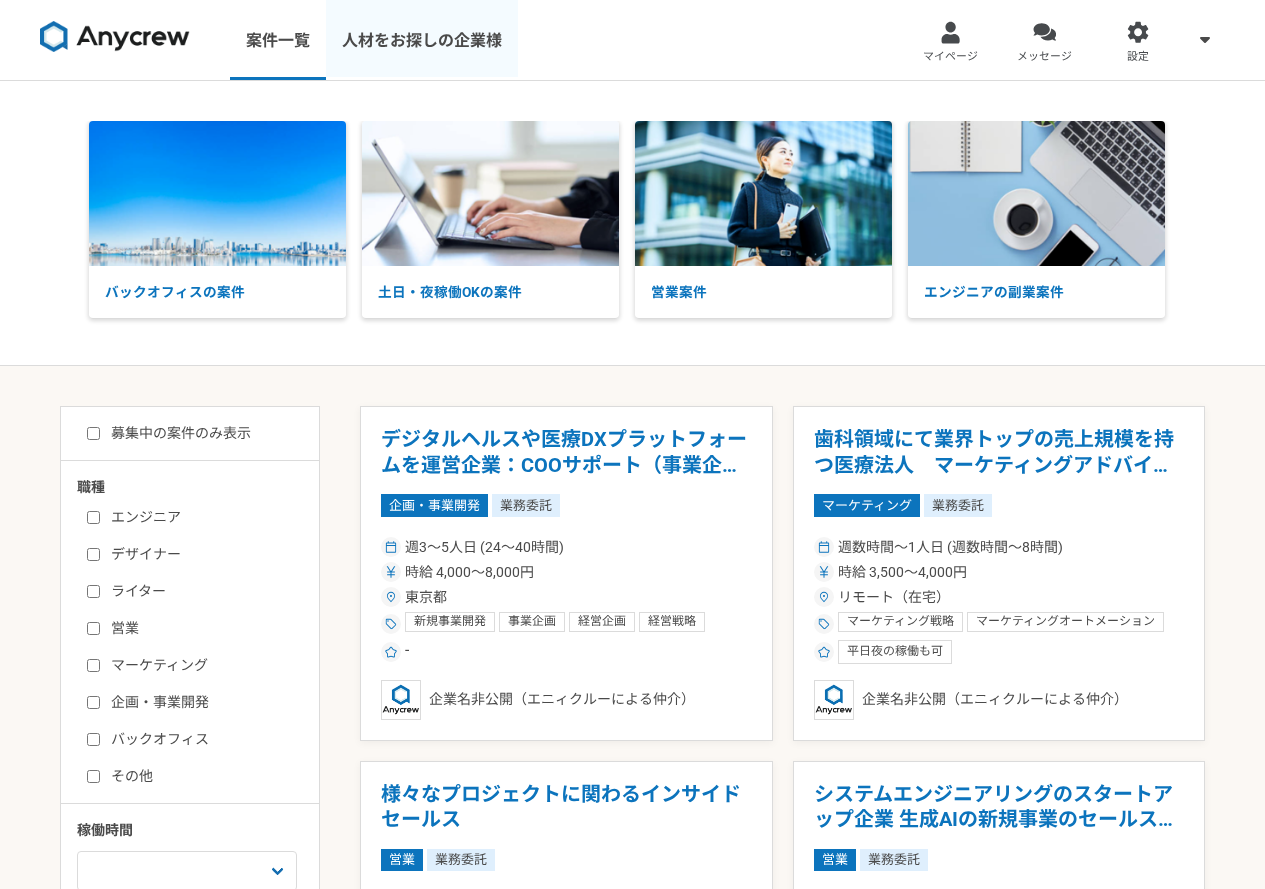 click on "人材をお探しの企業様" at bounding box center [422, 40] 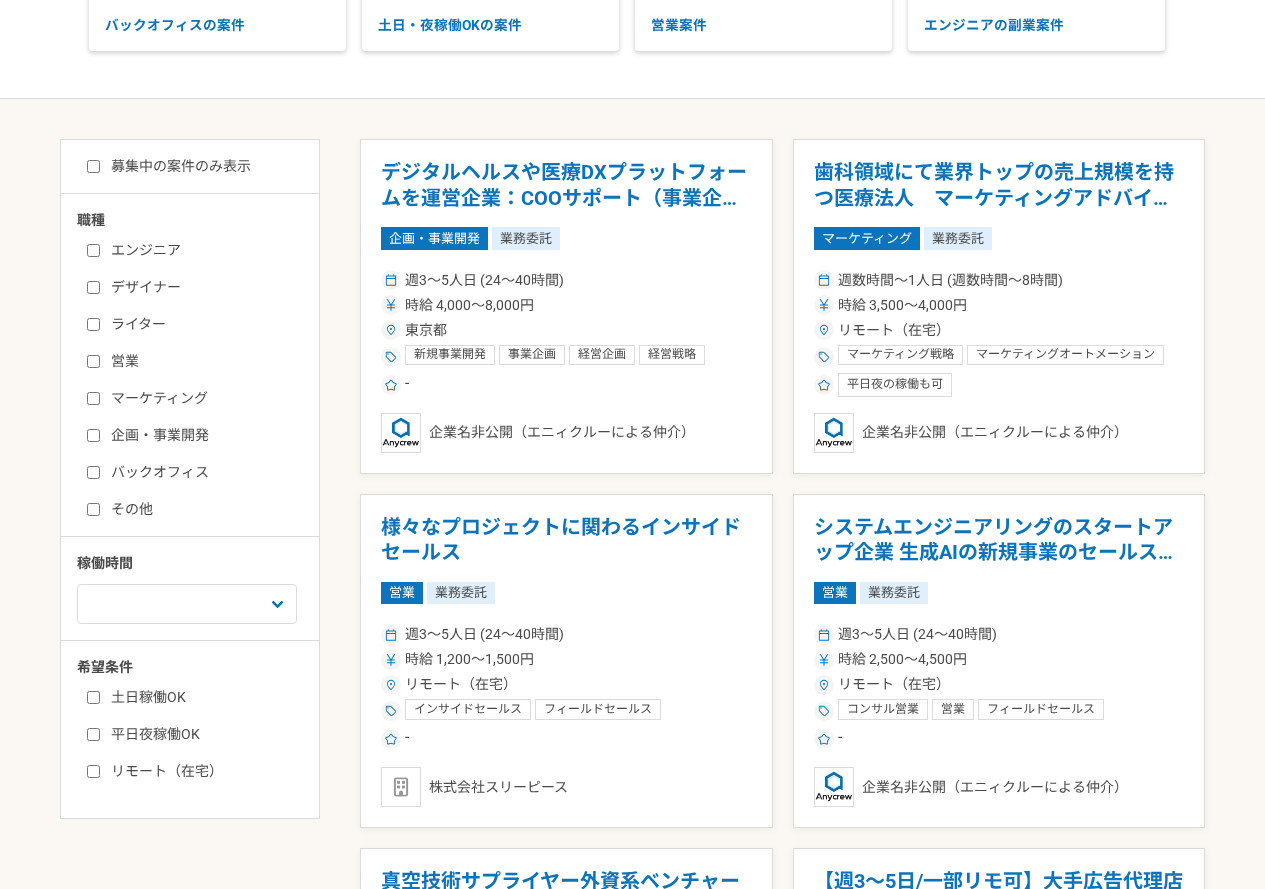 scroll, scrollTop: 300, scrollLeft: 0, axis: vertical 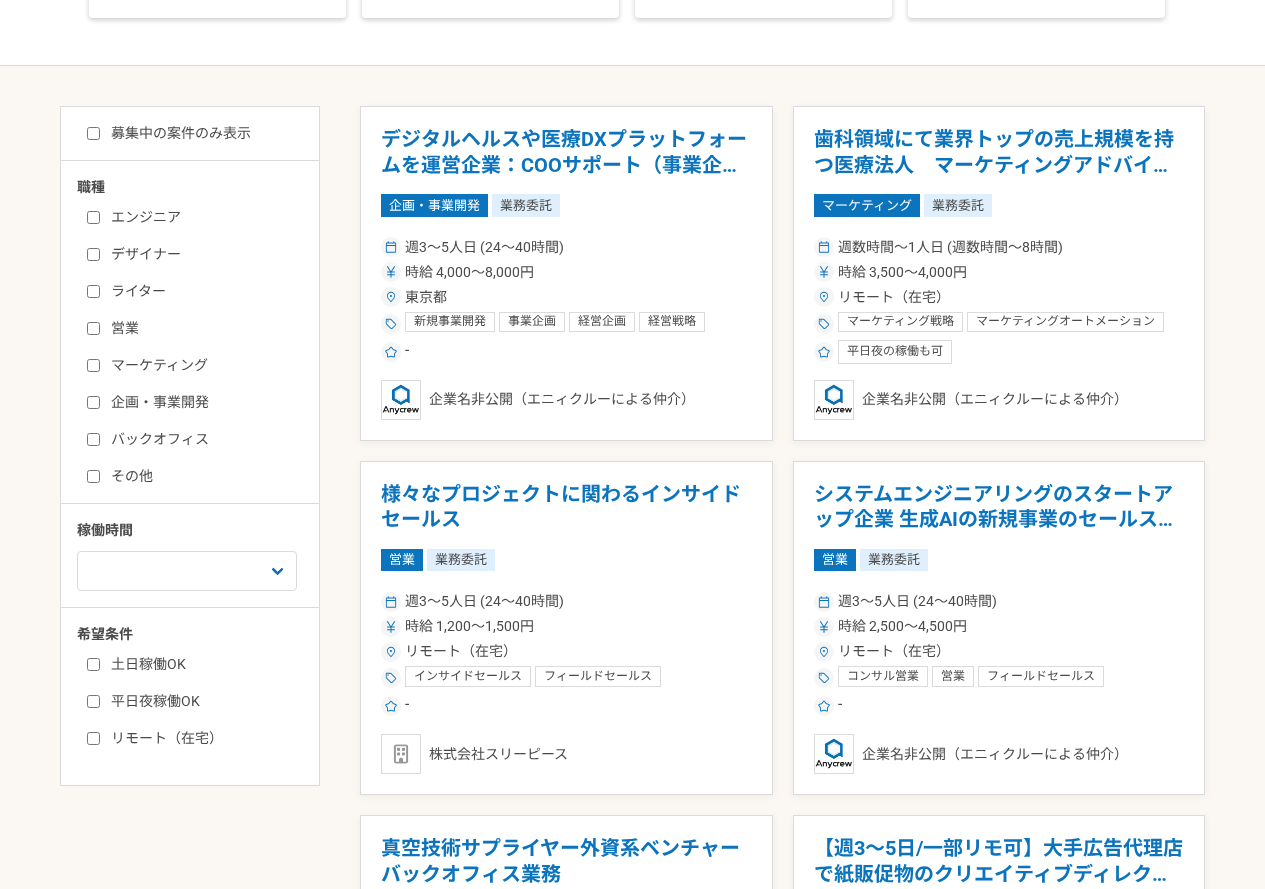 click on "営業" at bounding box center [93, 328] 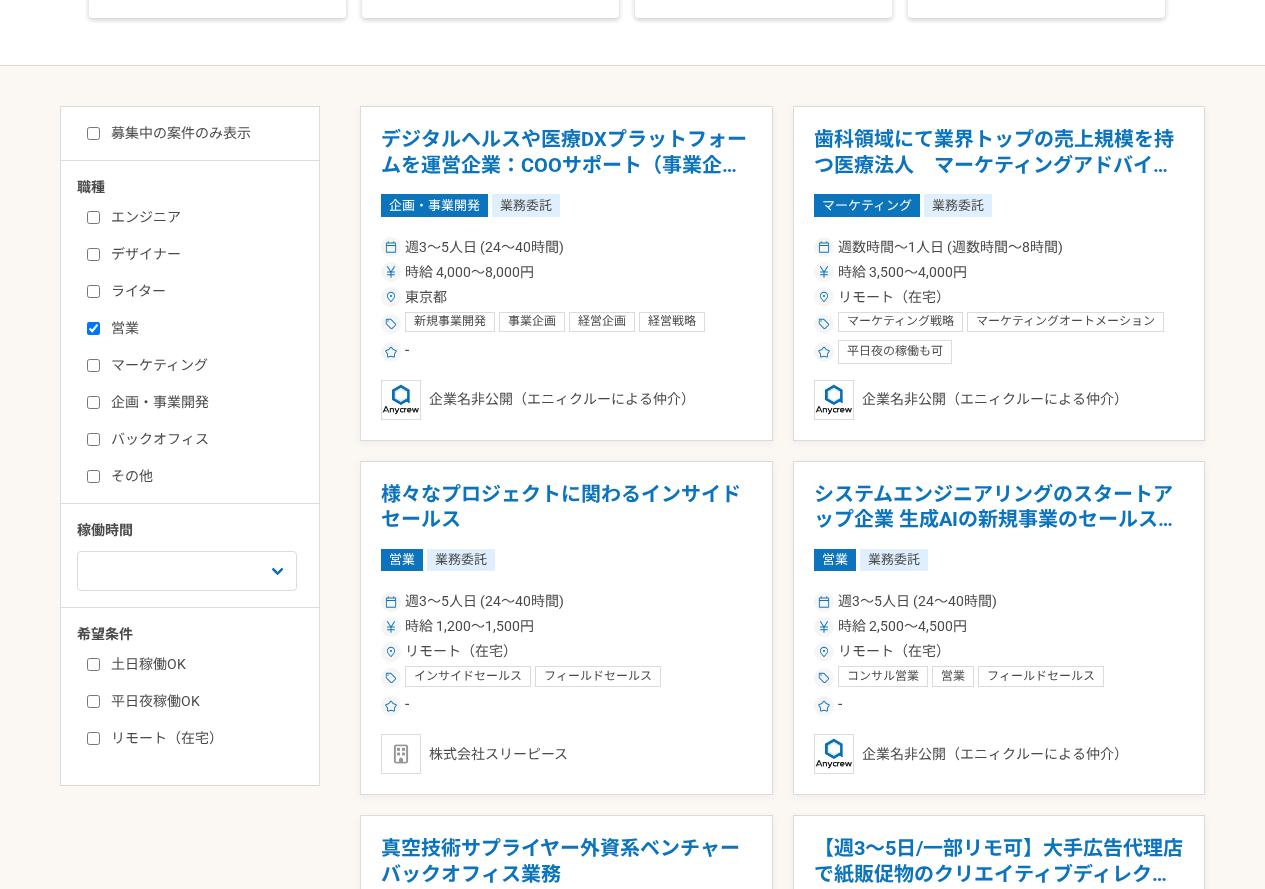 checkbox on "true" 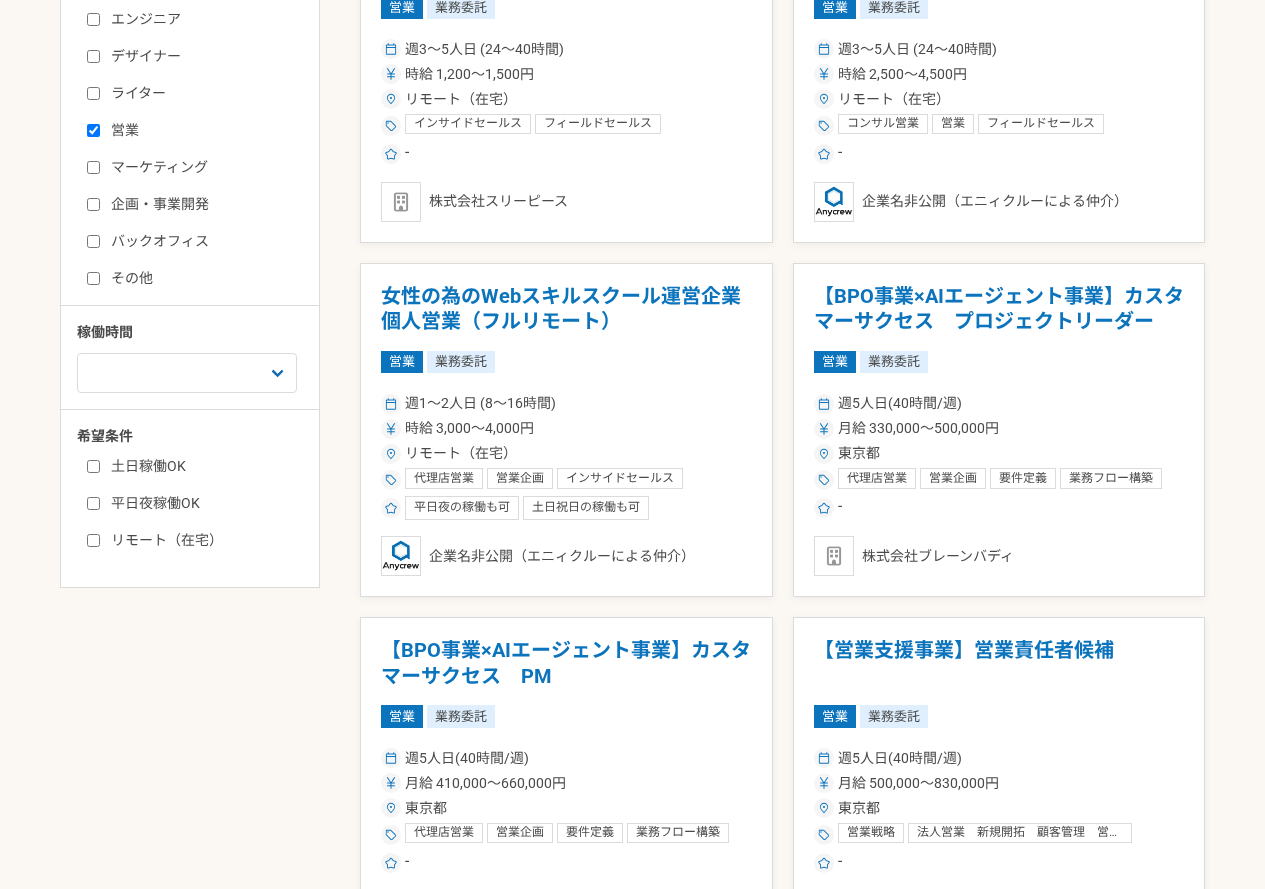 scroll, scrollTop: 500, scrollLeft: 0, axis: vertical 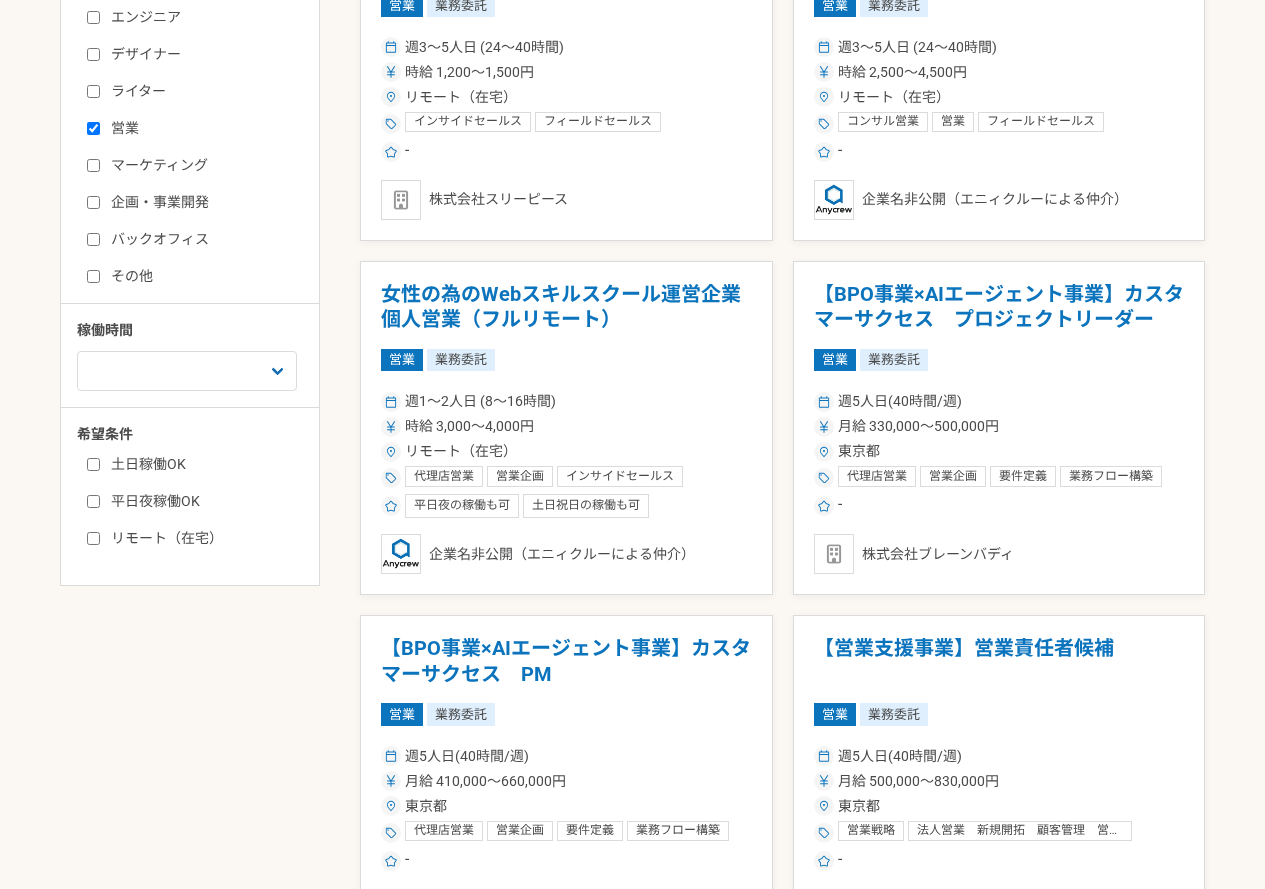 click on "土日稼働OK" at bounding box center (202, 464) 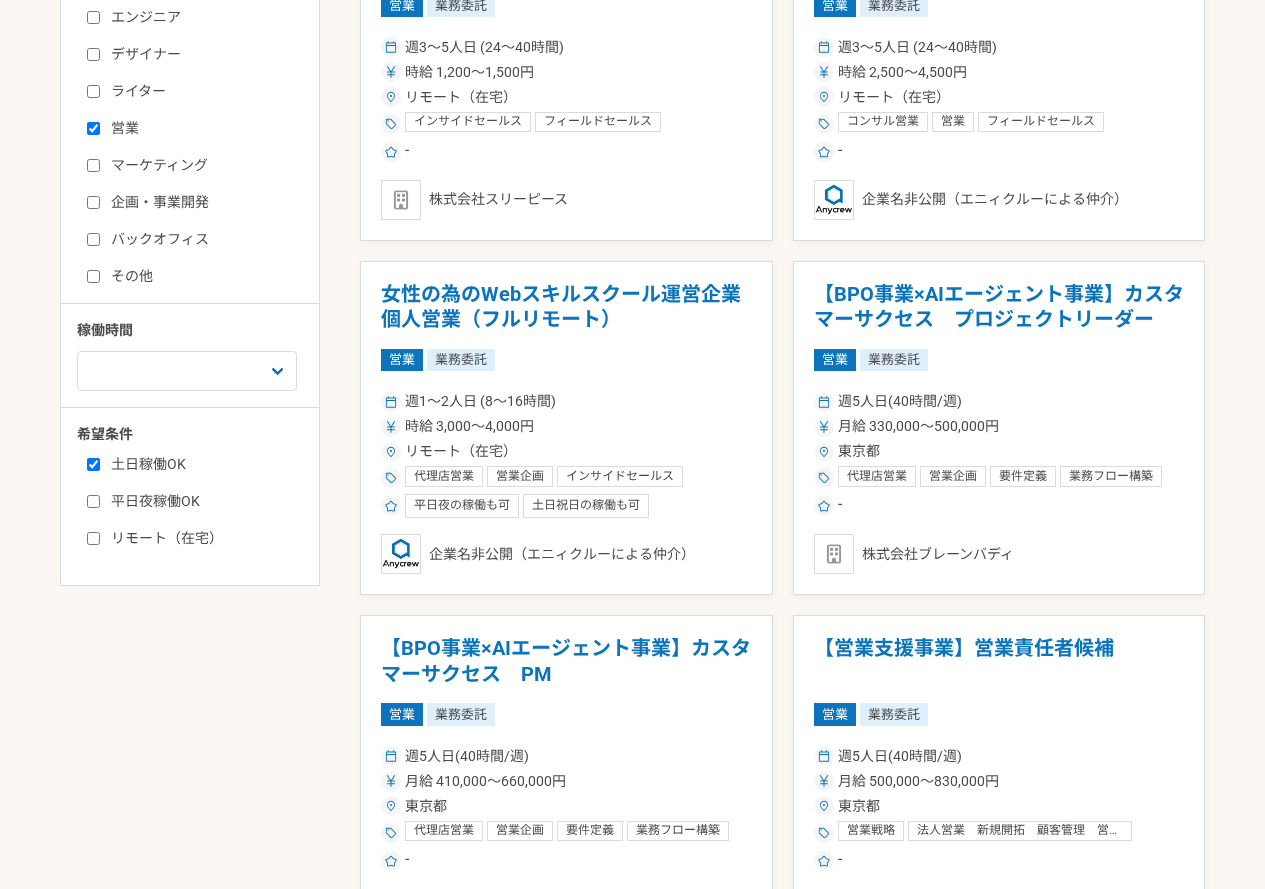 checkbox on "true" 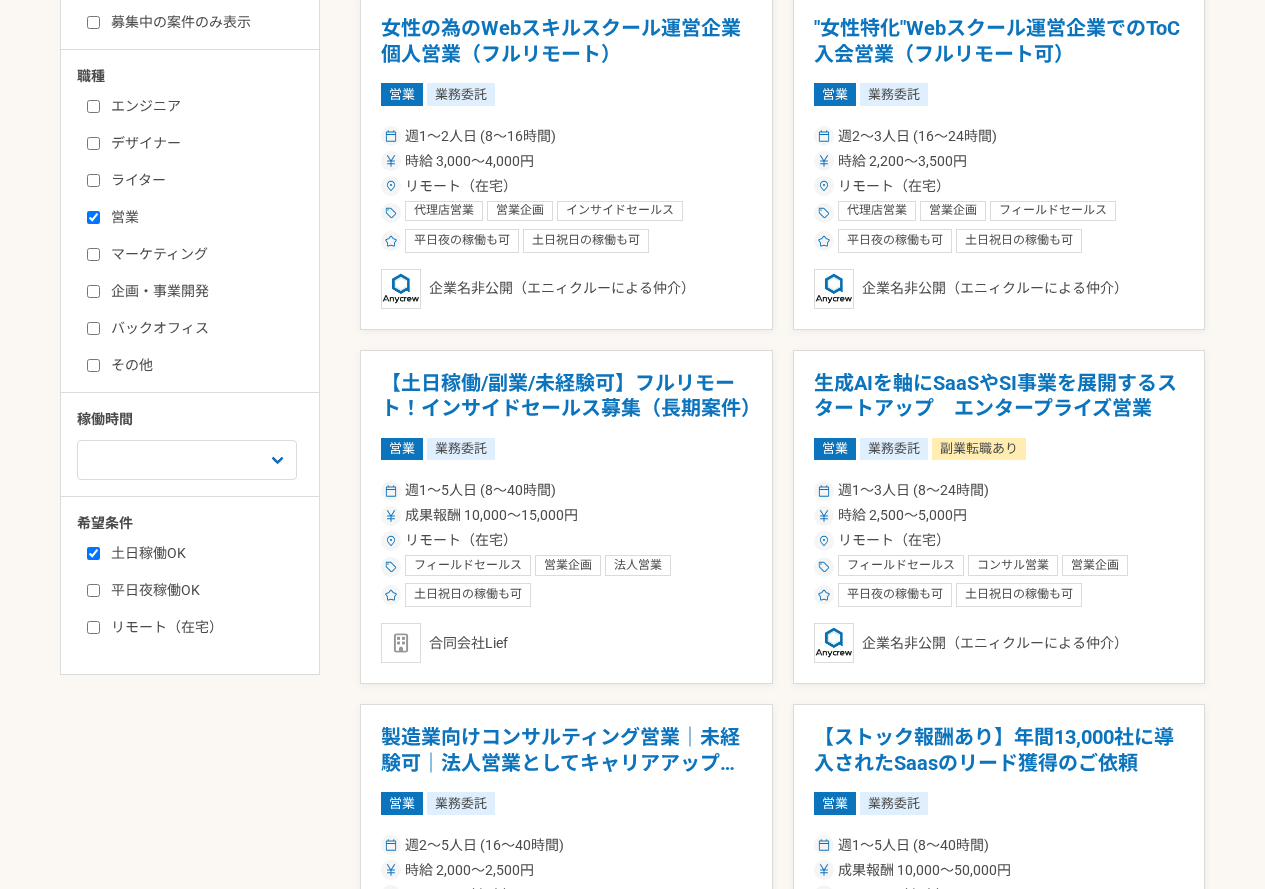 scroll, scrollTop: 500, scrollLeft: 0, axis: vertical 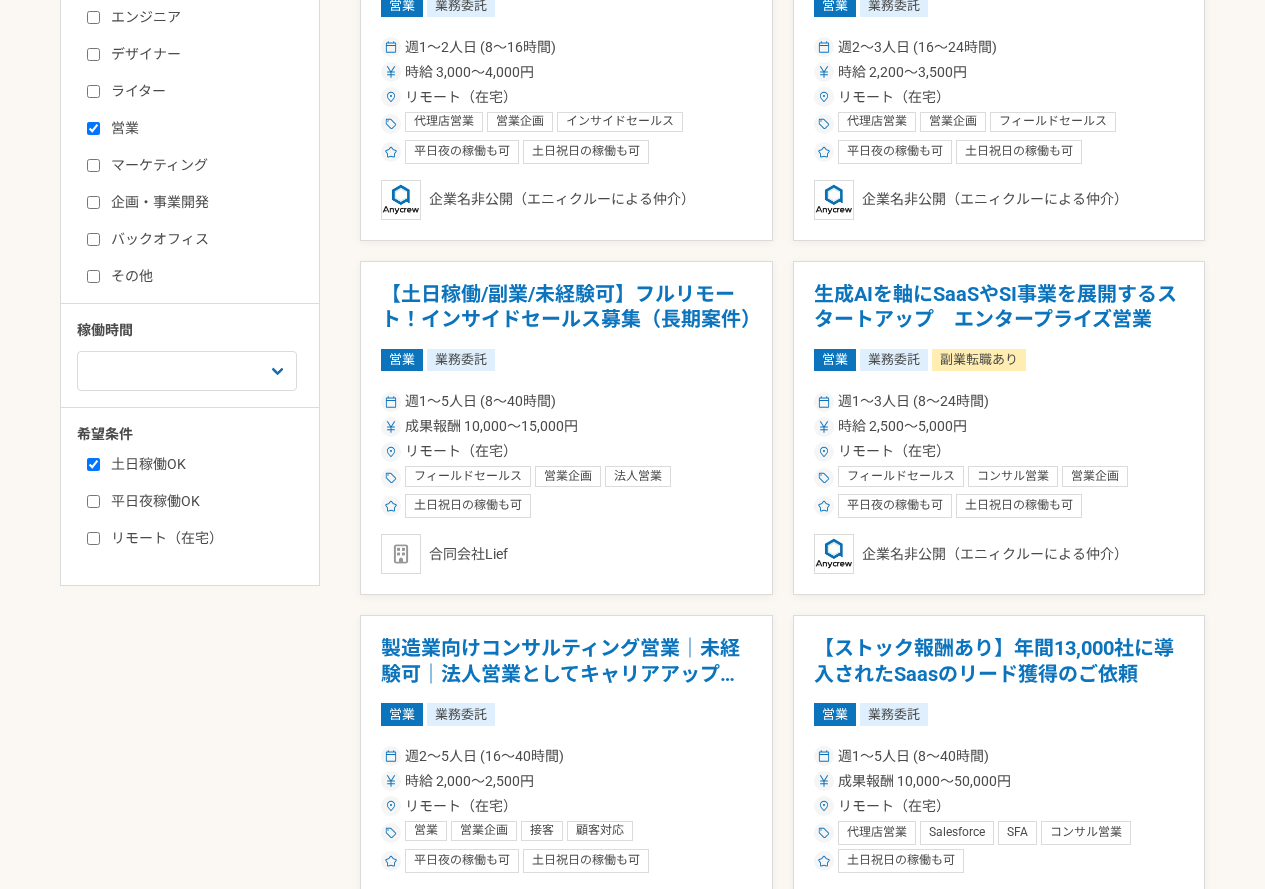 click on "平日夜稼働OK" at bounding box center (202, 501) 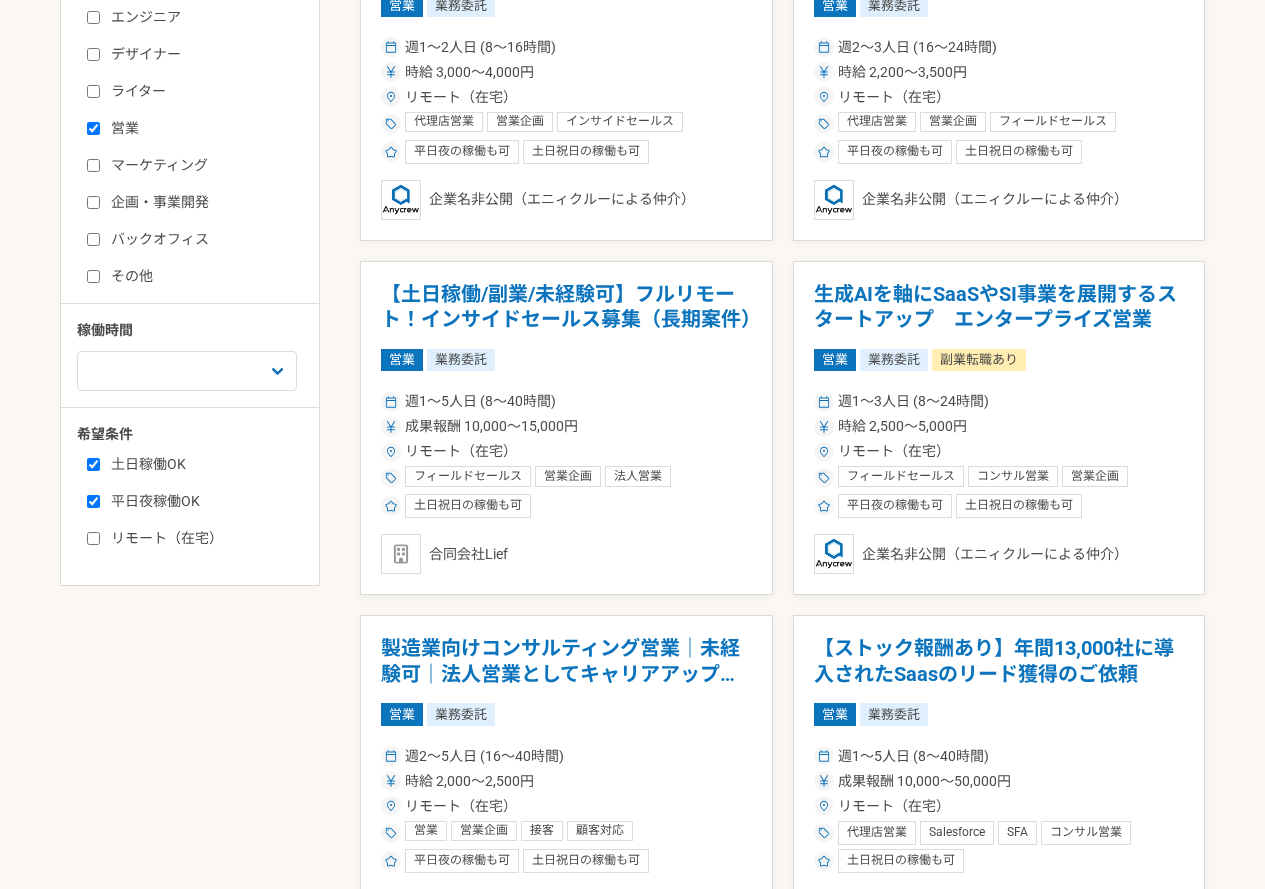 checkbox on "true" 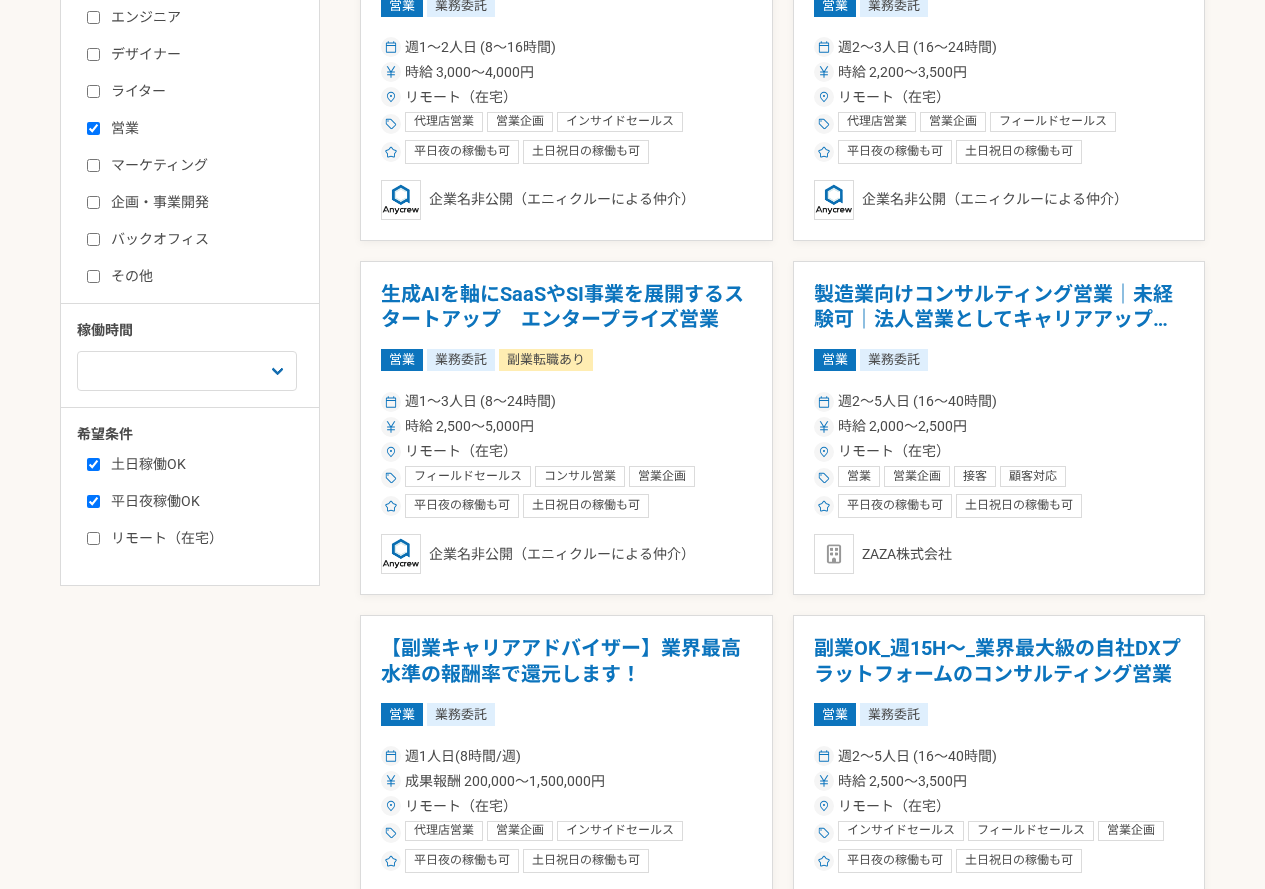 click on "土日稼働OK 平日夜稼働OK リモート（在宅）" at bounding box center [197, 498] 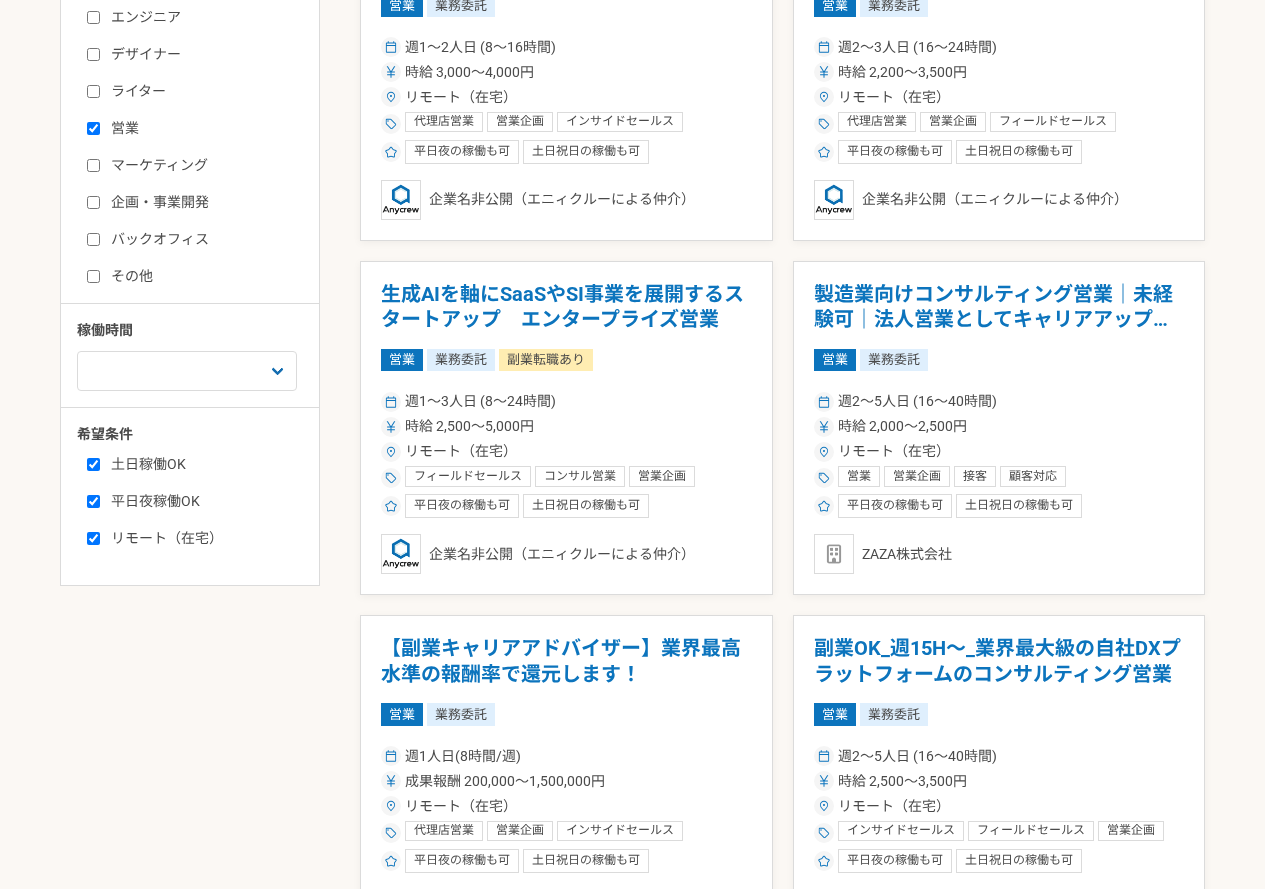 checkbox on "true" 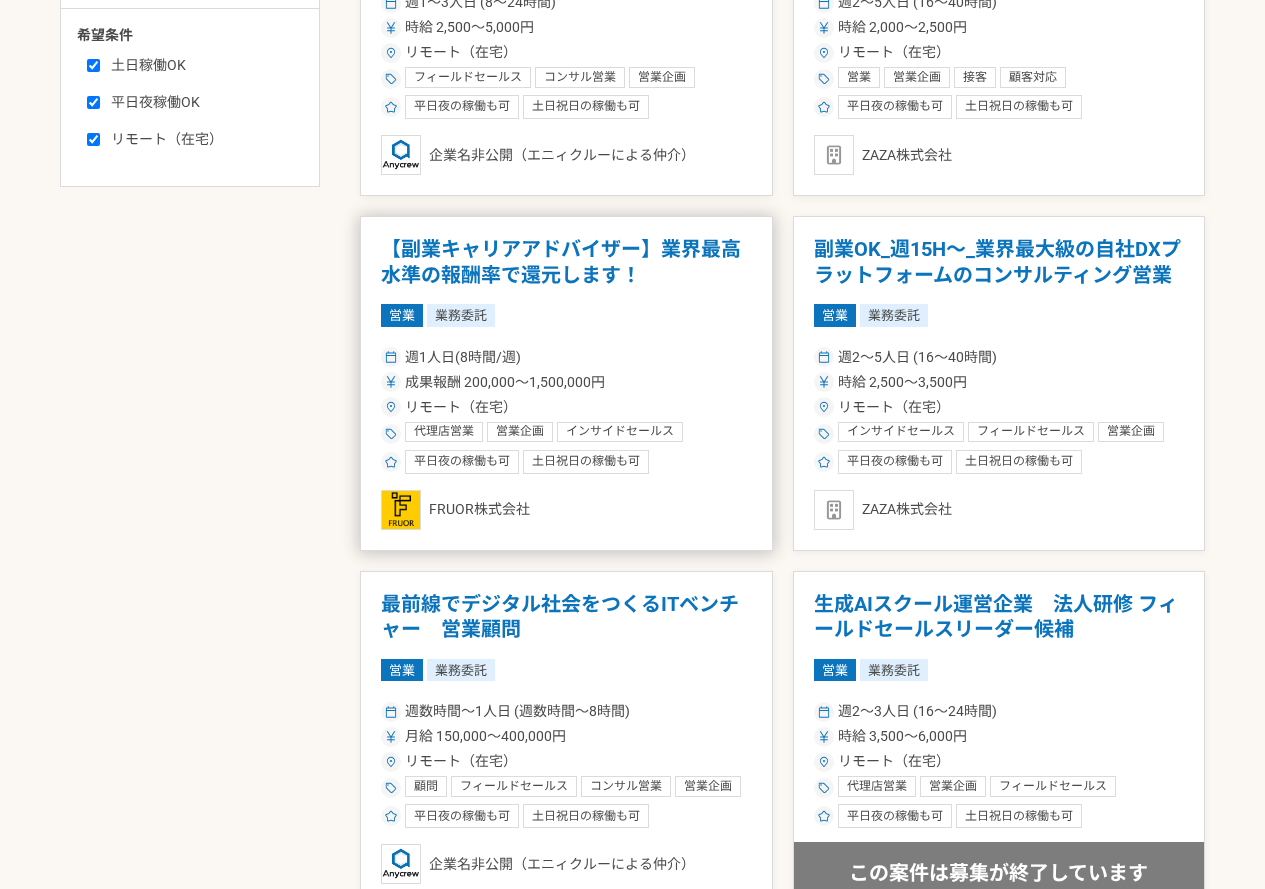 scroll, scrollTop: 900, scrollLeft: 0, axis: vertical 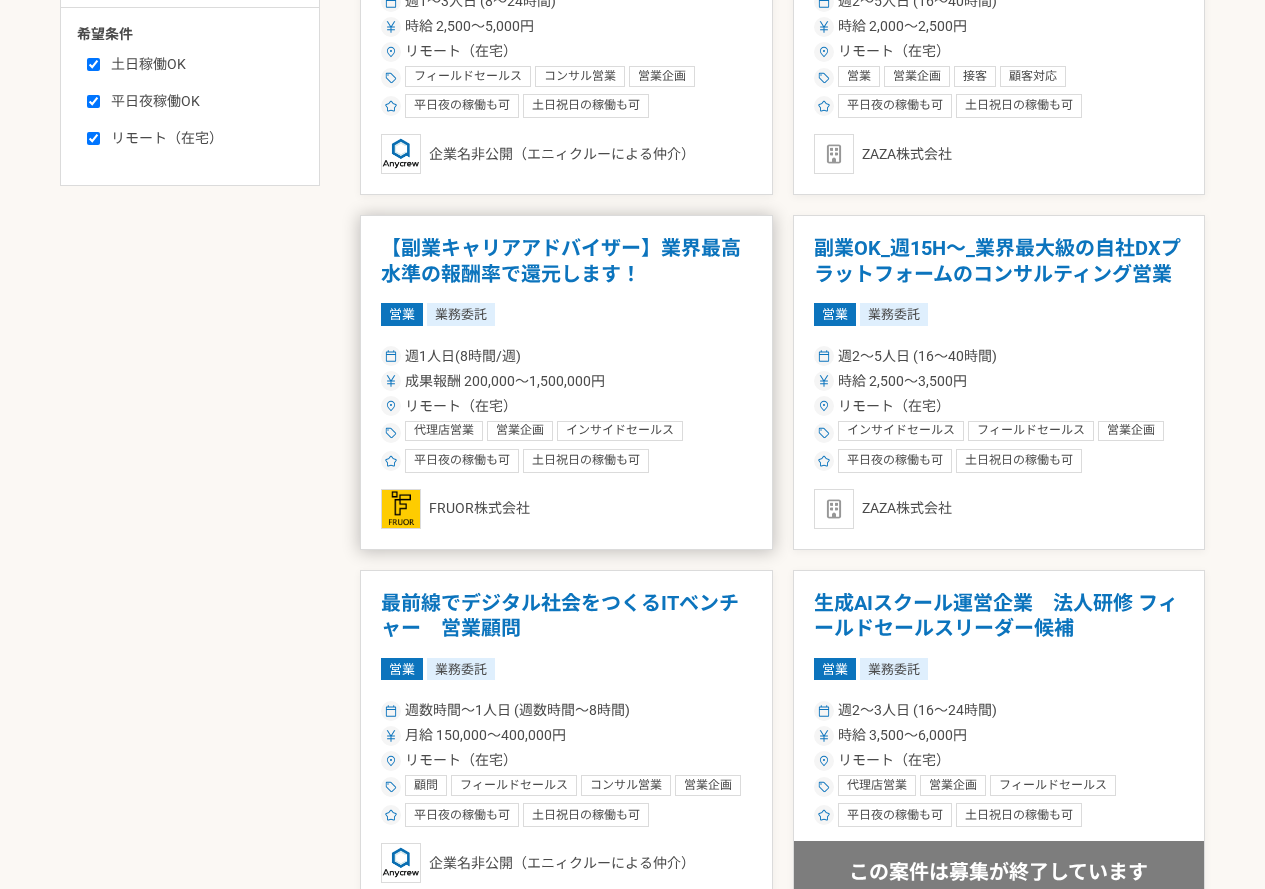 click on "【副業キャリアアドバイザー】業界最高水準の報酬率で還元します！" at bounding box center [566, 261] 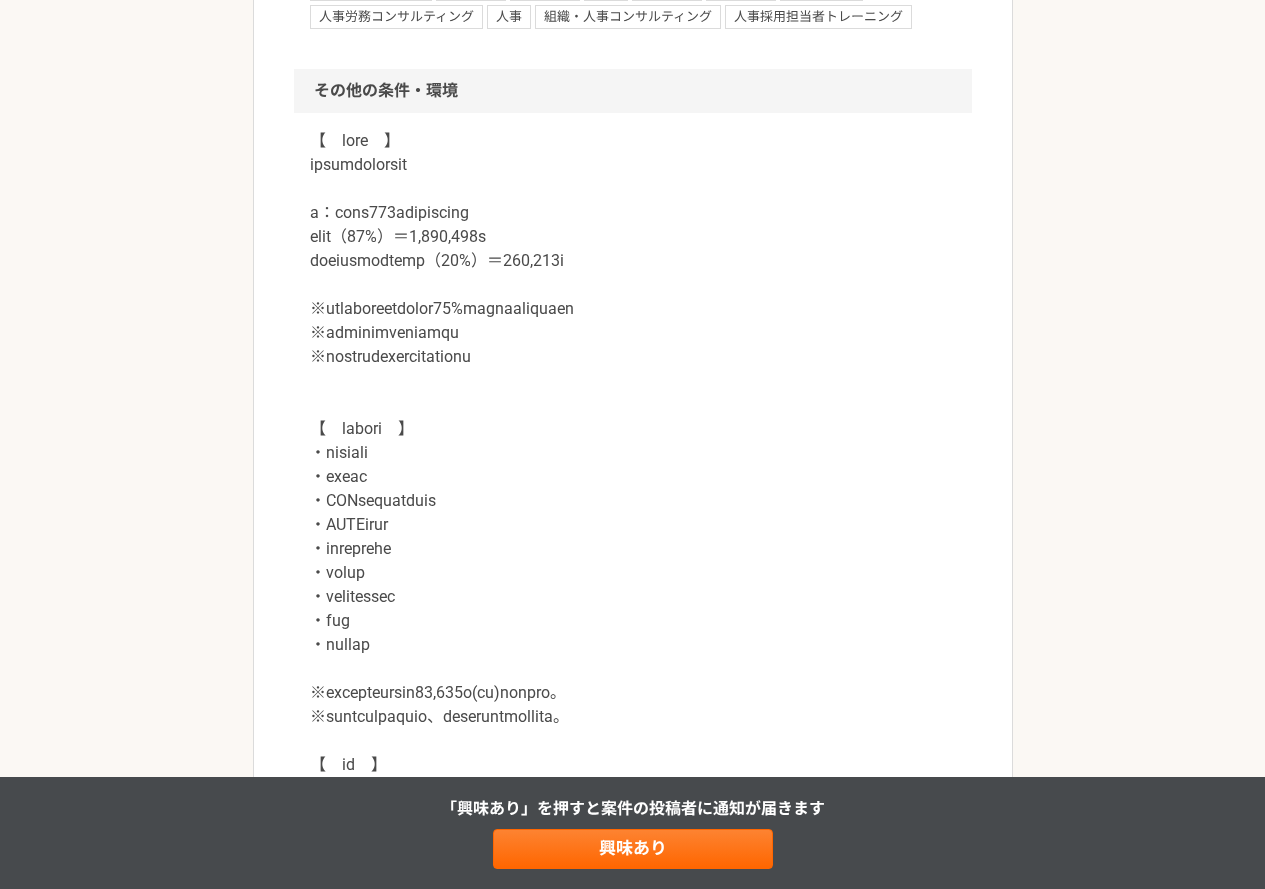 scroll, scrollTop: 2000, scrollLeft: 0, axis: vertical 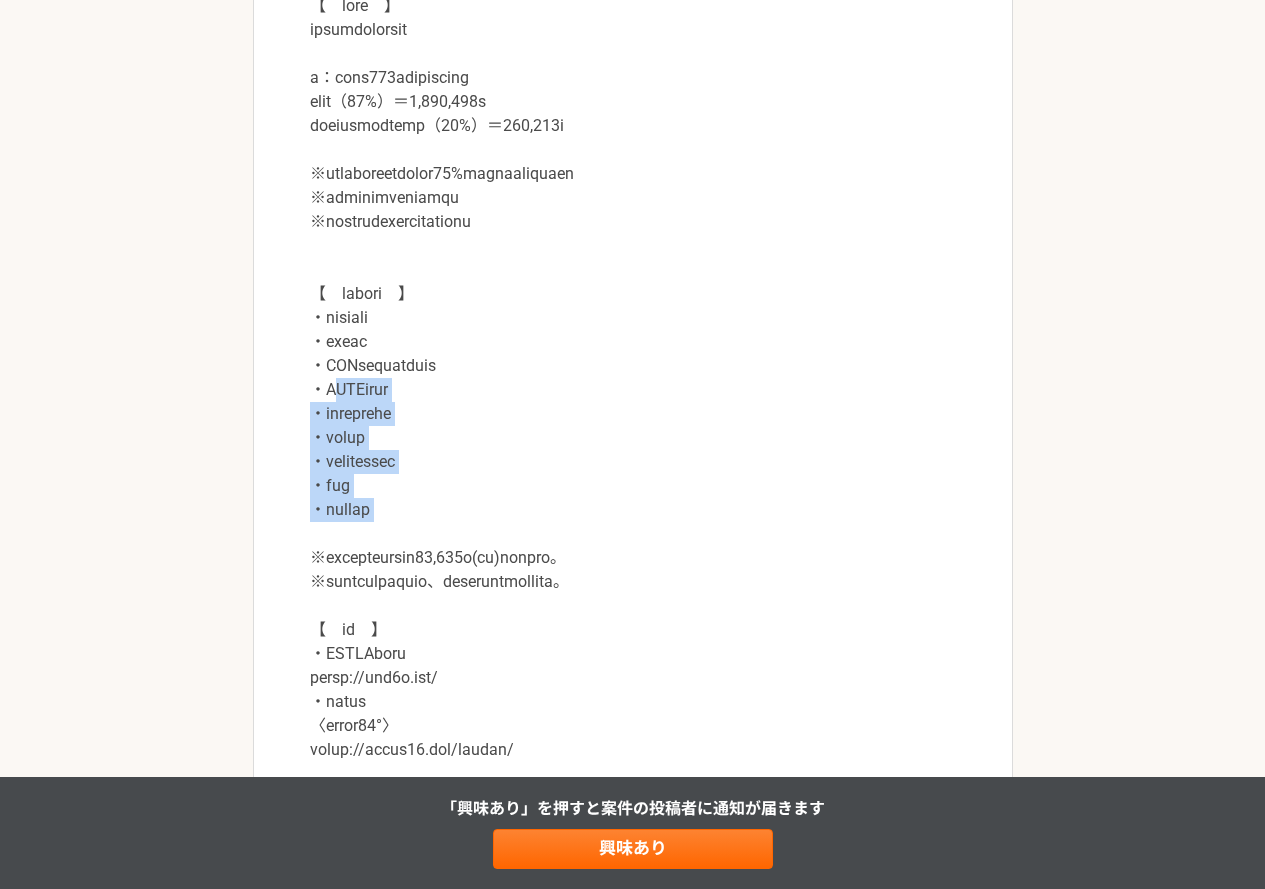 drag, startPoint x: 336, startPoint y: 382, endPoint x: 432, endPoint y: 532, distance: 178.08986 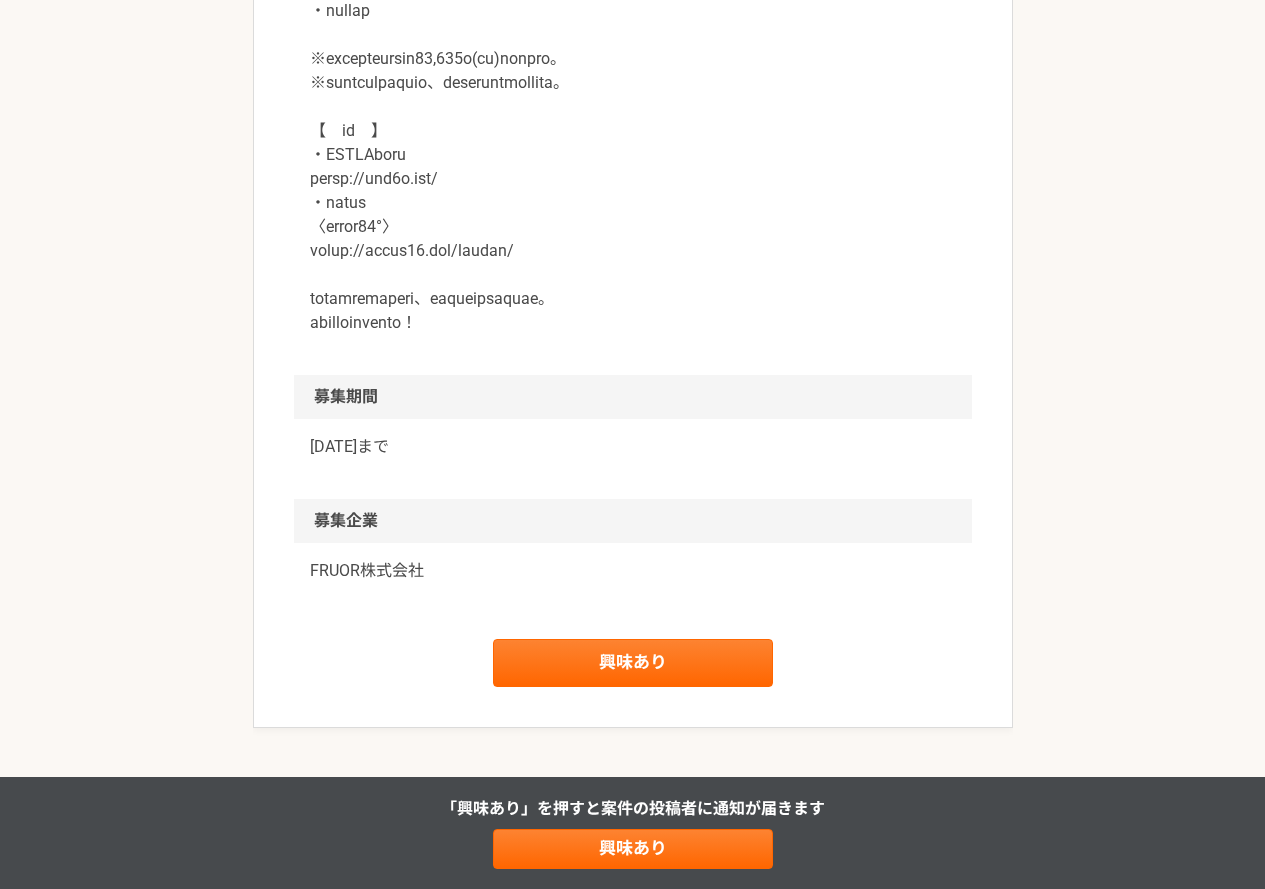 scroll, scrollTop: 2500, scrollLeft: 0, axis: vertical 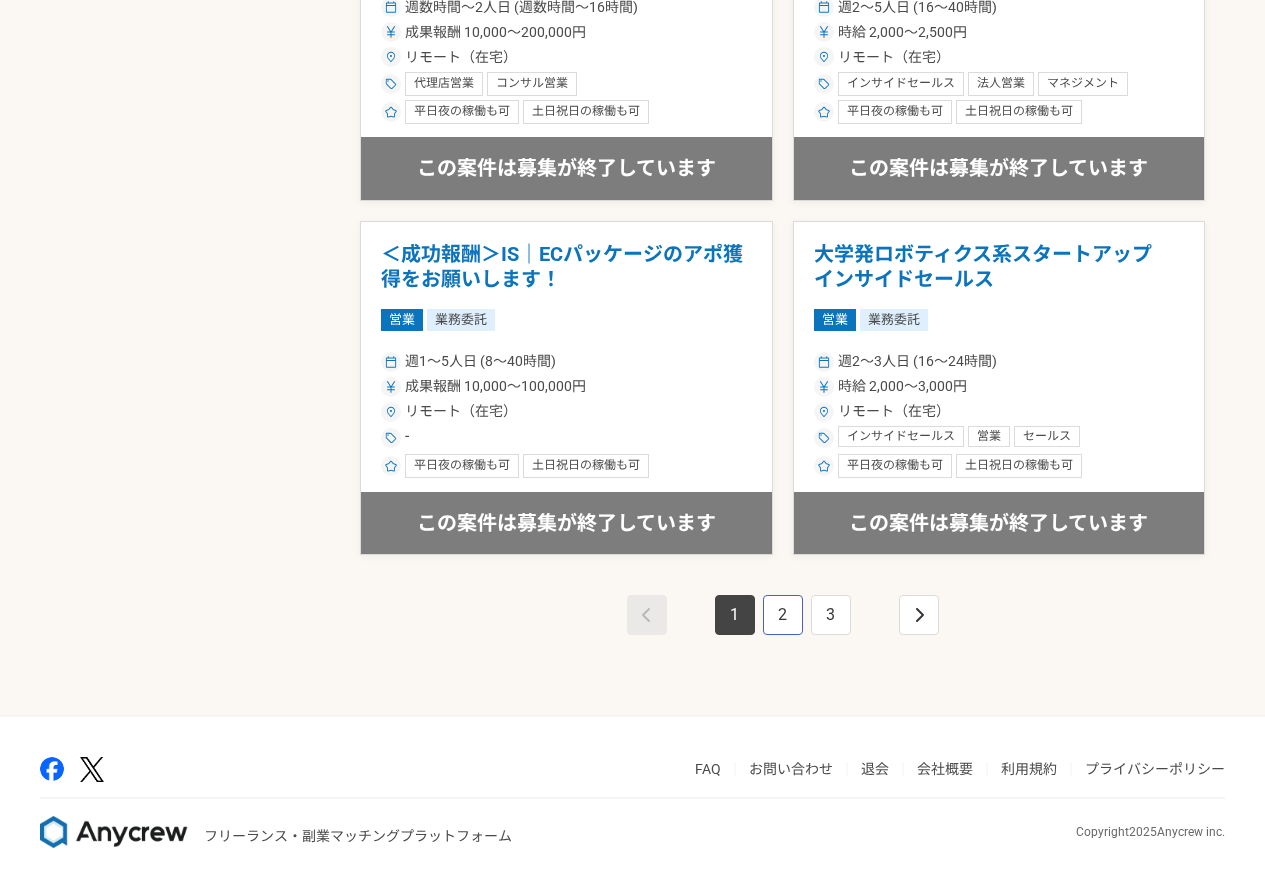 click on "2" at bounding box center [783, 615] 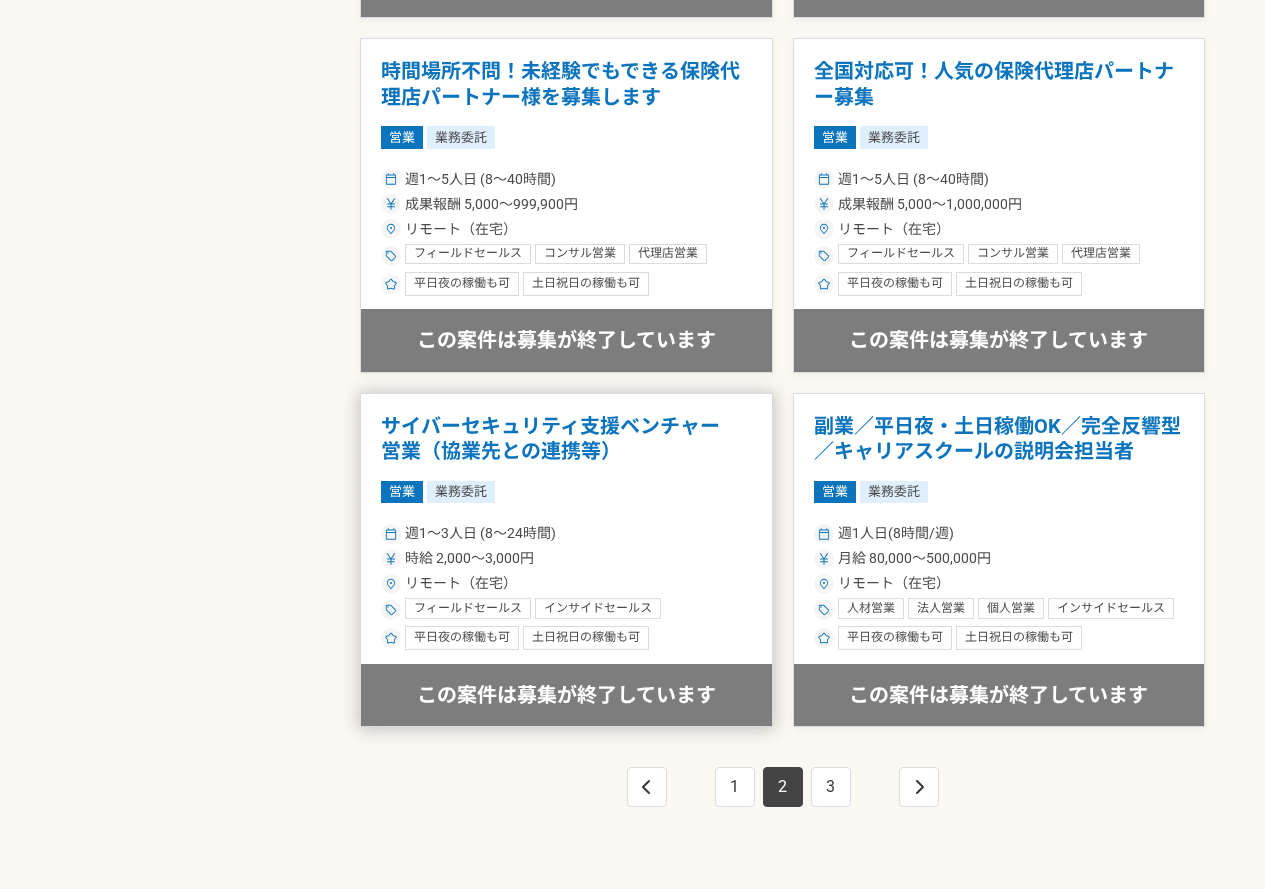 scroll, scrollTop: 3377, scrollLeft: 0, axis: vertical 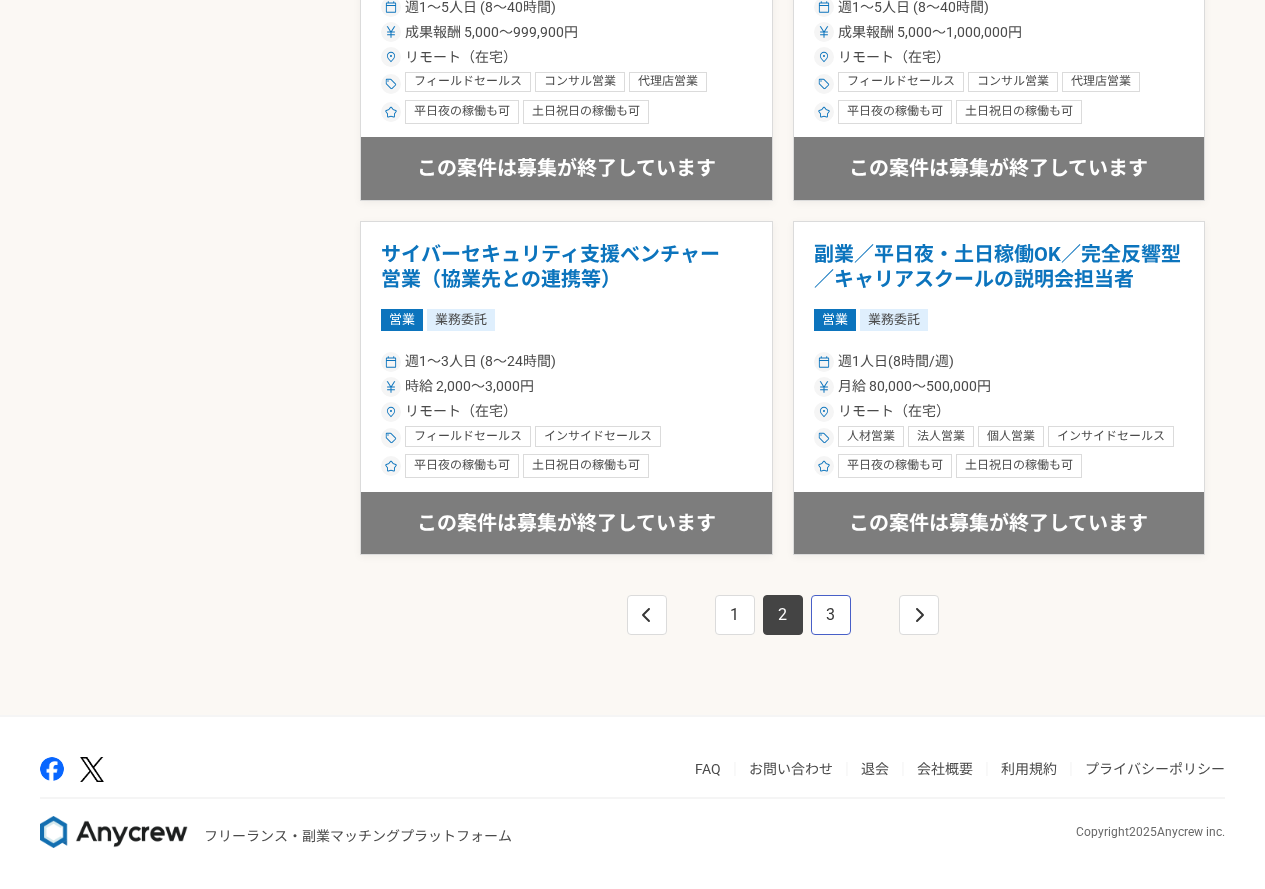 click on "3" at bounding box center [831, 615] 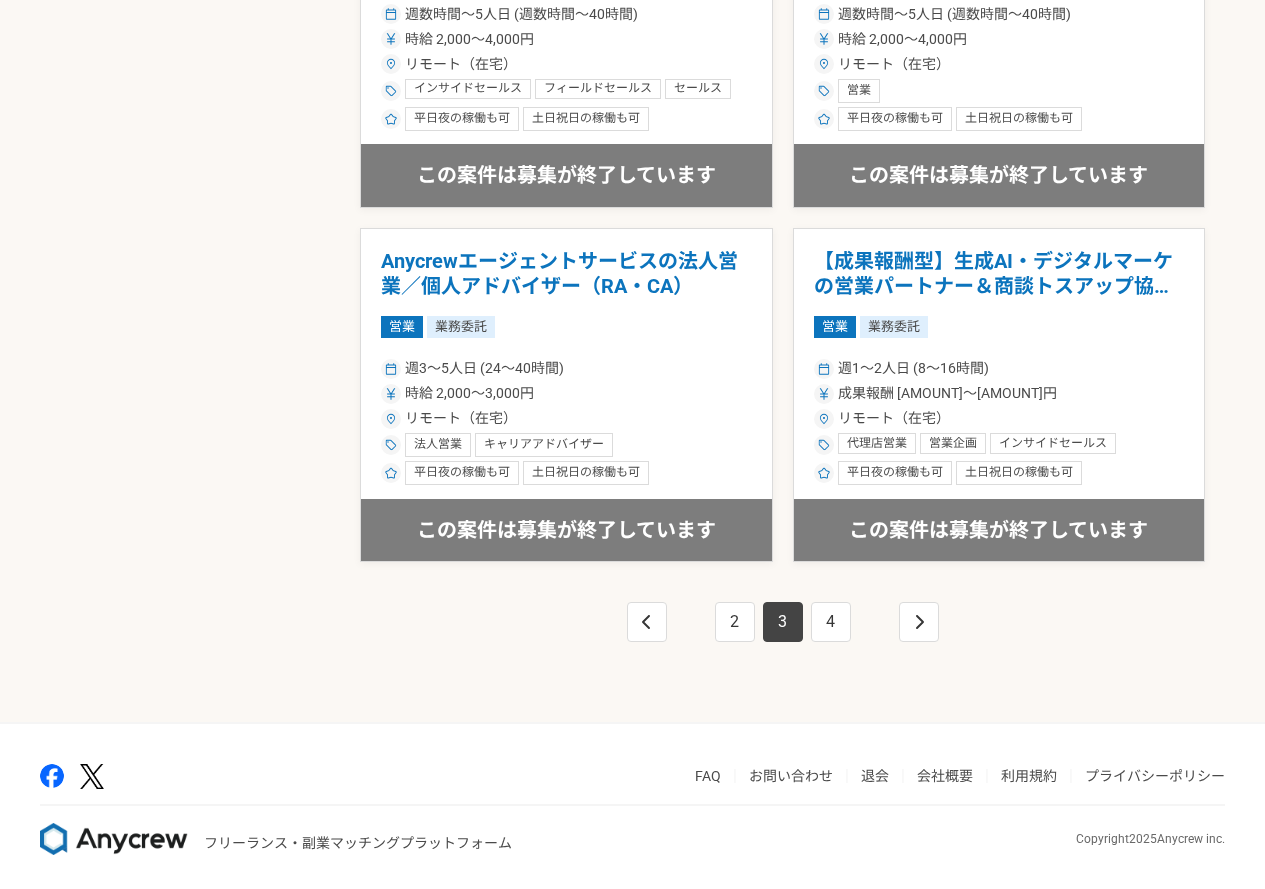 scroll, scrollTop: 3377, scrollLeft: 0, axis: vertical 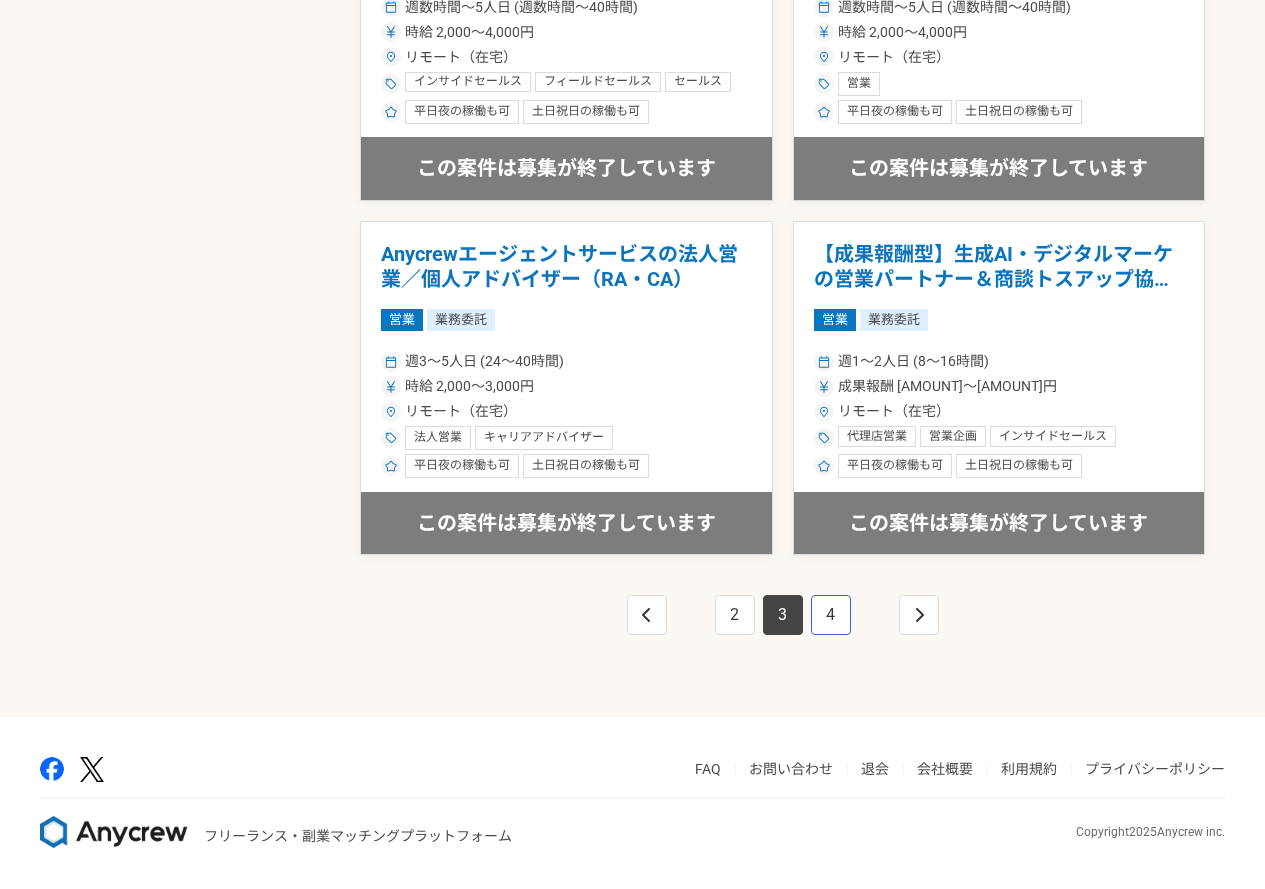 click on "4" at bounding box center (831, 615) 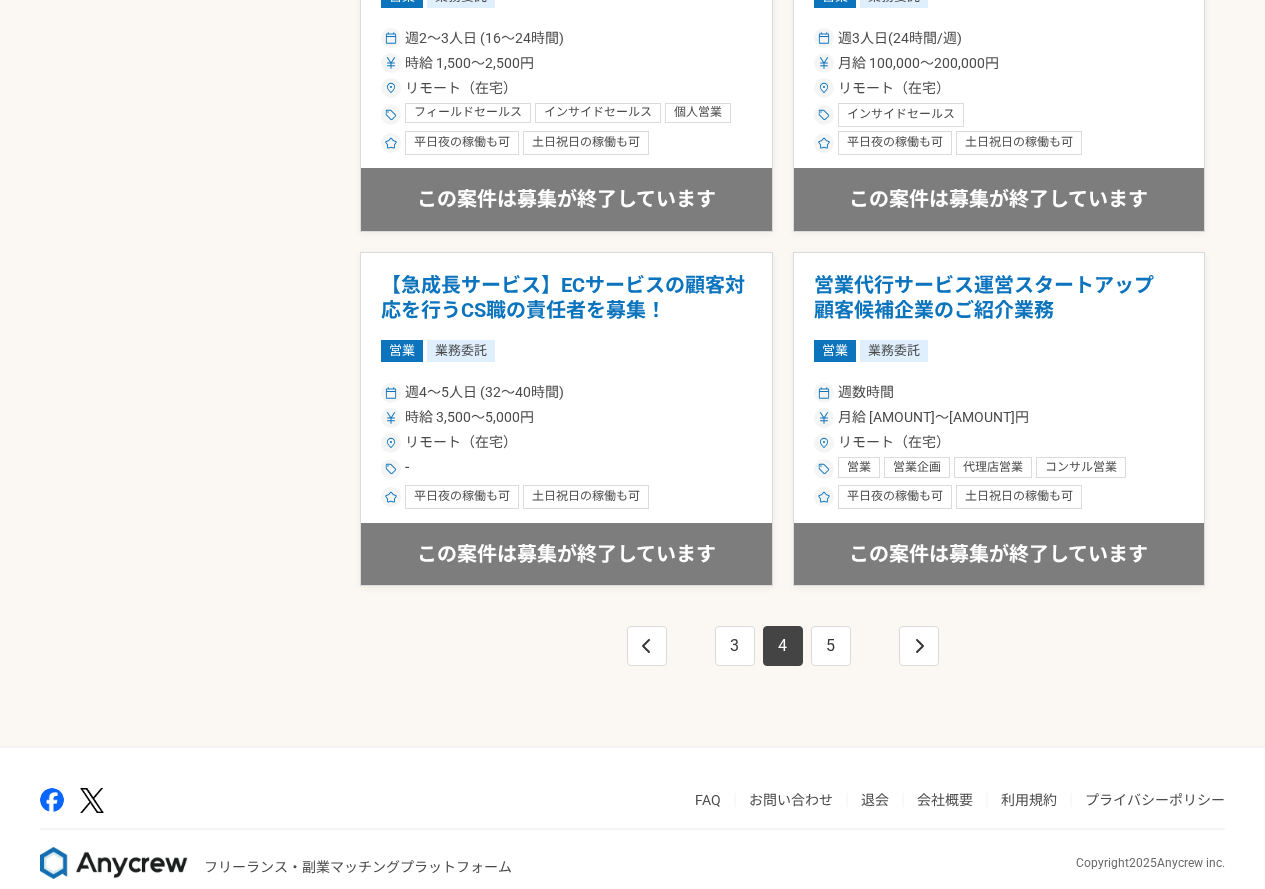 scroll, scrollTop: 3377, scrollLeft: 0, axis: vertical 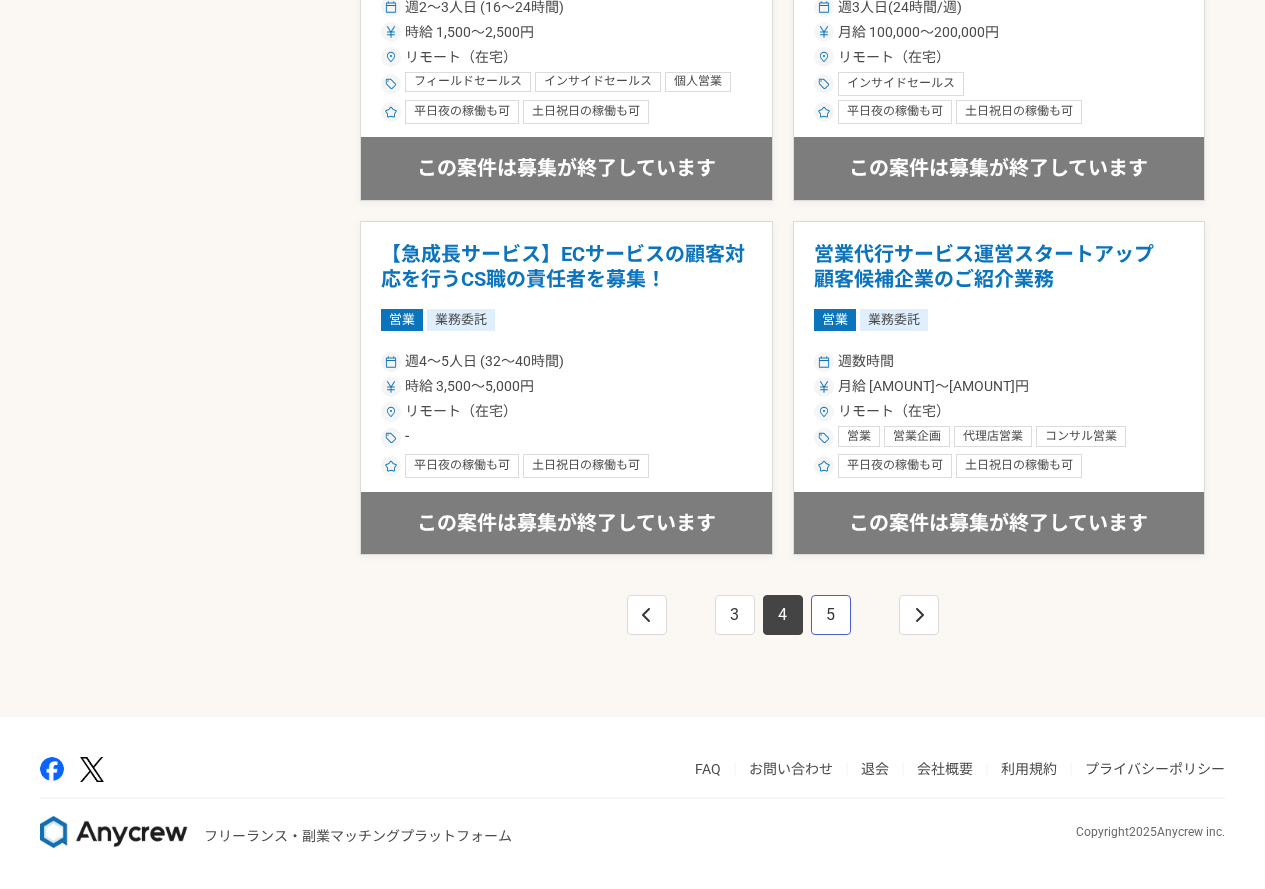 click on "5" at bounding box center (831, 615) 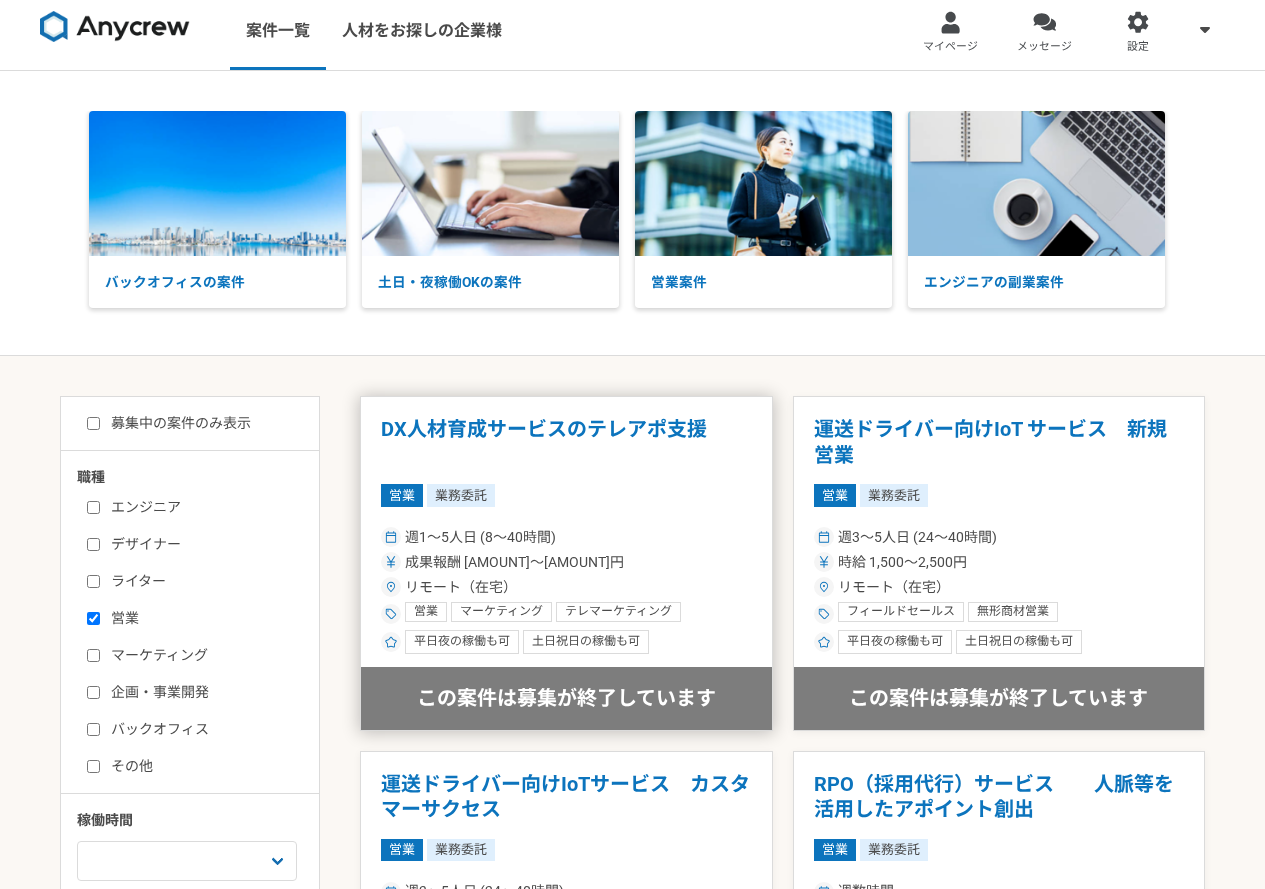 scroll, scrollTop: 0, scrollLeft: 0, axis: both 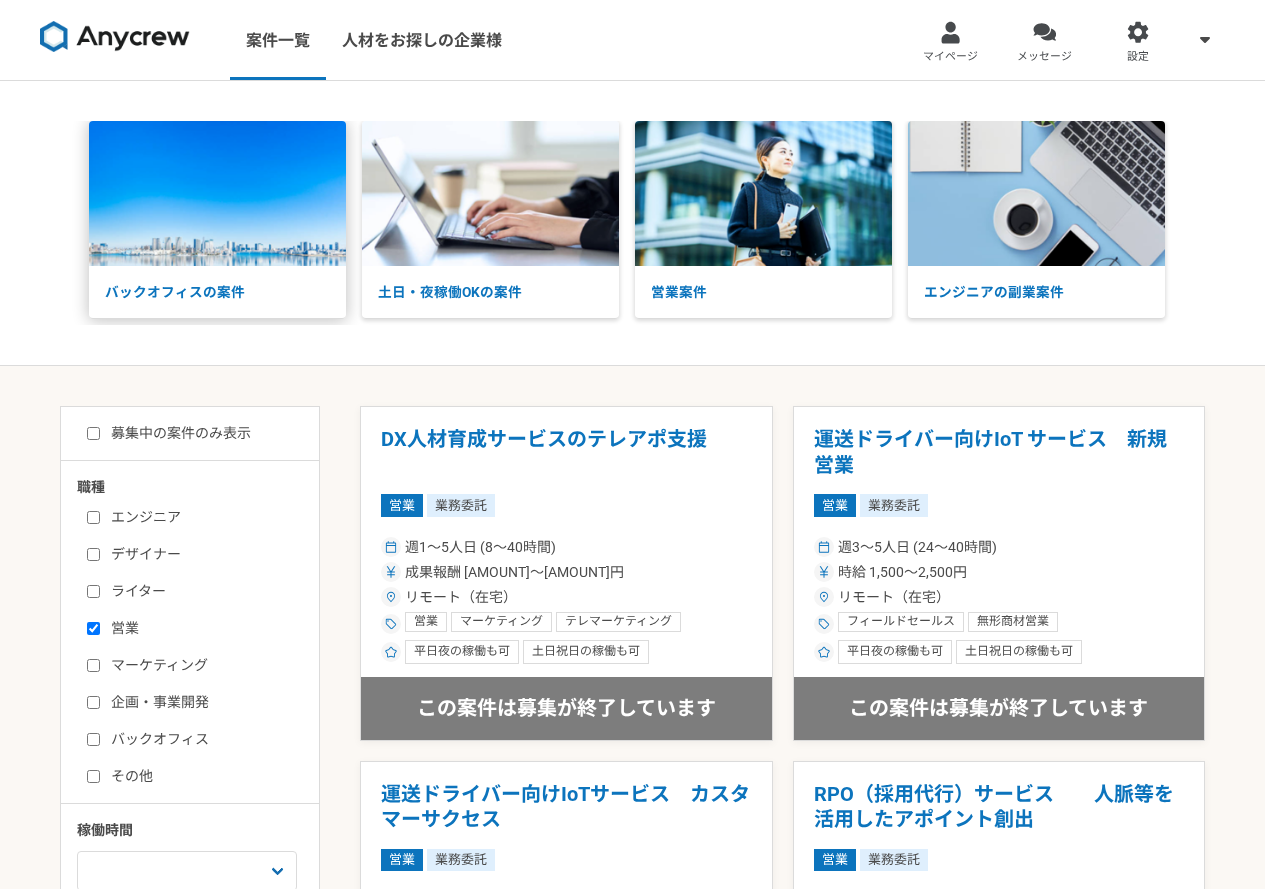click on "バックオフィスの案件" at bounding box center [217, 292] 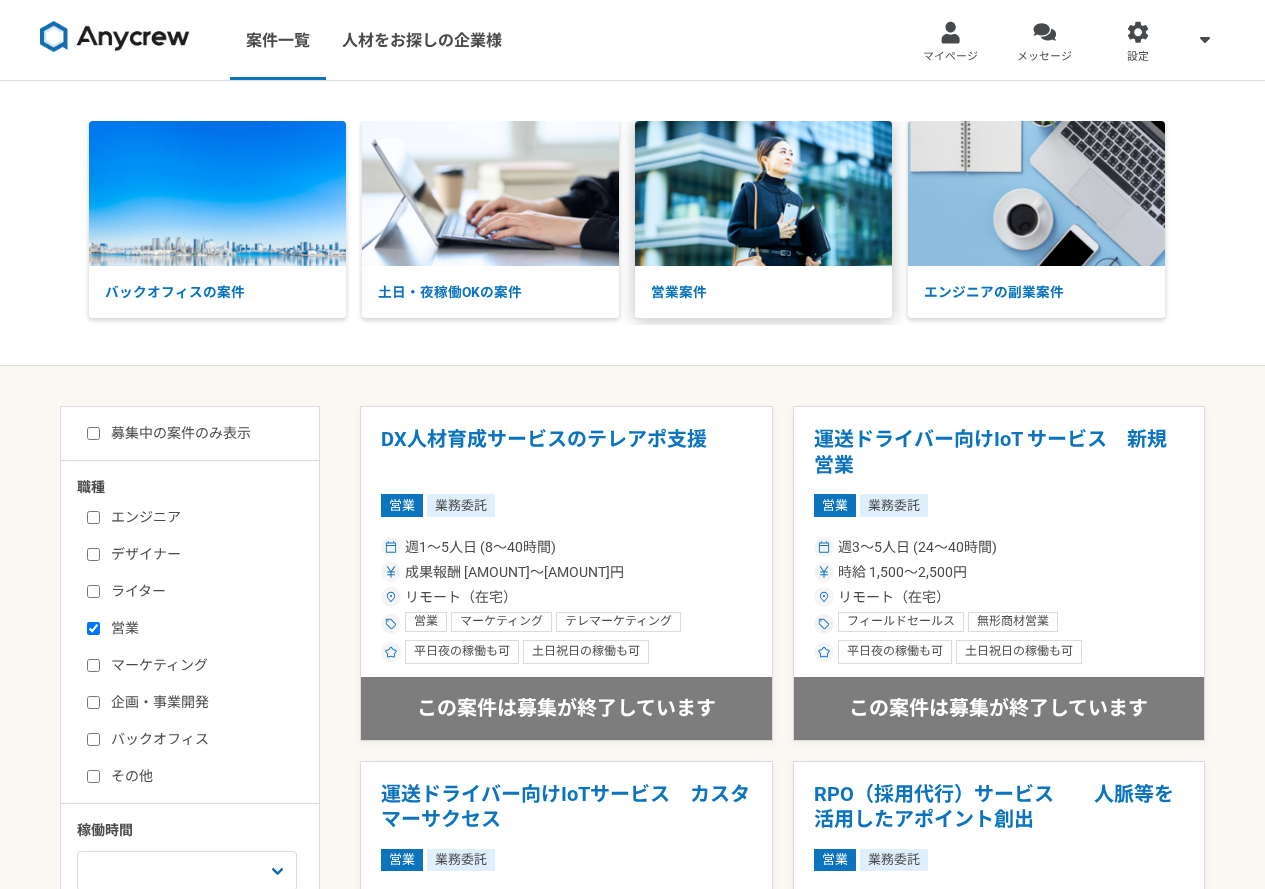 click on "営業案件" at bounding box center [763, 292] 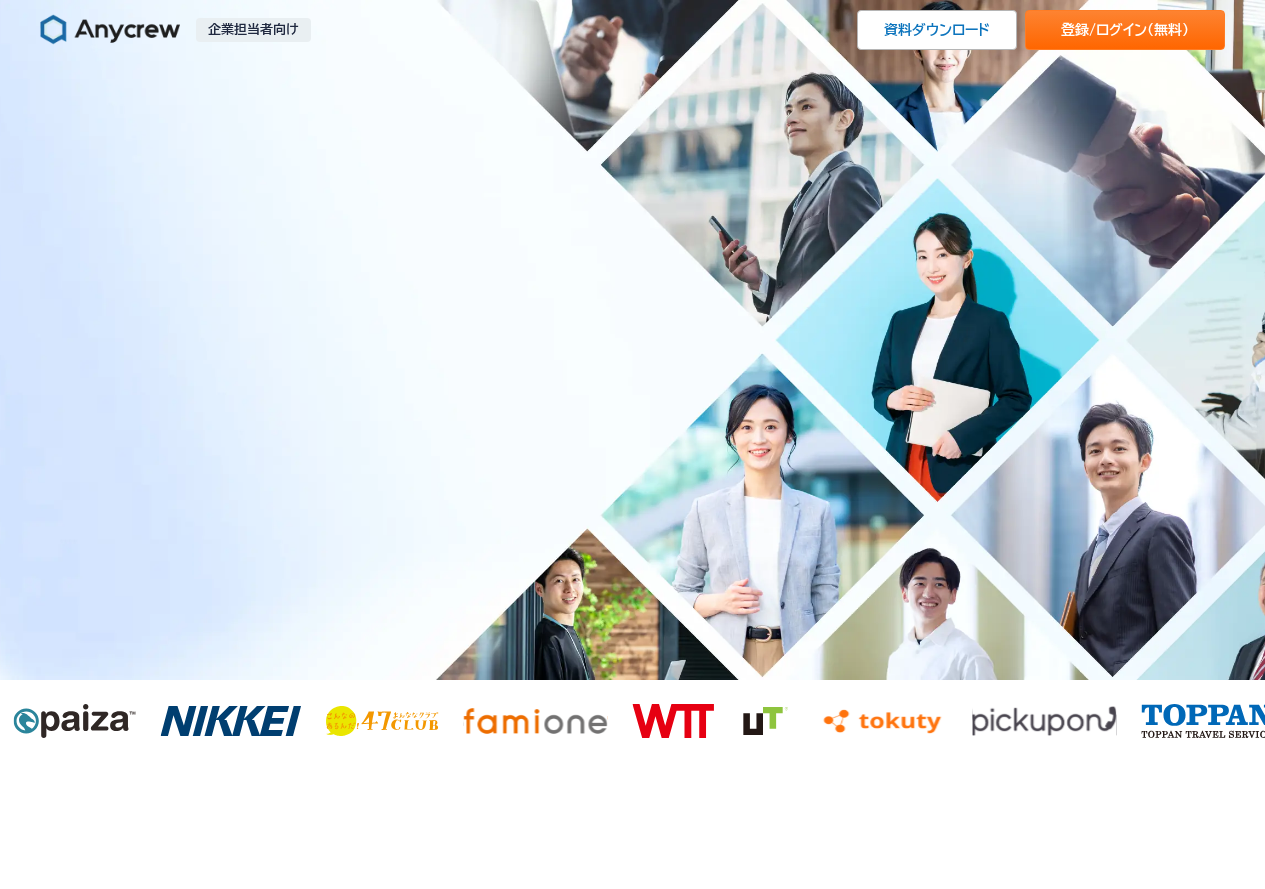 scroll, scrollTop: 0, scrollLeft: 0, axis: both 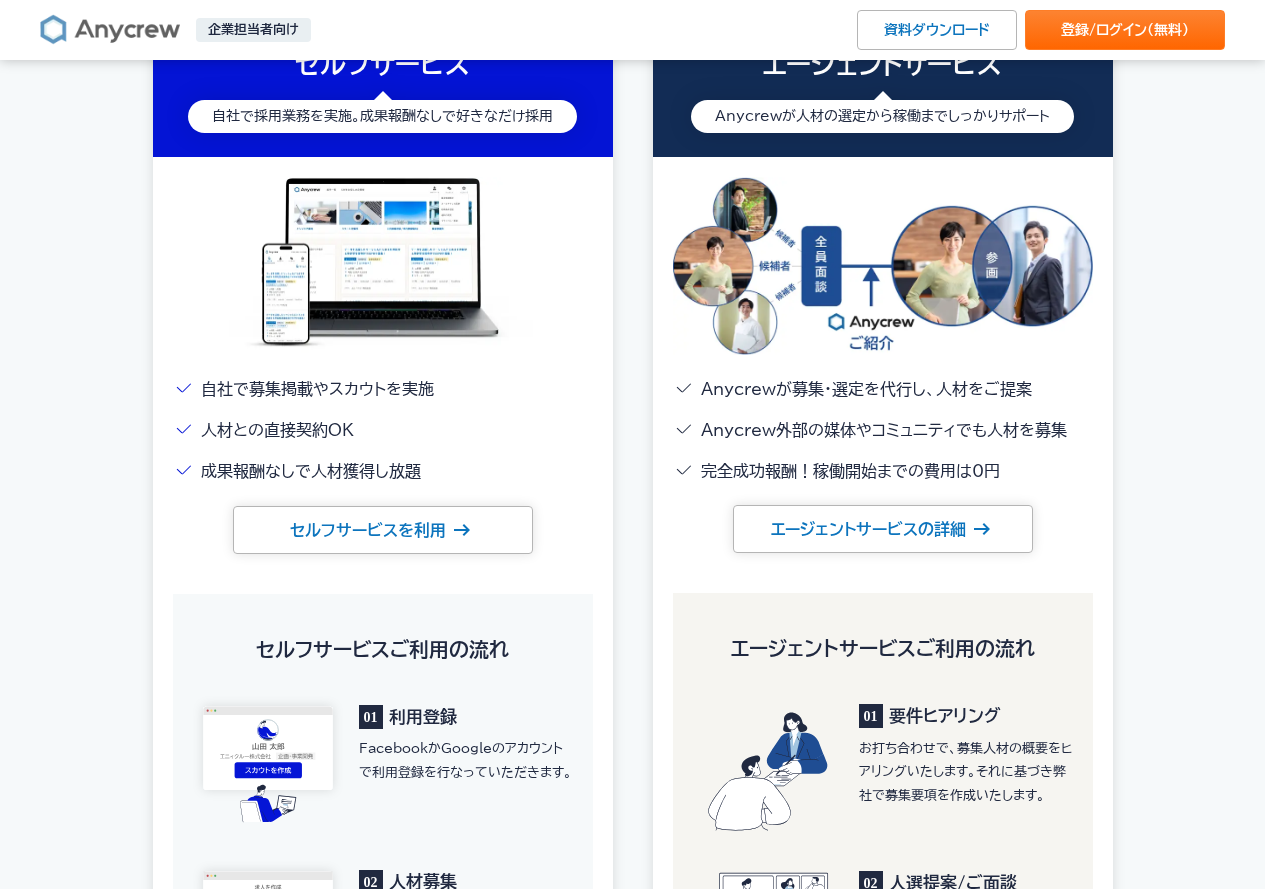 click at bounding box center [110, 30] 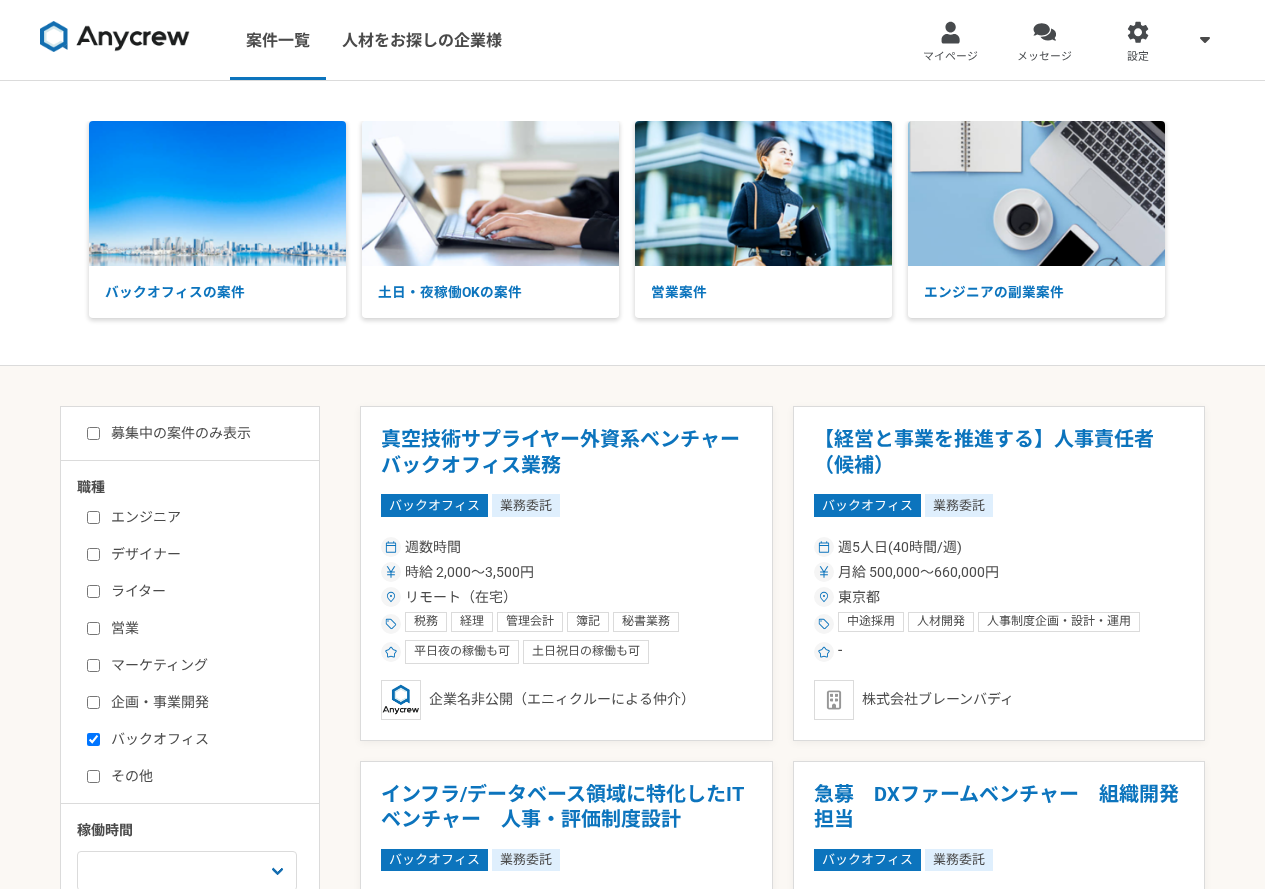 scroll, scrollTop: 0, scrollLeft: 0, axis: both 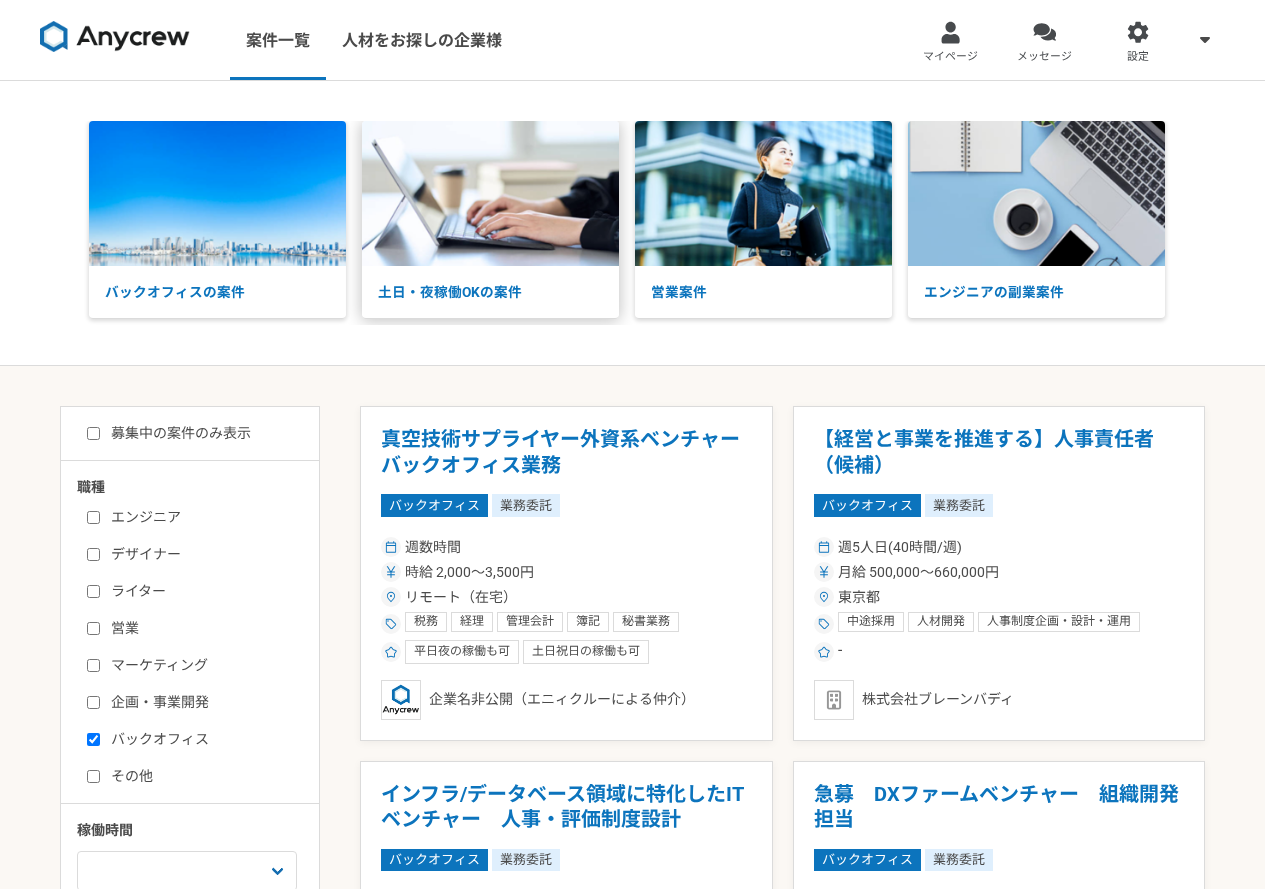 click at bounding box center (490, 193) 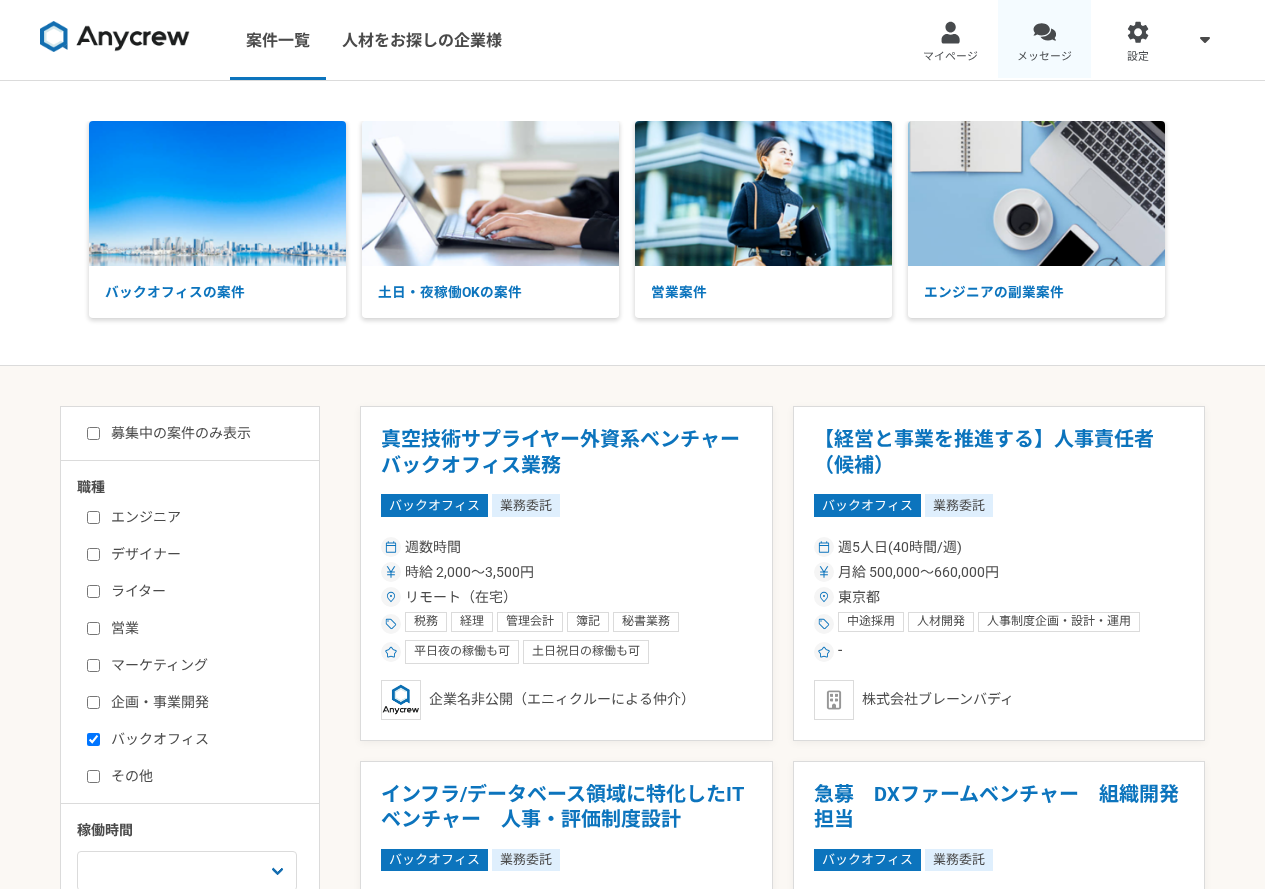 click on "メッセージ" at bounding box center (1045, 40) 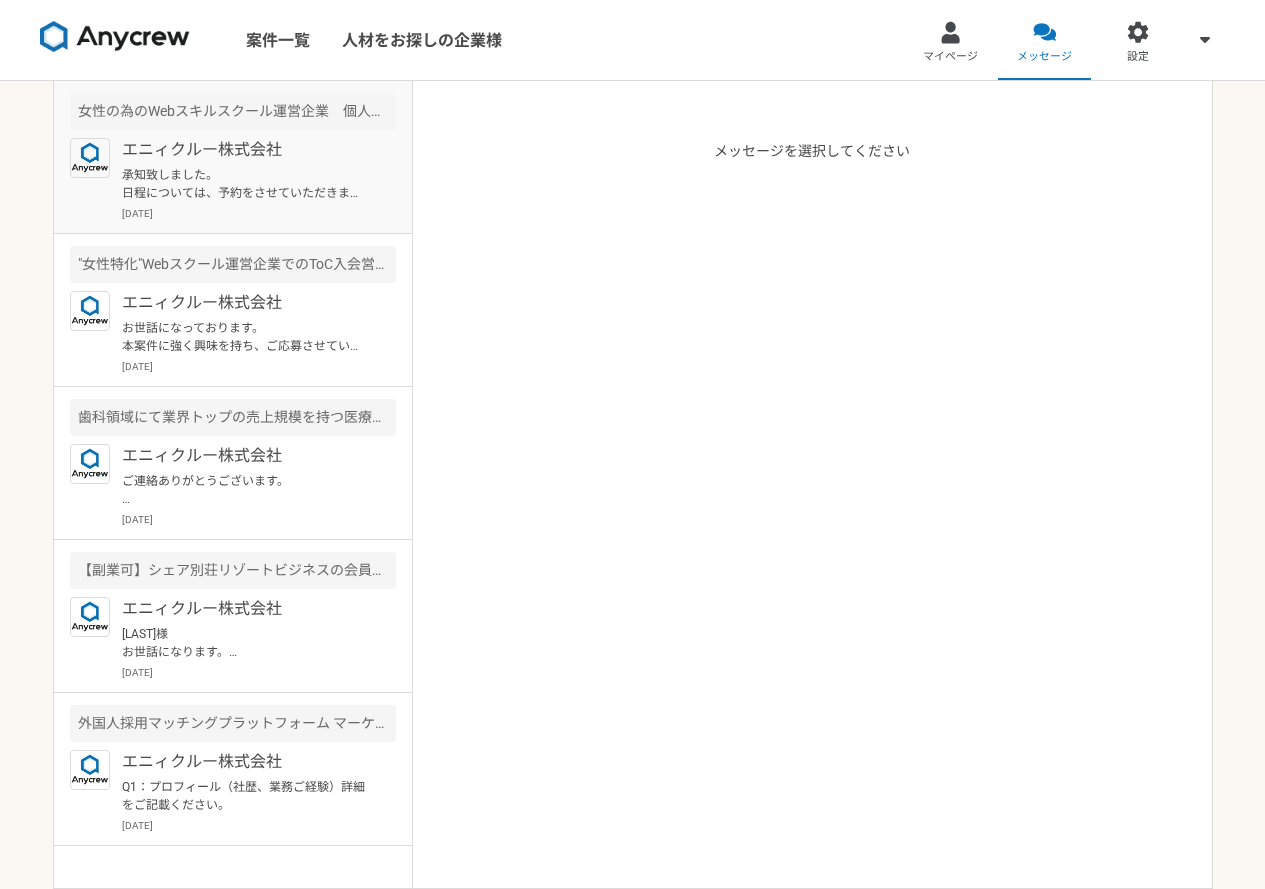 click on "承知致しました。
日程については、予約をさせていただきました。
レジュメにおいてもおって、送付させていただきます。" at bounding box center [245, 184] 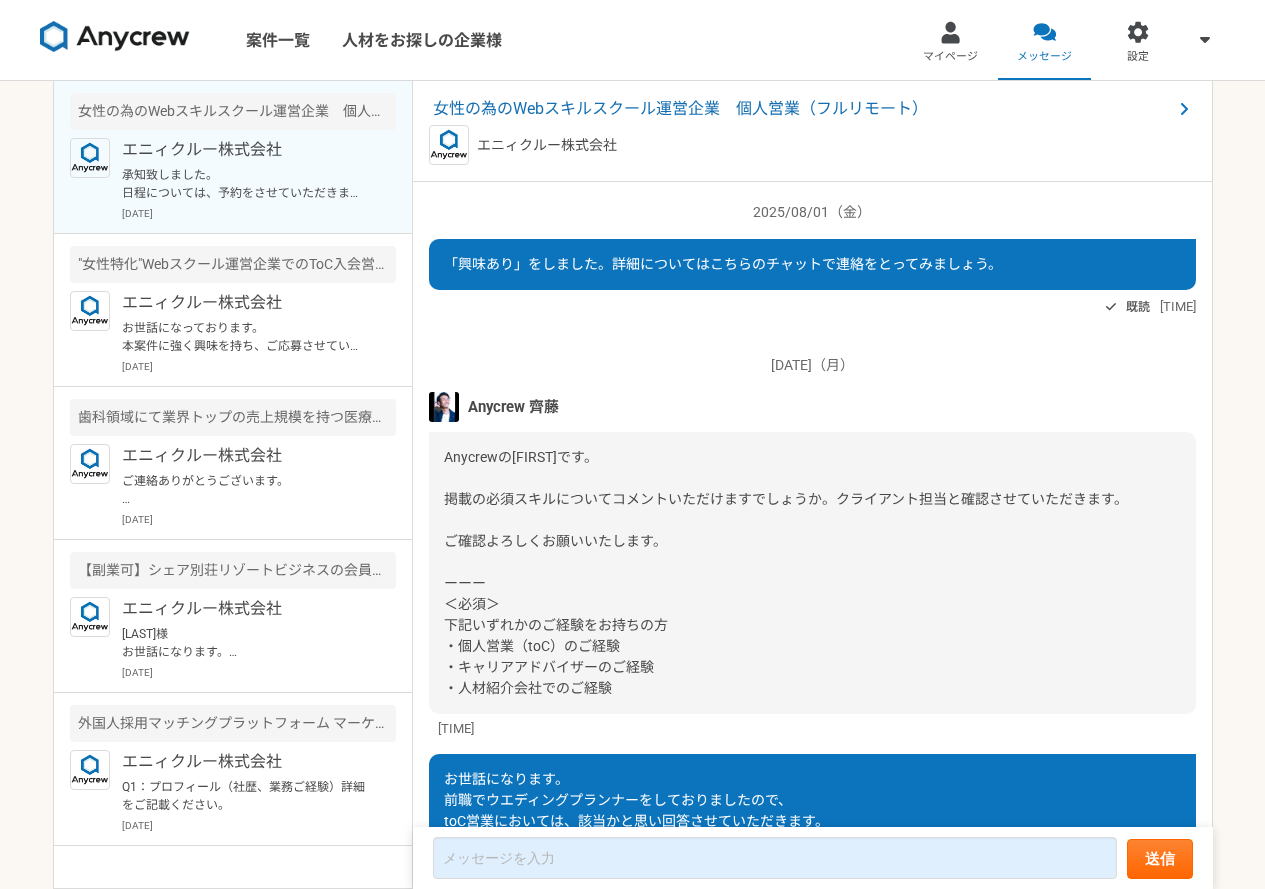 scroll, scrollTop: 601, scrollLeft: 0, axis: vertical 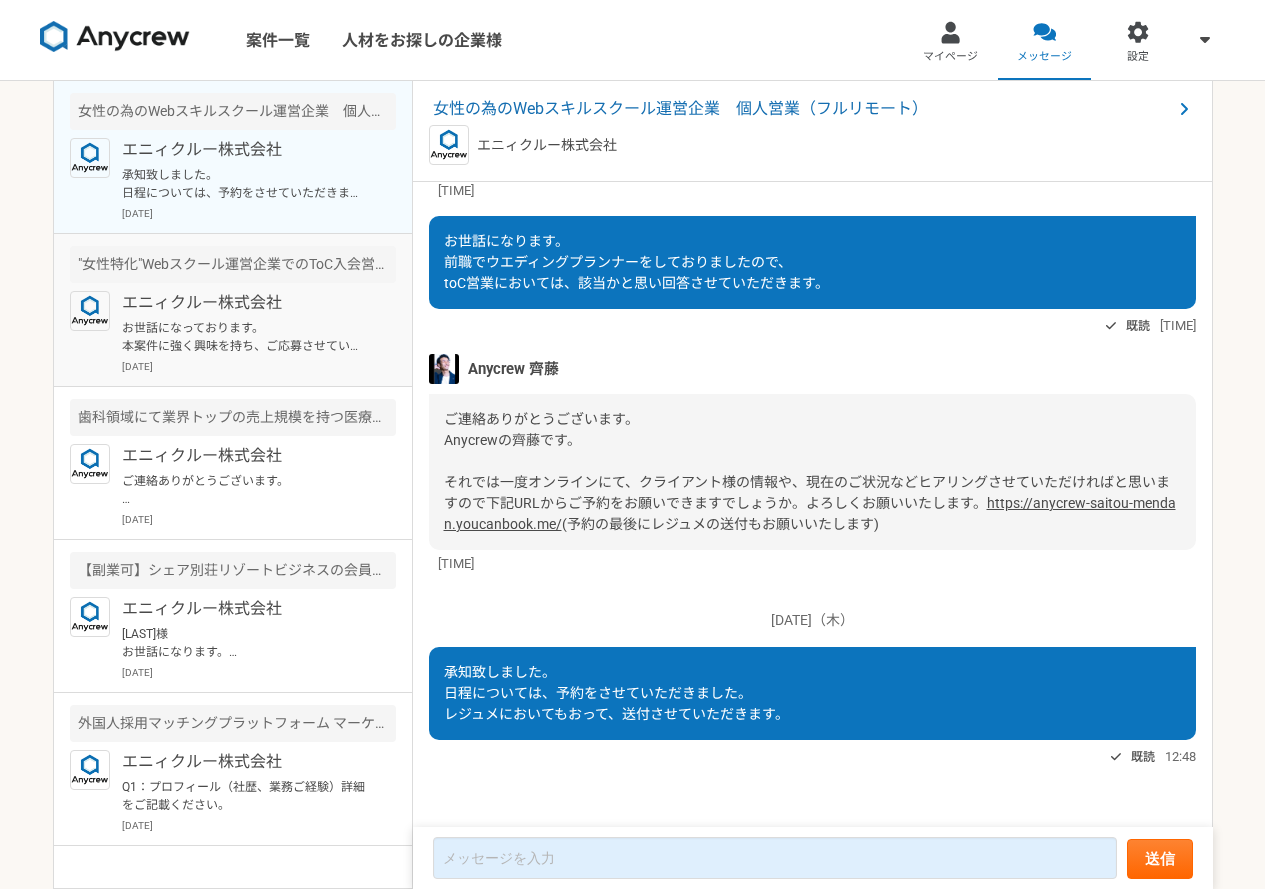 click on "お世話になっております。
本案件に強く興味を持ち、ご応募させていただきます。
以下、必須項目についてご回答いたします。
---
①【必須要件のご経験】
15年間、ブライダル業界にてウエディングプランナーを経験し、主に新規接客～クロージングまでを担当しておりました。
お客様の背景や思いを深くヒアリングし、それぞれに最適なご提案をするtoC営業に長く携わってきました。
常に“目の前のひとり”に寄り添うスタイルで、信頼関係を築いた上でのクロージングには自信があります。
---
②【研修期間中の条件について】
研修時給・条件、いずれも問題ございません。
平日日中・夜間（19〜23時）・土日祝を含め、柔軟に稼働可能です。
面談でご相談させていただければ幸いです。
以上です。
ご確認のほど、何卒宜しくお願い致します。" at bounding box center (245, 337) 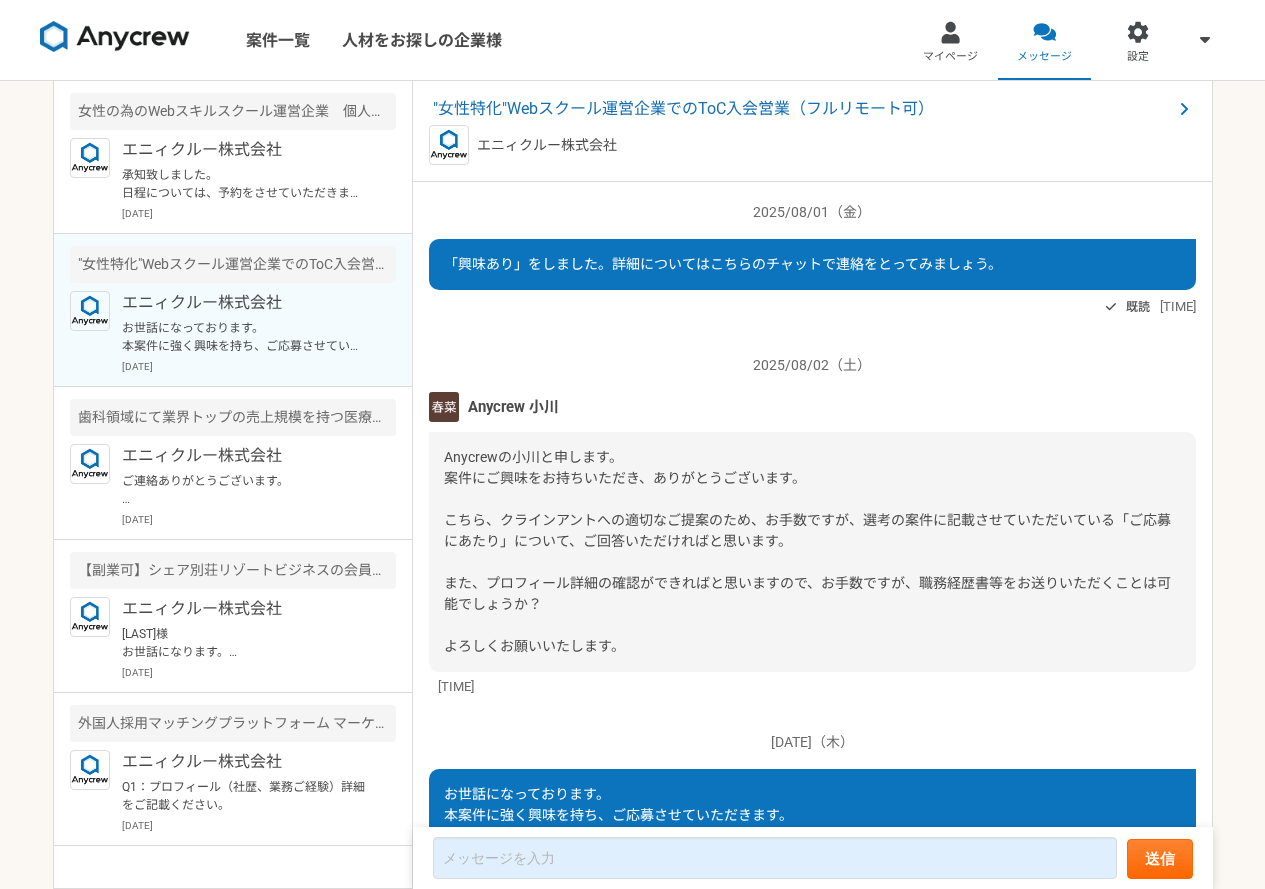 scroll, scrollTop: 542, scrollLeft: 0, axis: vertical 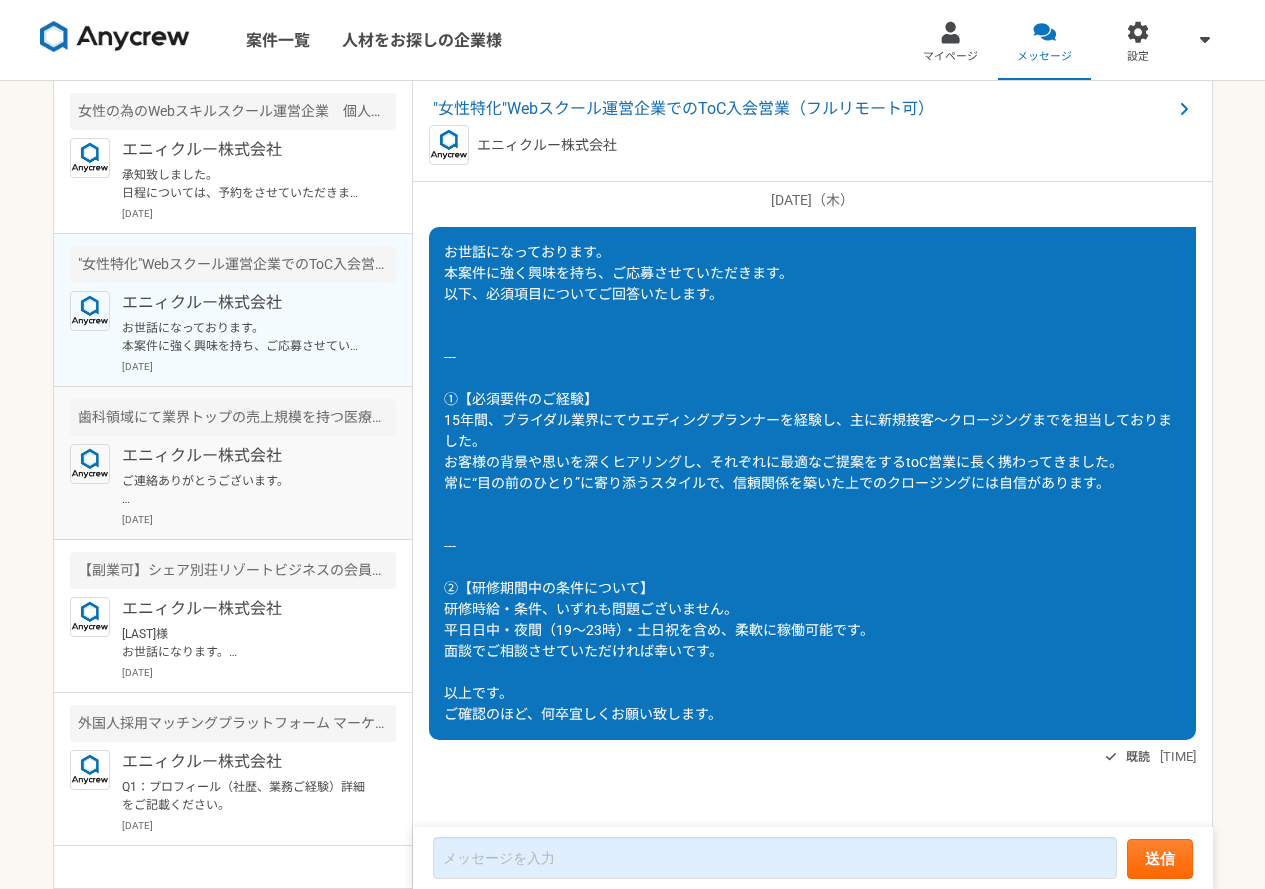 click on "歯科領域にて業界トップの売上規模を持つ医療法人　マーケティングアドバイザー" at bounding box center (233, 417) 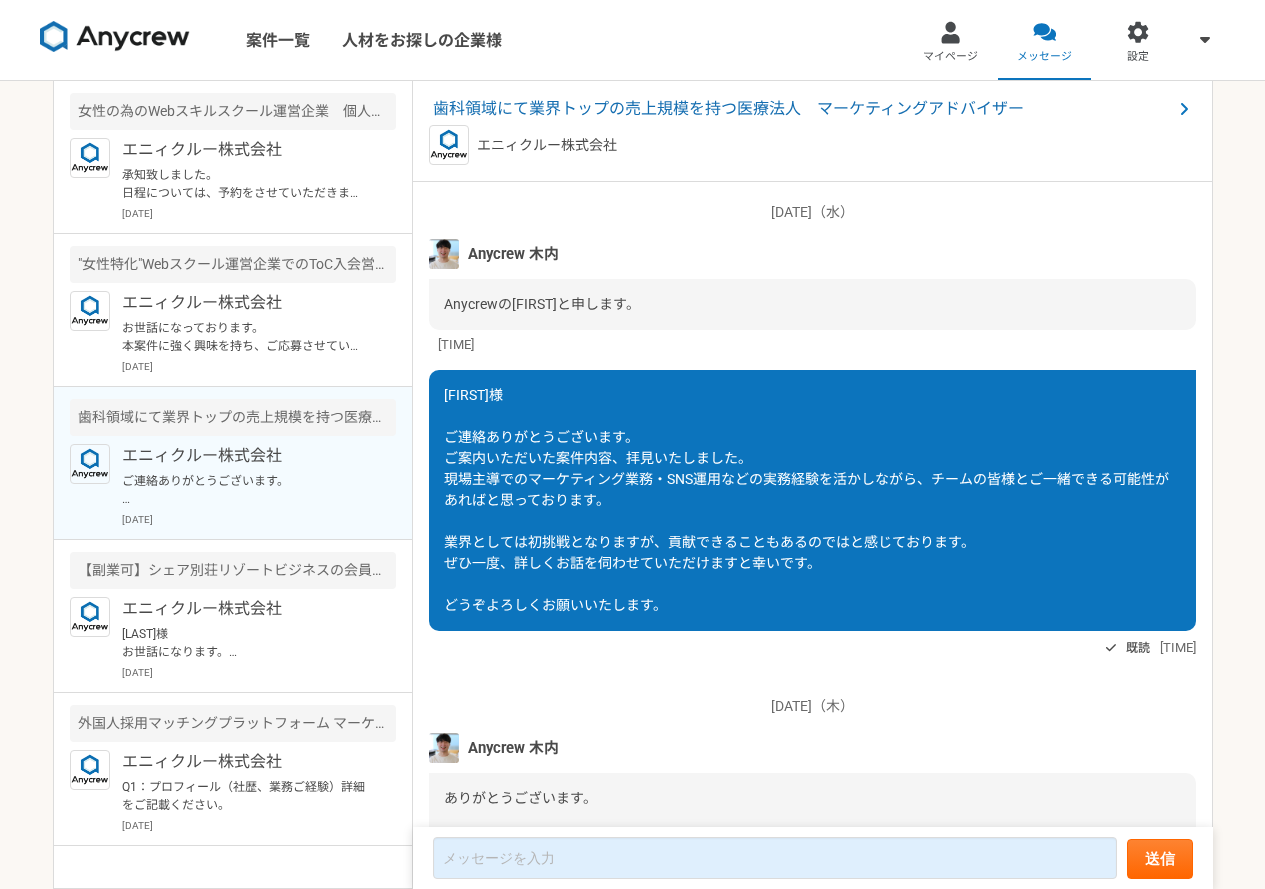 scroll, scrollTop: 527, scrollLeft: 0, axis: vertical 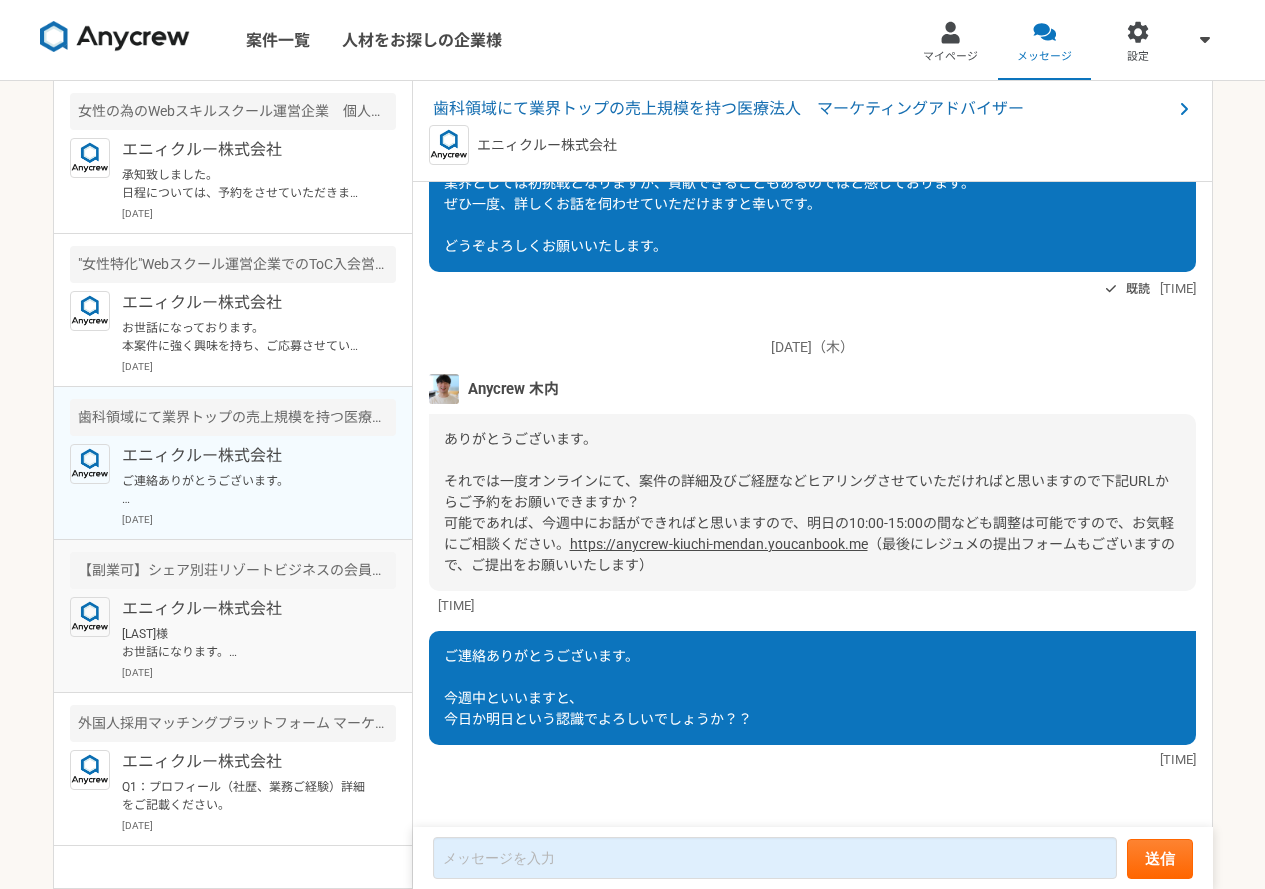click on "大久保様
お世話になります。
本件ご状況いかがでしょうか？
先方としては女性の方の参画をご希望されている点もあり、来週早々面談いただけそうであればお話ができればといただいております。
もし明日AMなど弊社での面談が可能でしたらお知らせください。
よろしくお願い致します。
山下" at bounding box center [245, 643] 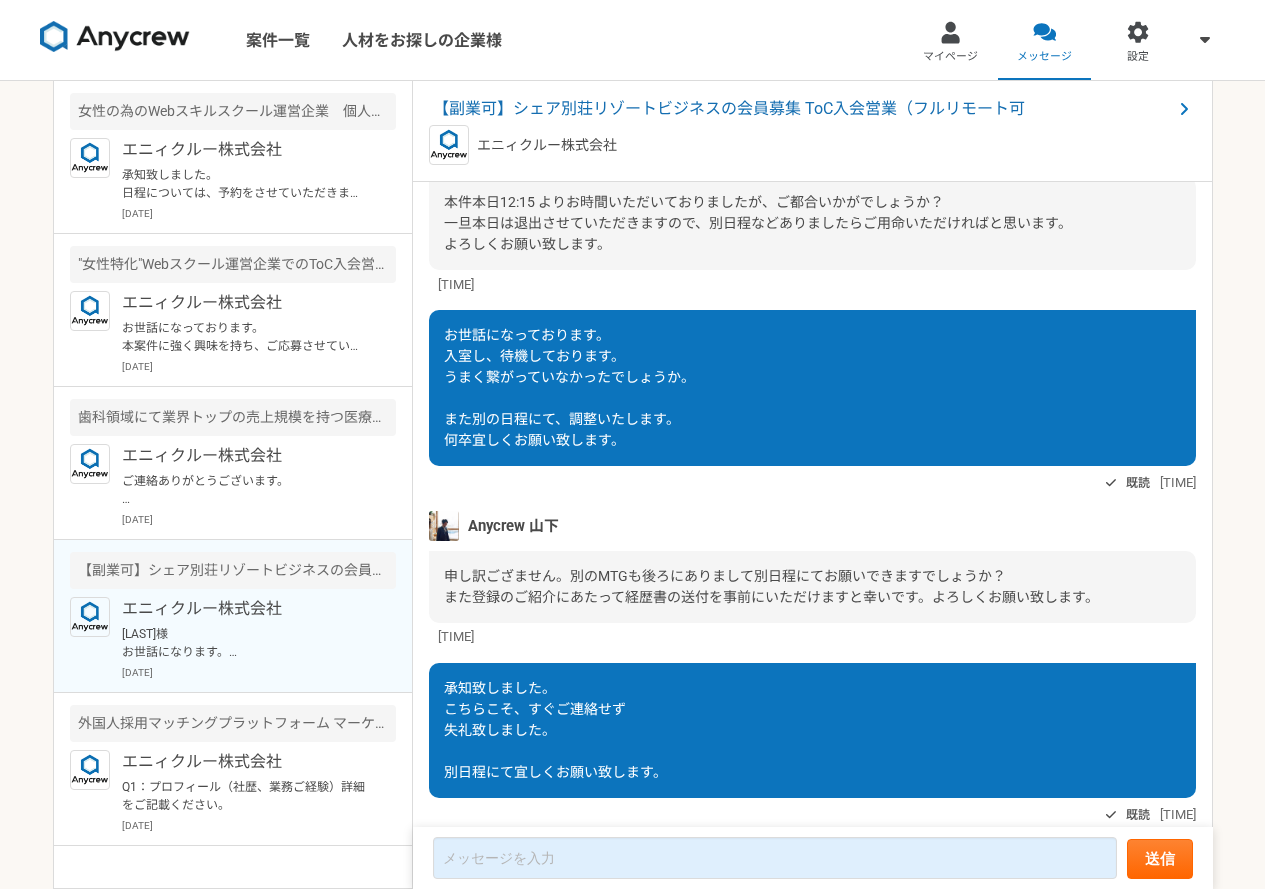 scroll, scrollTop: 905, scrollLeft: 0, axis: vertical 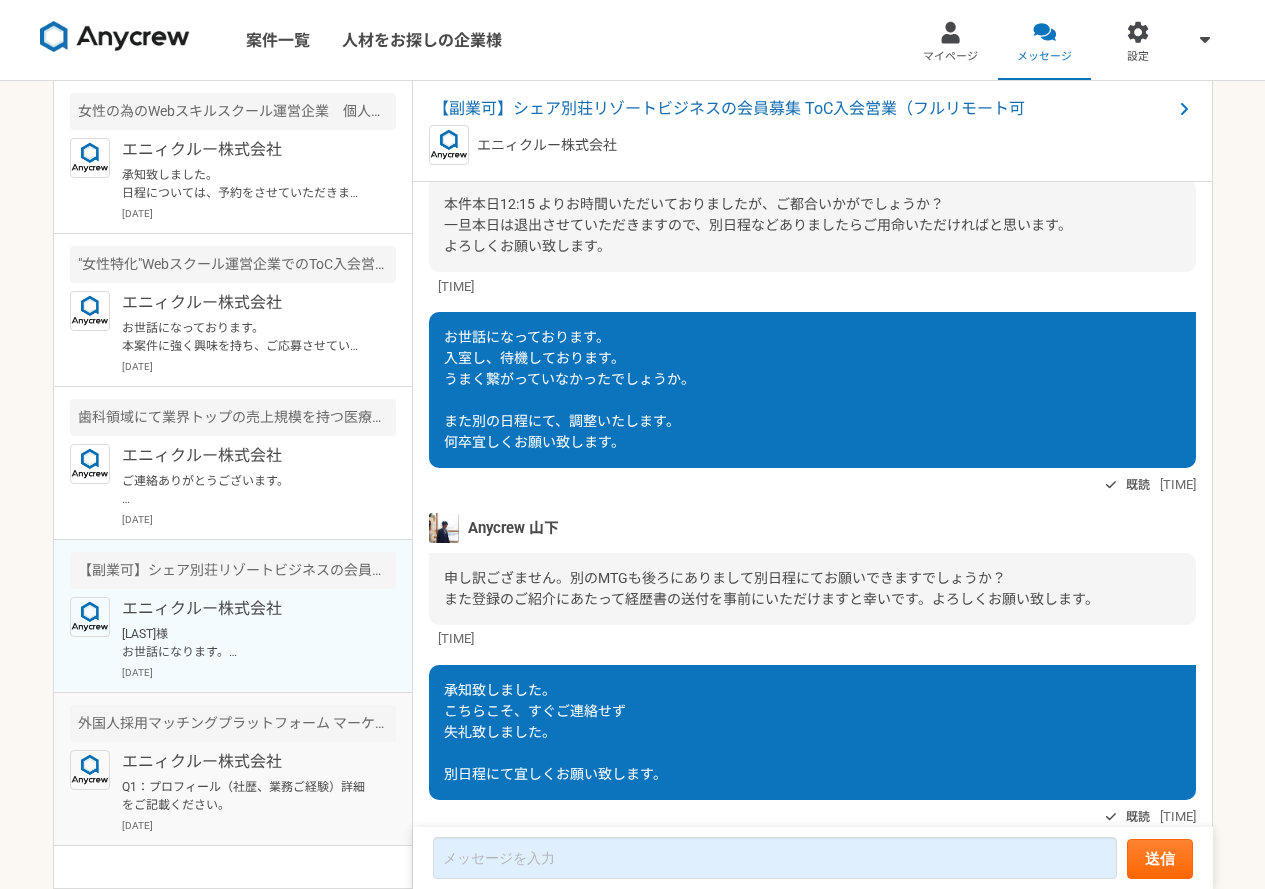 click on "外国人採用マッチングプラットフォーム    マーケティング責任者" at bounding box center [233, 723] 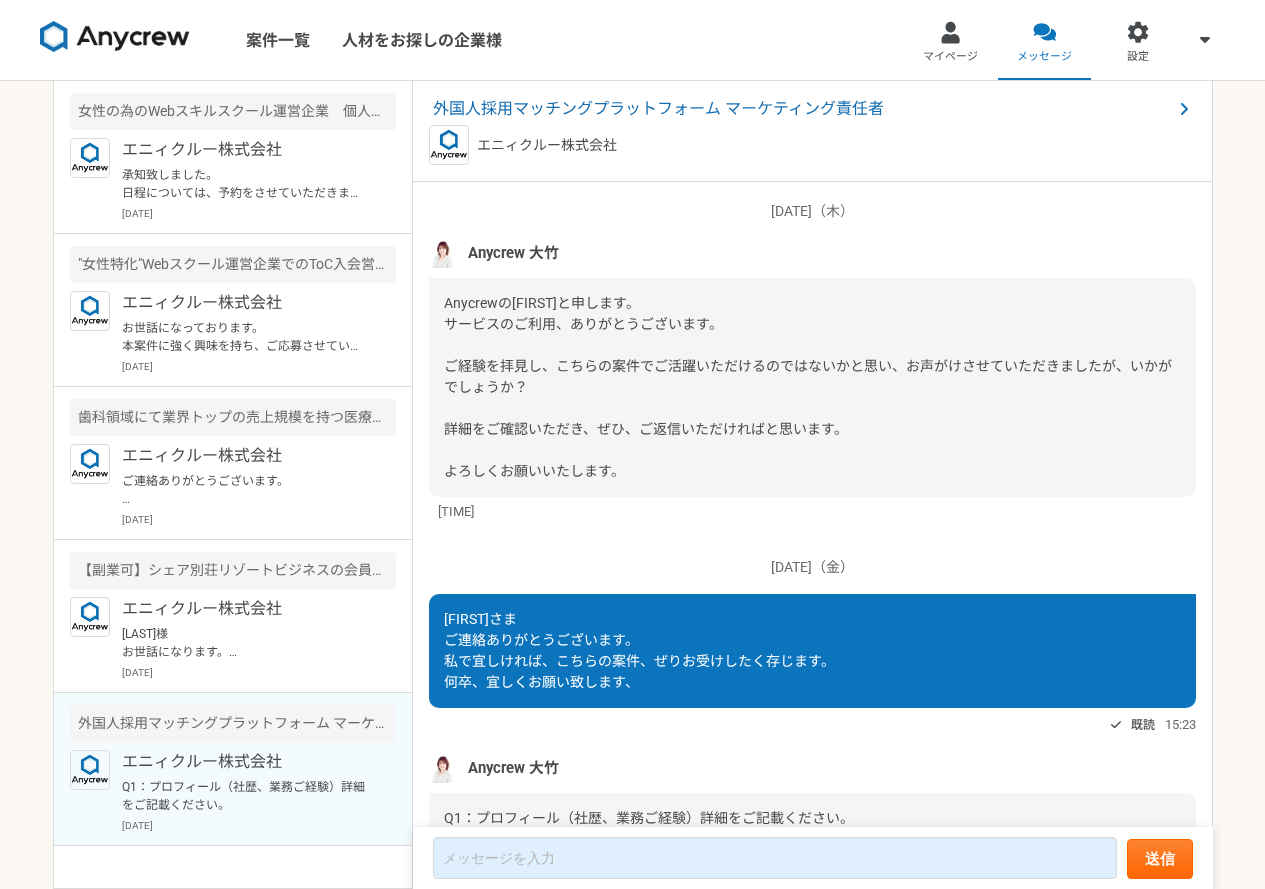 scroll, scrollTop: 0, scrollLeft: 0, axis: both 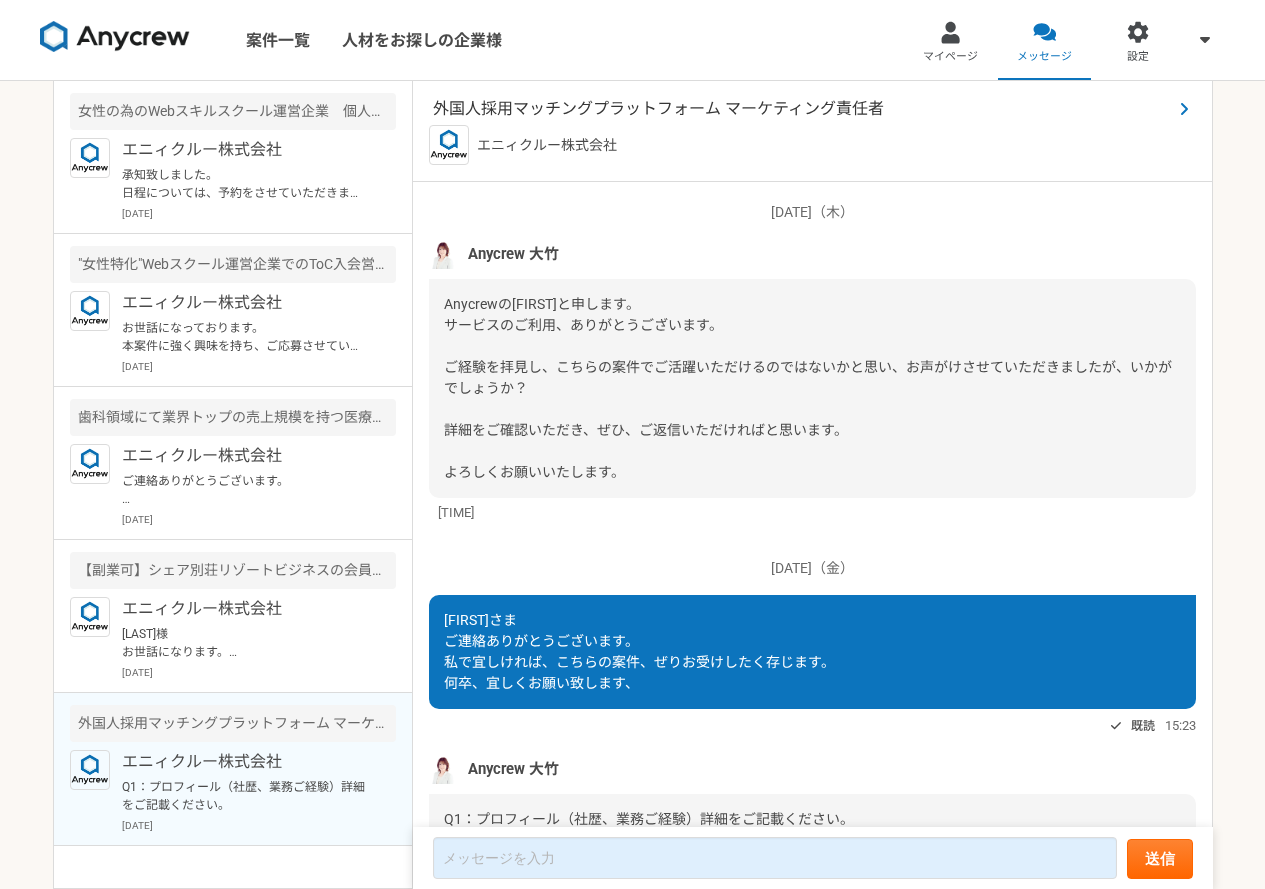 click on "外国人採用マッチングプラットフォーム    マーケティング責任者" at bounding box center [802, 109] 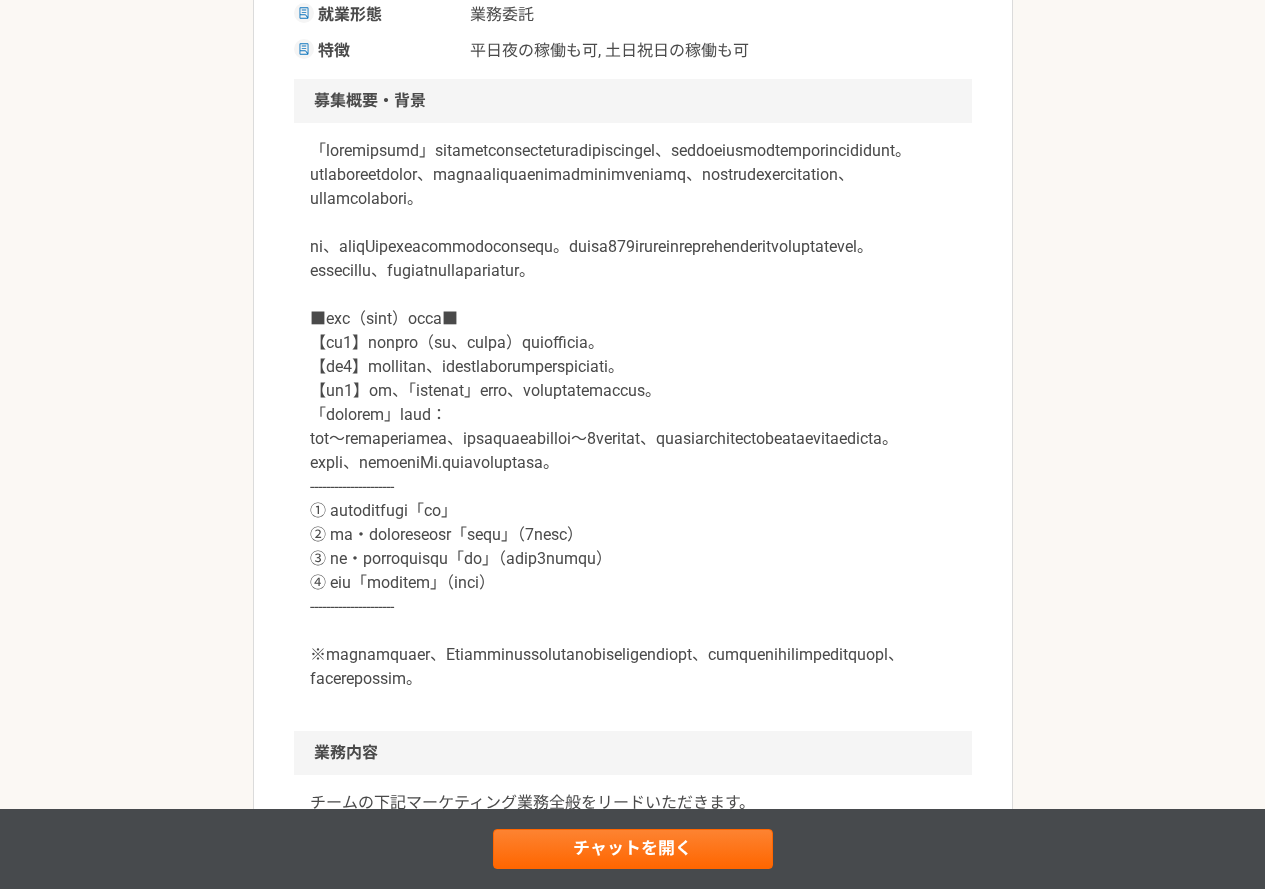 scroll, scrollTop: 500, scrollLeft: 0, axis: vertical 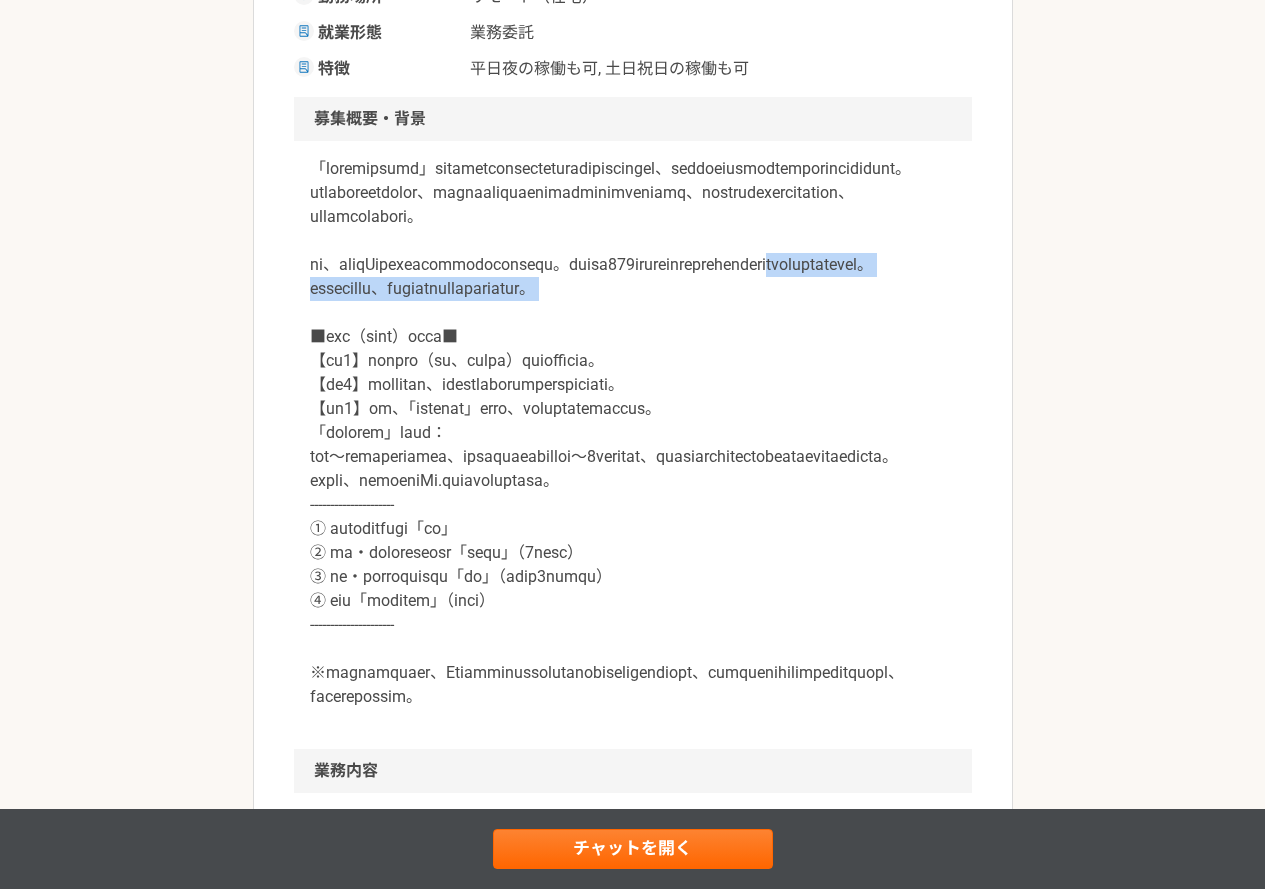 drag, startPoint x: 524, startPoint y: 308, endPoint x: 598, endPoint y: 354, distance: 87.13208 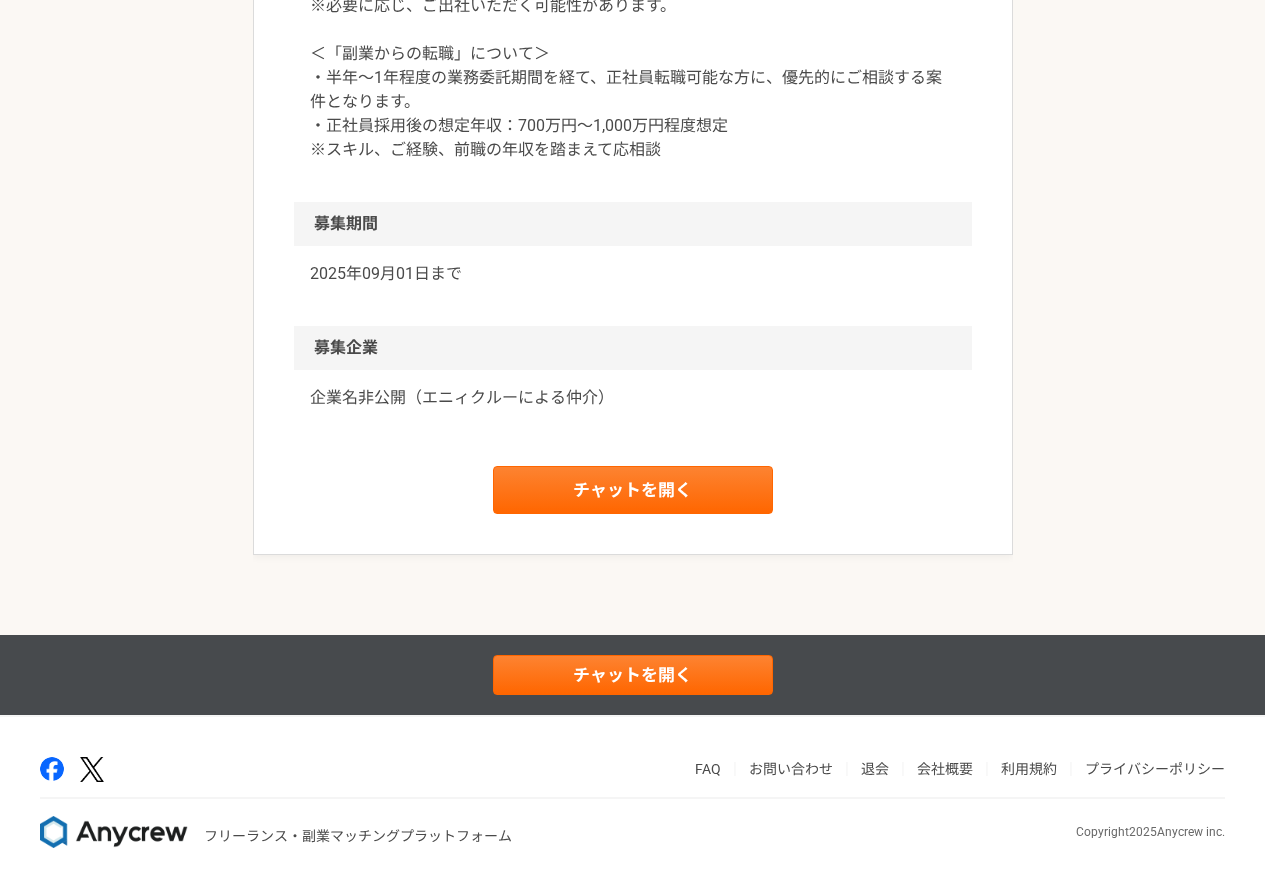 scroll, scrollTop: 2488, scrollLeft: 0, axis: vertical 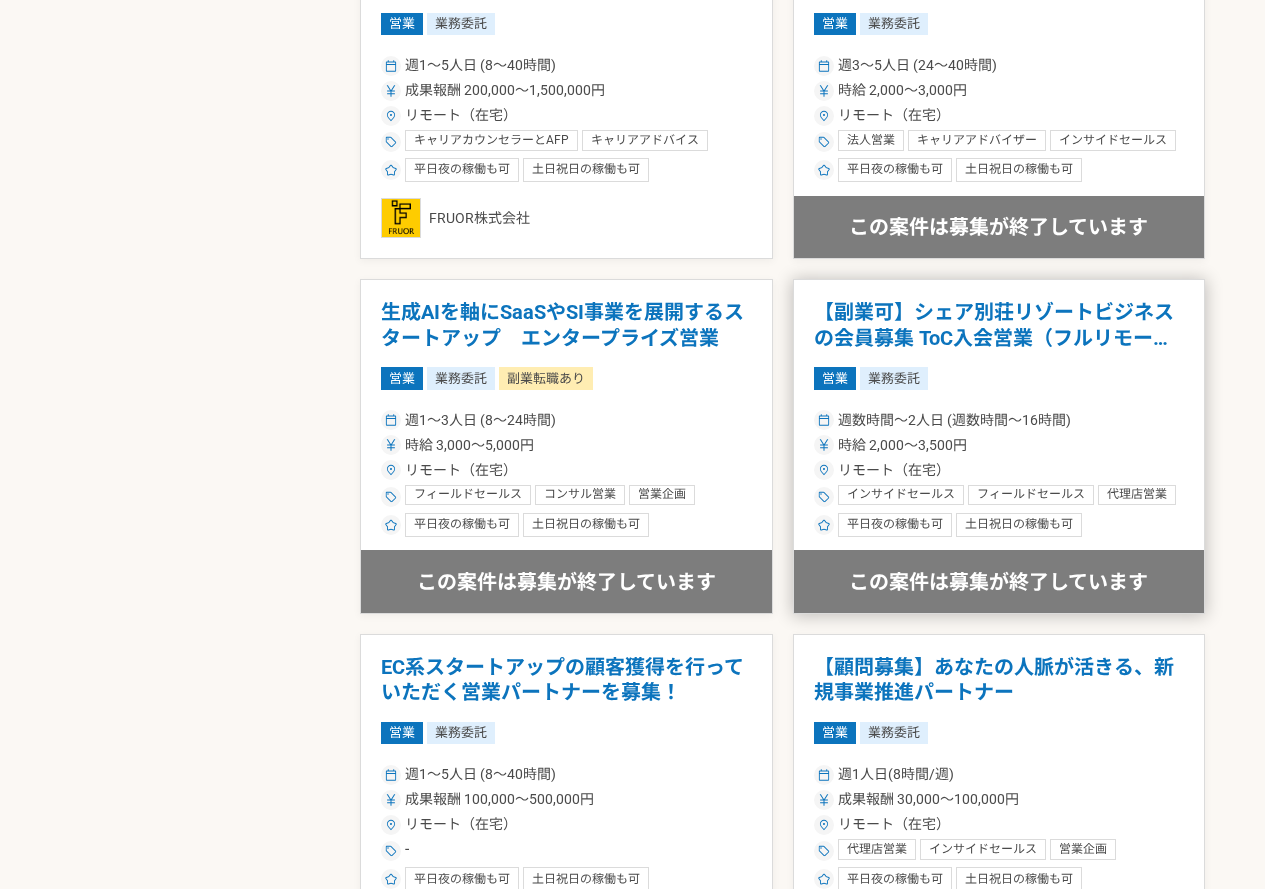 click on "【副業可】シェア別荘リゾートビジネスの会員募集 ToC入会営業（フルリモート可" at bounding box center [999, 325] 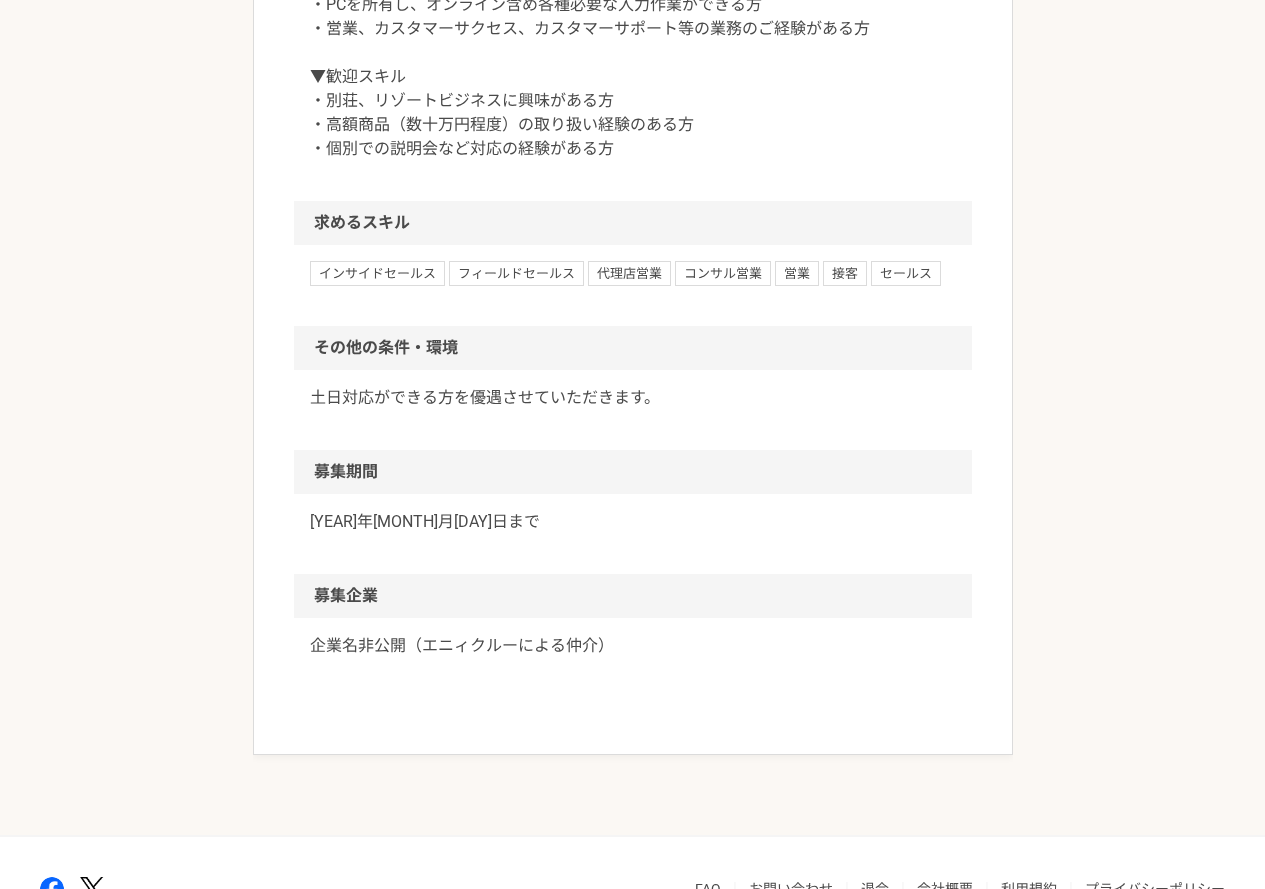 scroll, scrollTop: 1955, scrollLeft: 0, axis: vertical 